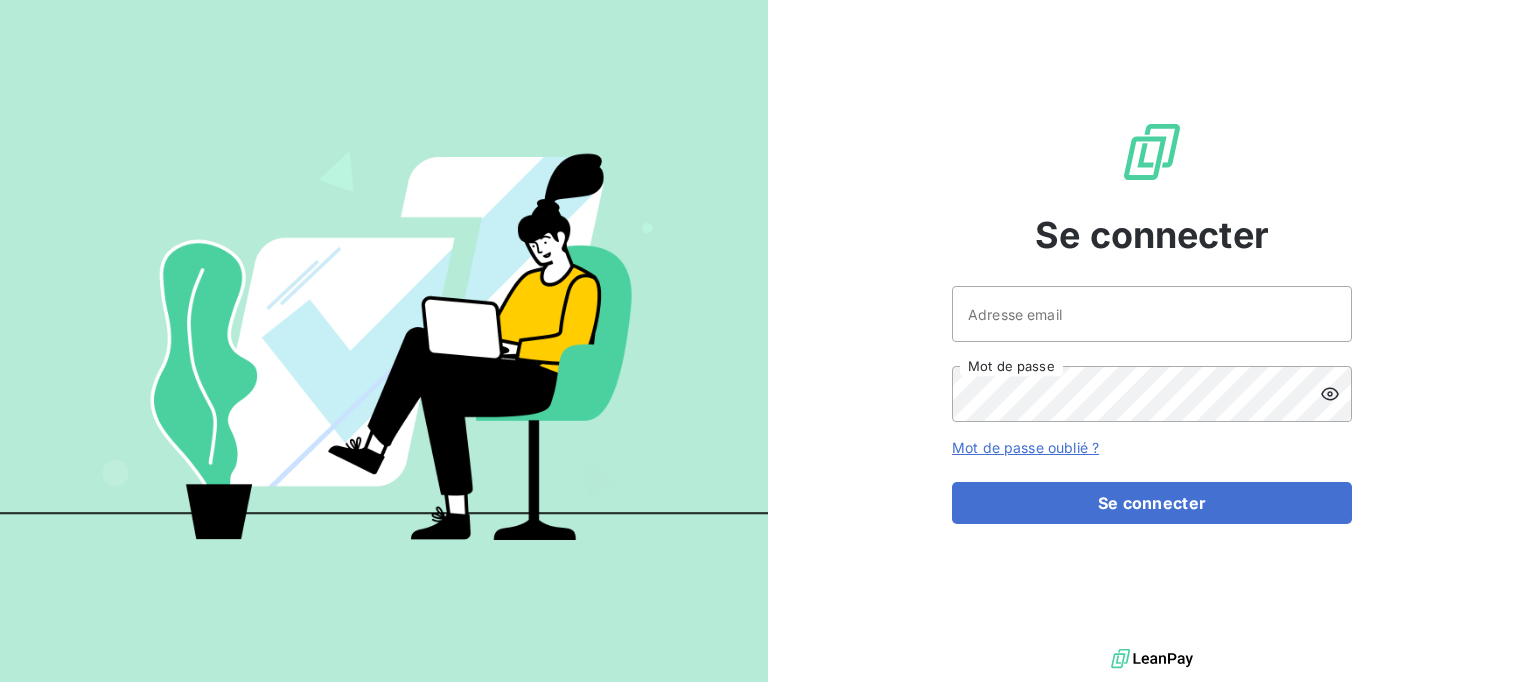 scroll, scrollTop: 0, scrollLeft: 0, axis: both 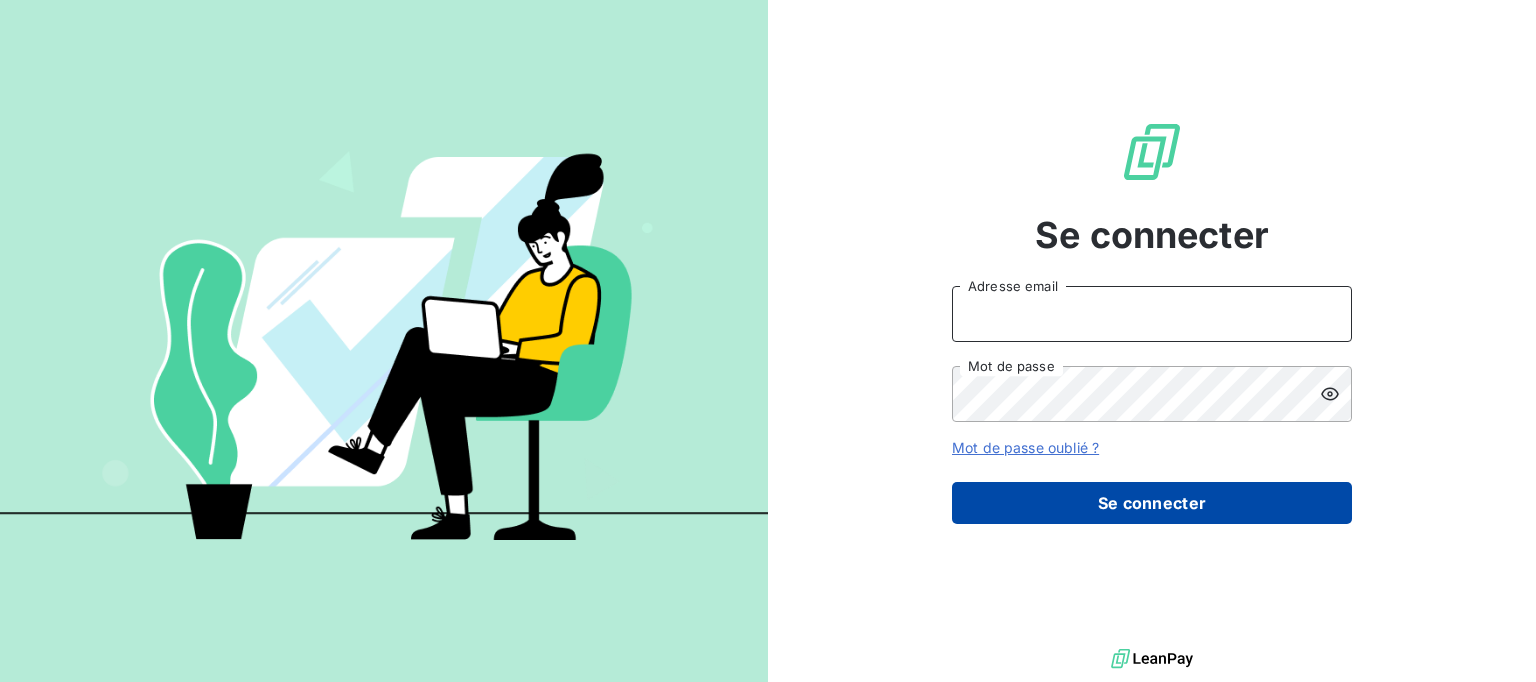 type on "[PERSON_NAME][EMAIL_ADDRESS][PERSON_NAME][DOMAIN_NAME]" 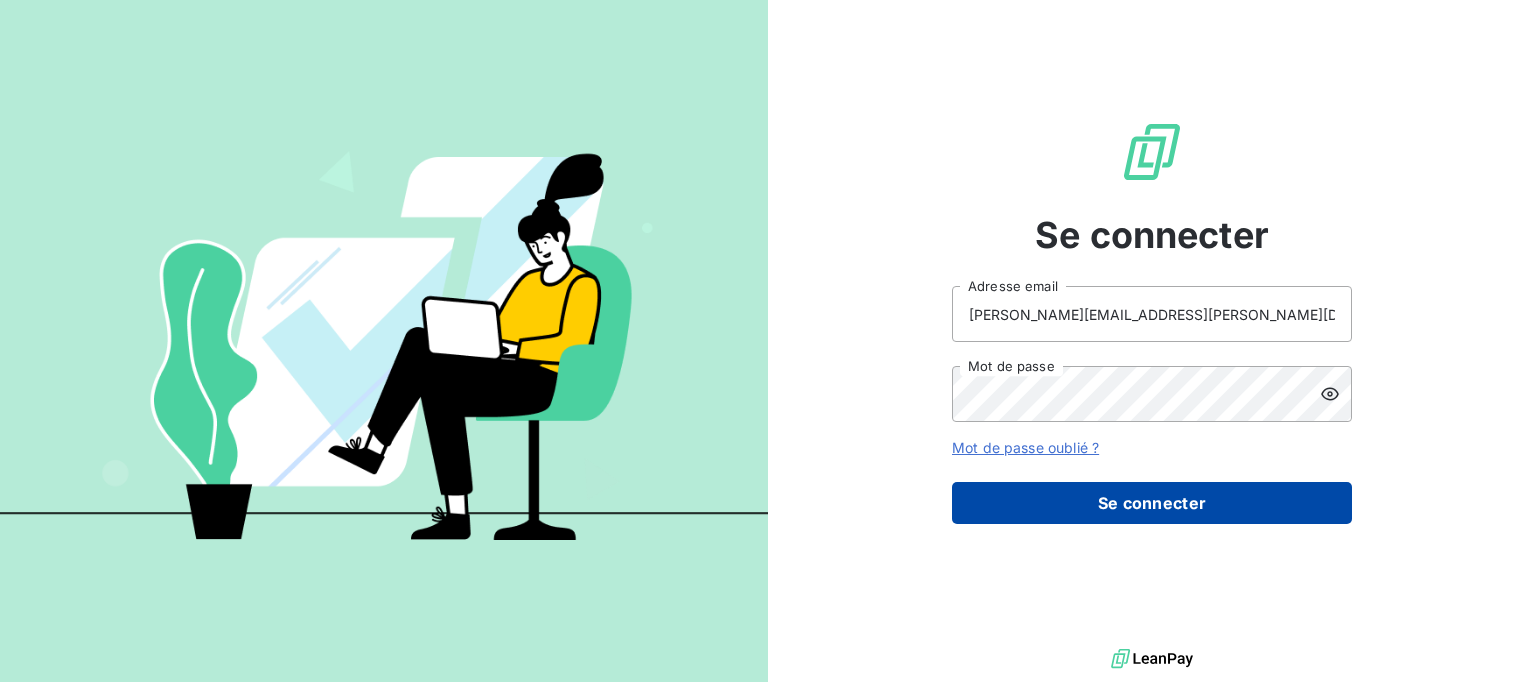 click on "Se connecter" at bounding box center [1152, 503] 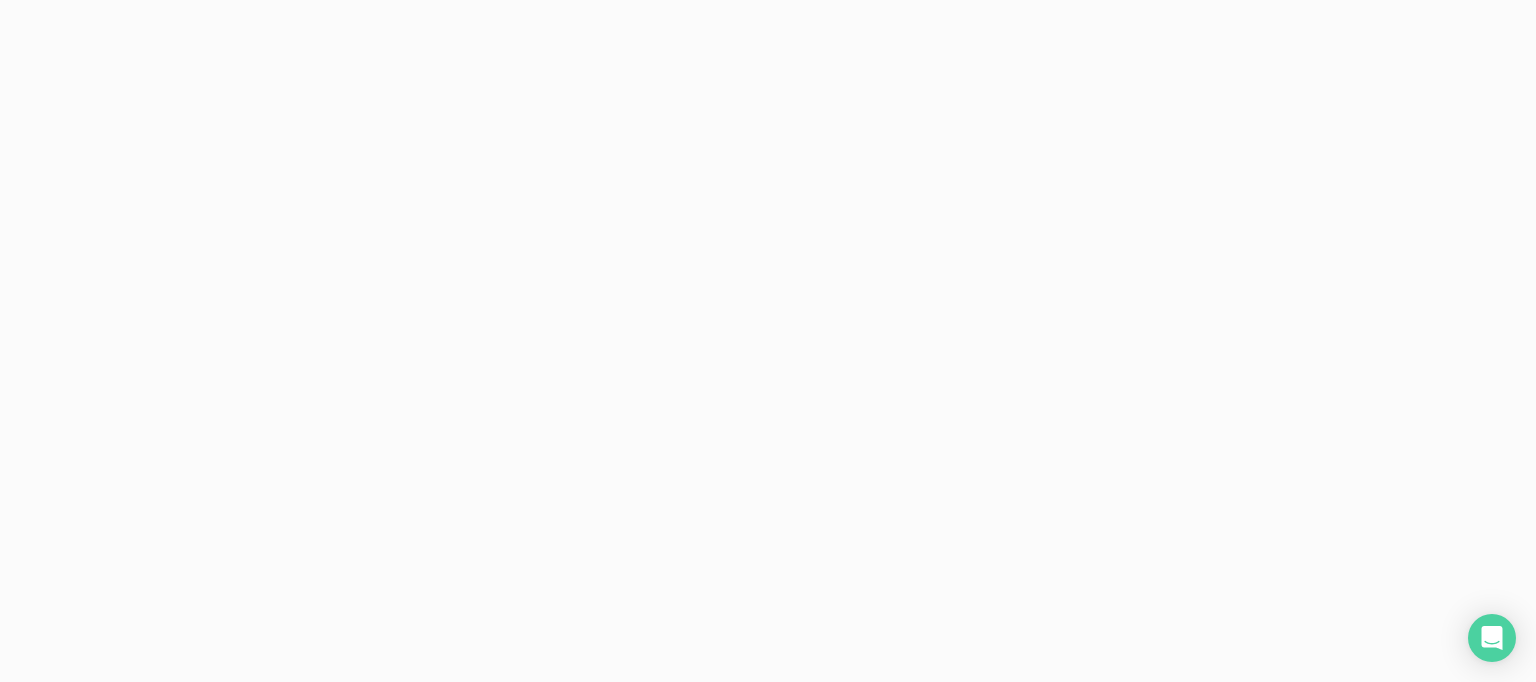 scroll, scrollTop: 0, scrollLeft: 0, axis: both 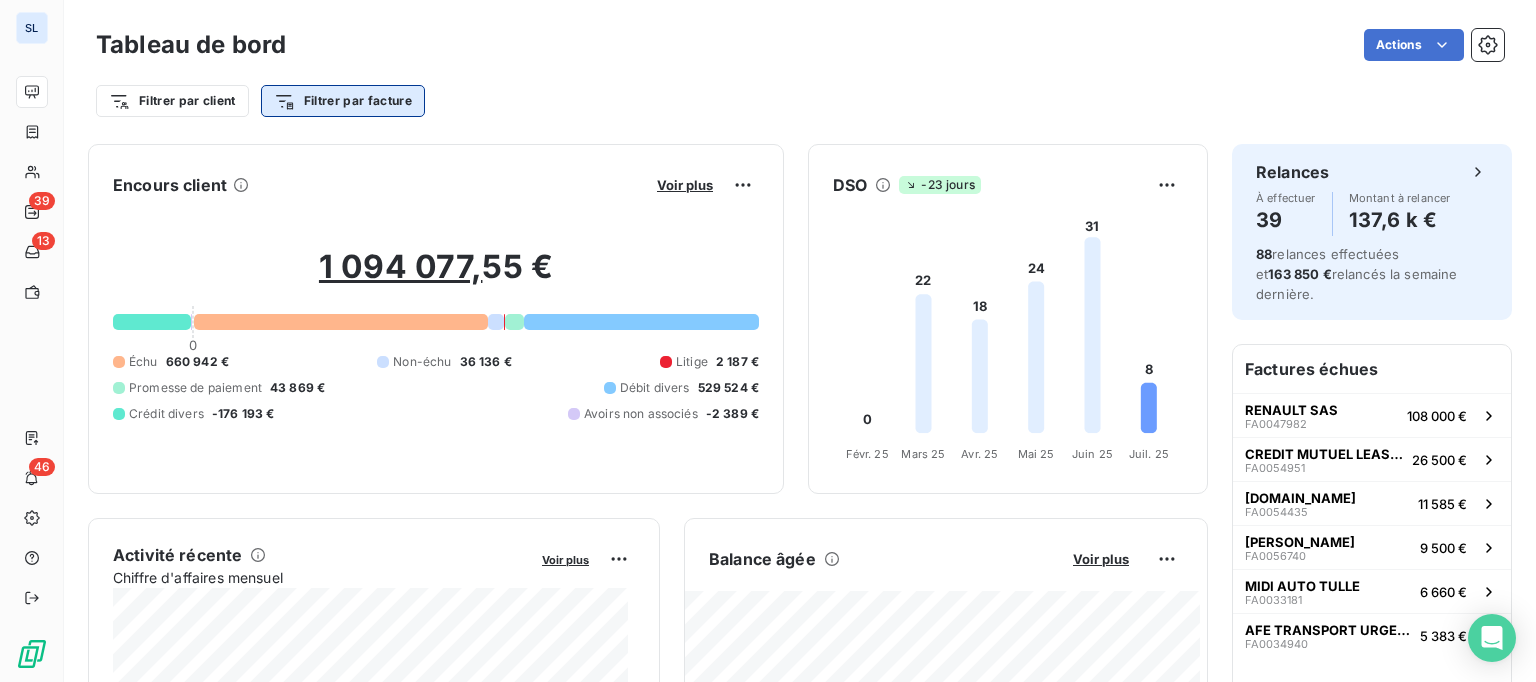 click on "SL 39 13 46 Tableau de bord Actions Filtrer par client Filtrer par facture Encours client   Voir plus 1 094 077, 55 € 0 Échu 660 942 € Non-échu 36 136 €   Litige 2 187 € Promesse de paiement 43 869 € Débit divers 529 524 € Crédit divers -176 193 € Avoirs non associés -2 389 € DSO -23 jours 0 22 18 24 31 8 Févr. 25 Févr. 25 Mars 25 Mars 25 Avr. 25 Avr. 25 Mai 25 Mai 25 Juin 25 Juin 25 Juil. 25 Juil. 25 Activité récente Chiffre d'affaires mensuel Voir plus Balance âgée Voir plus Relances par montant Encaissements Prévisionnel basé sur le délai moyen de paiement des 3 derniers mois Relances À effectuer 39 Montant à relancer 137,6 k € 88  relances effectuées et  163 850 €  relancés la semaine dernière. Factures échues RENAULT SAS FA0047982 108 000 € CREDIT MUTUEL LEASING FA0054951 26 500 € L.BIO FA0054435 11 585 € ARNAUDEAU KEVIN FA0056740 9 500 € MIDI AUTO TULLE FA0033181 6 660 € AFE TRANSPORT URGENT FA0034940" at bounding box center [768, 341] 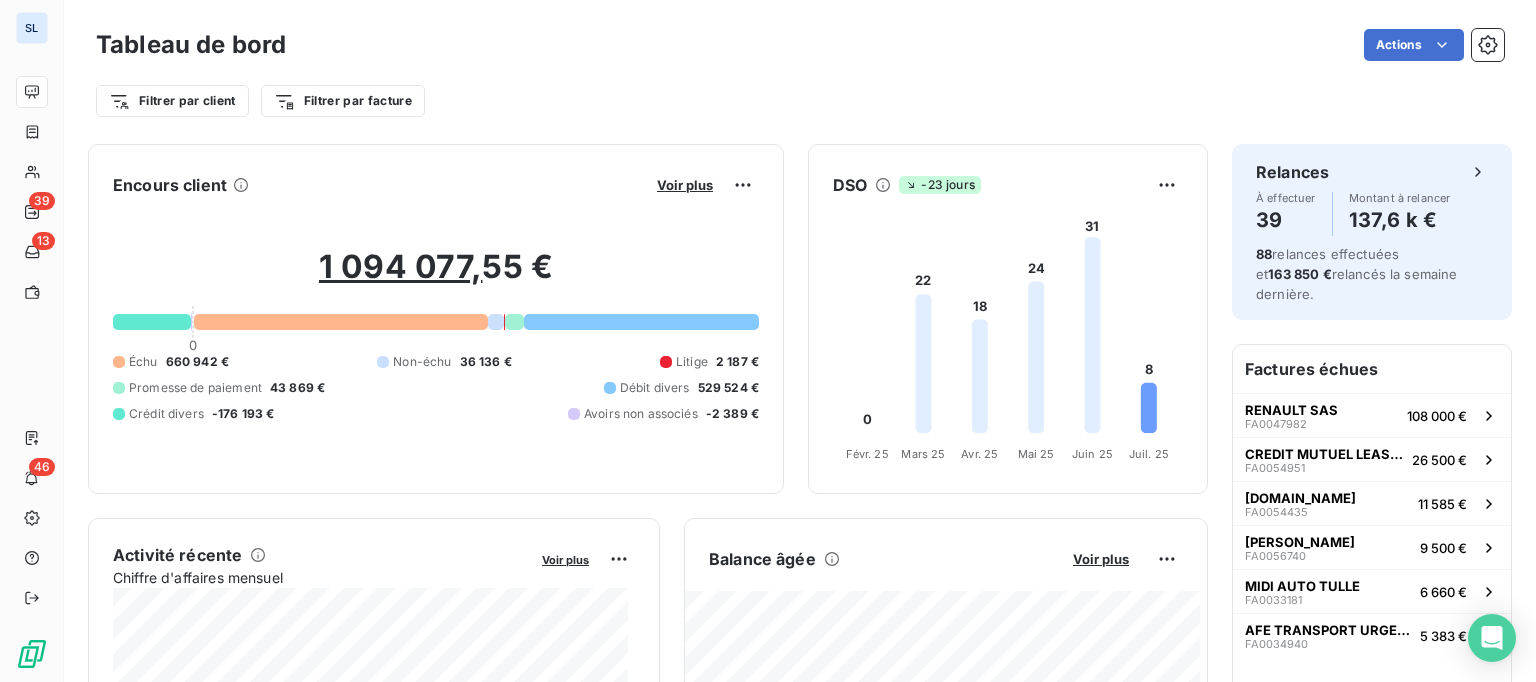 click on "SL 39 13 46 Tableau de bord Actions Filtrer par client Filtrer par facture Encours client   Voir plus 1 094 077, 55 € 0 Échu 660 942 € Non-échu 36 136 €   Litige 2 187 € Promesse de paiement 43 869 € Débit divers 529 524 € Crédit divers -176 193 € Avoirs non associés -2 389 € DSO -23 jours 0 22 18 24 31 8 Févr. 25 Févr. 25 Mars 25 Mars 25 Avr. 25 Avr. 25 Mai 25 Mai 25 Juin 25 Juin 25 Juil. 25 Juil. 25 Activité récente Chiffre d'affaires mensuel Voir plus Balance âgée Voir plus Relances par montant Encaissements Prévisionnel basé sur le délai moyen de paiement des 3 derniers mois Relances À effectuer 39 Montant à relancer 137,6 k € 88  relances effectuées et  163 850 €  relancés la semaine dernière. Factures échues RENAULT SAS FA0047982 108 000 € CREDIT MUTUEL LEASING FA0054951 26 500 € L.BIO FA0054435 11 585 € ARNAUDEAU KEVIN FA0056740 9 500 € MIDI AUTO TULLE FA0033181 6 660 € AFE TRANSPORT URGENT FA0034940" at bounding box center [768, 341] 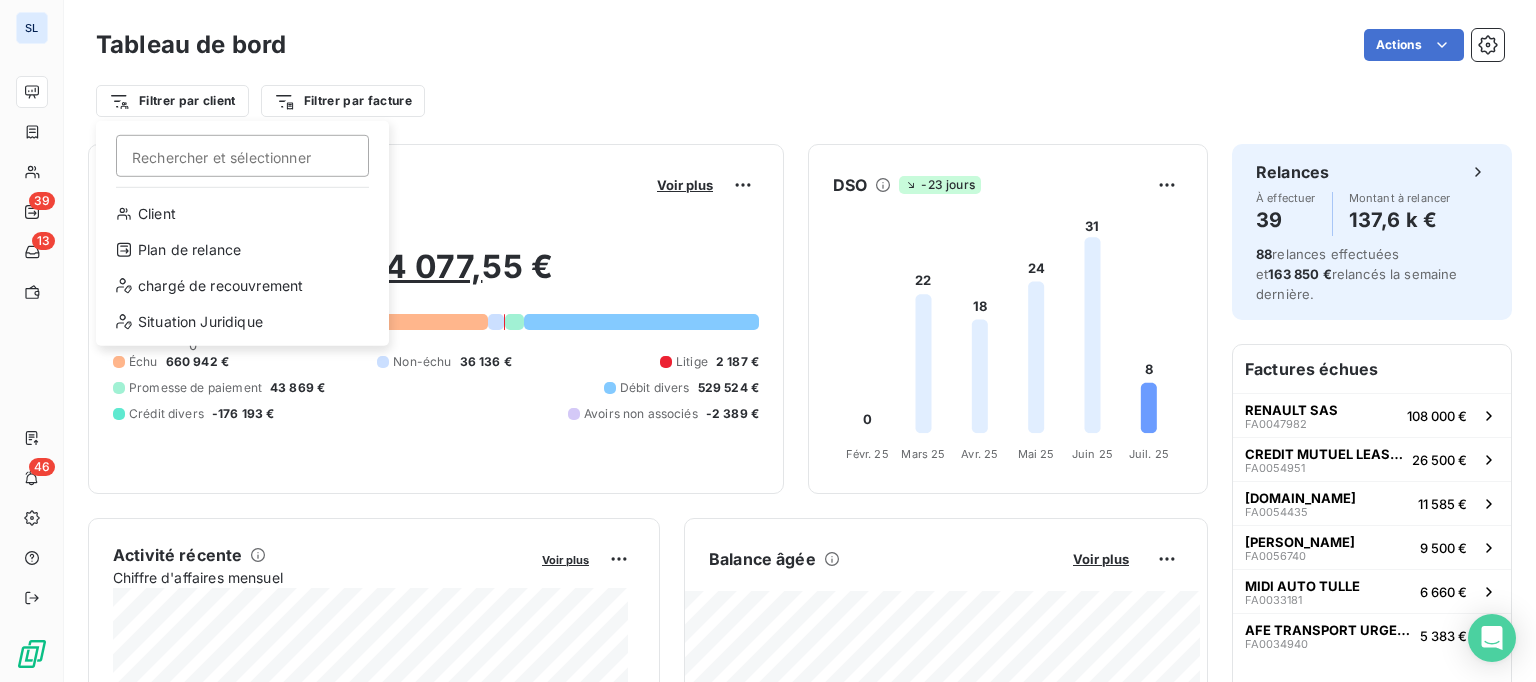 click on "SL 39 13 46 Tableau de bord Actions Filtrer par client Rechercher et sélectionner Client Plan de relance chargé de recouvrement Situation Juridique Filtrer par facture Encours client   Voir plus 1 094 077, 55 € 0 Échu 660 942 € Non-échu 36 136 €   Litige 2 187 € Promesse de paiement 43 869 € Débit divers 529 524 € Crédit divers -176 193 € Avoirs non associés -2 389 € DSO -23 jours 0 22 18 24 31 8 Févr. 25 Févr. 25 Mars 25 Mars 25 Avr. 25 Avr. 25 Mai 25 Mai 25 Juin 25 Juin 25 Juil. 25 Juil. 25 Activité récente Chiffre d'affaires mensuel Voir plus Balance âgée Voir plus Relances par montant Encaissements Prévisionnel basé sur le délai moyen de paiement des 3 derniers mois Relances À effectuer 39 Montant à relancer 137,6 k € 88  relances effectuées et  163 850 €  relancés la semaine dernière. Factures échues RENAULT SAS FA0047982 108 000 € CREDIT MUTUEL LEASING FA0054951 26 500 € L.BIO FA0054435 11 585 € ARNAUDEAU KEVIN" at bounding box center (768, 341) 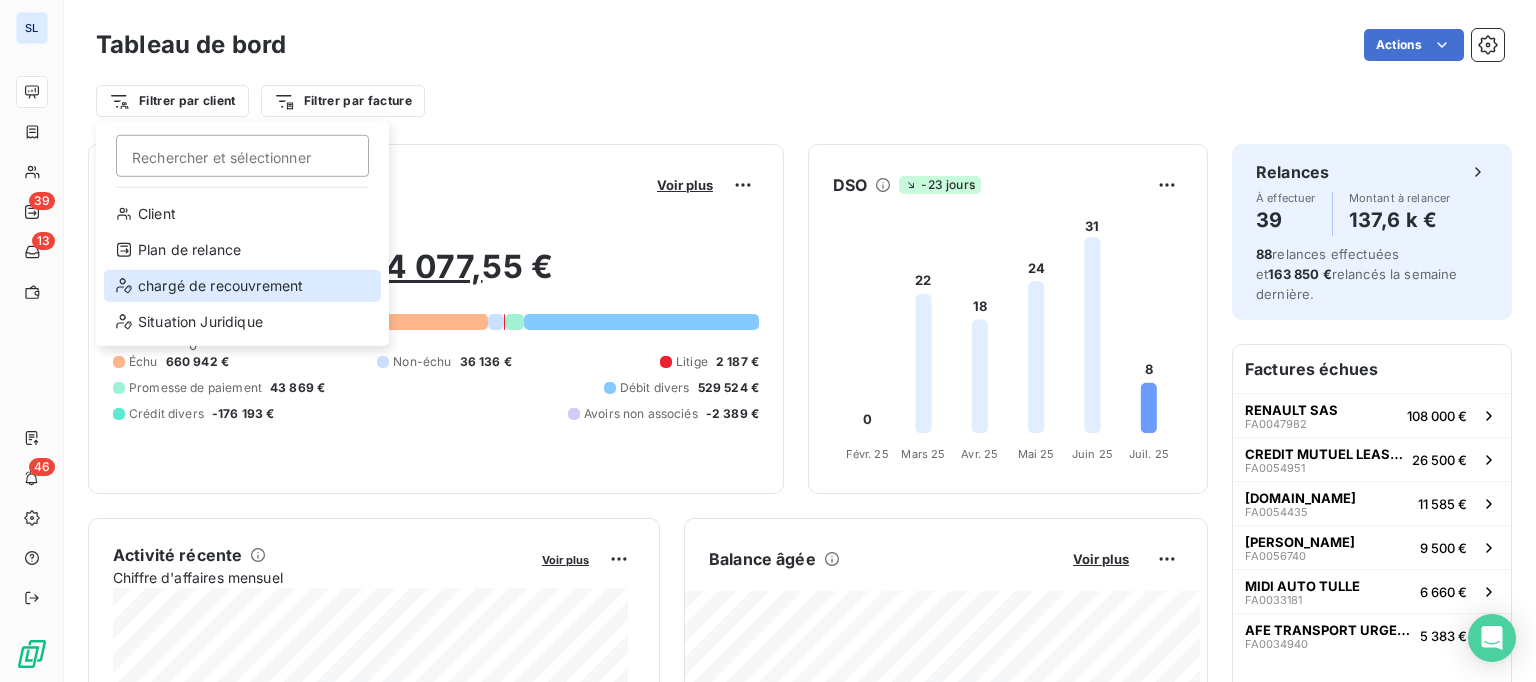 click on "chargé de recouvrement" at bounding box center (242, 286) 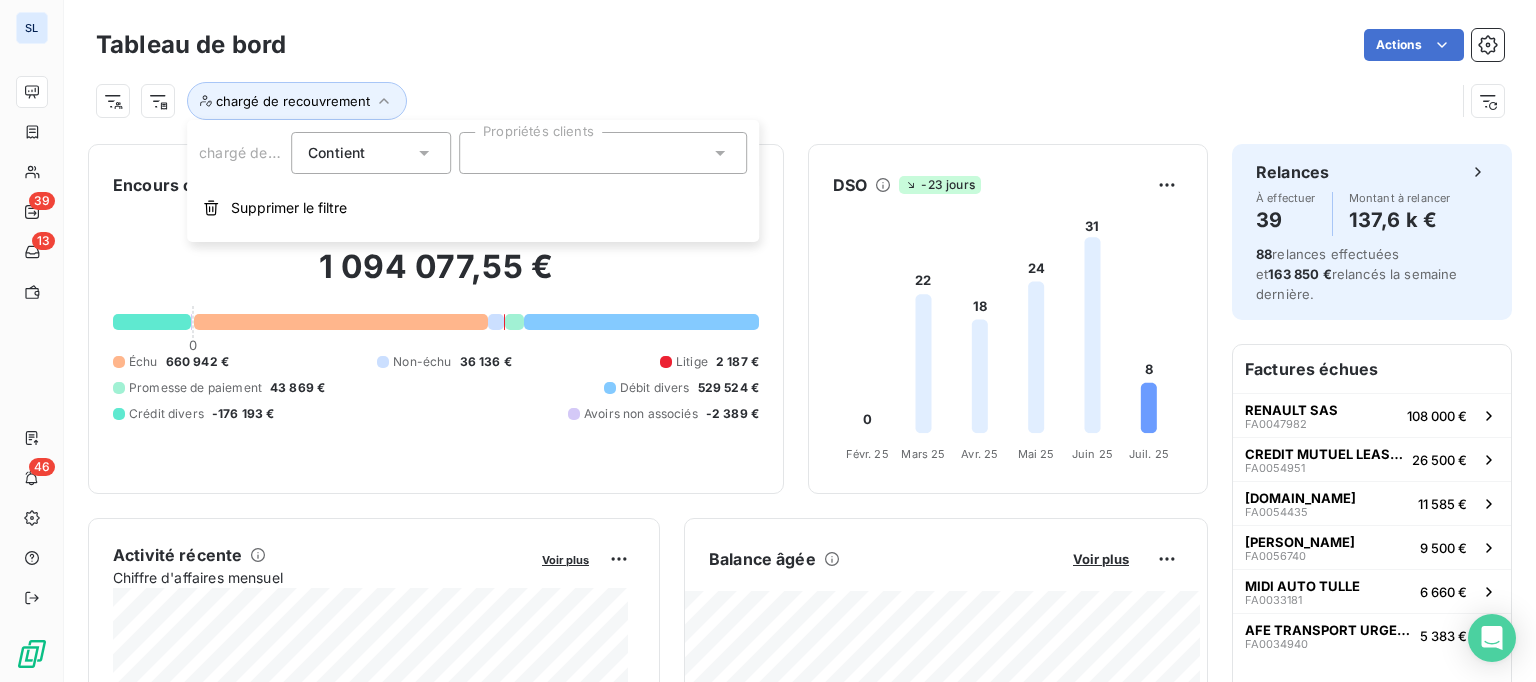 click 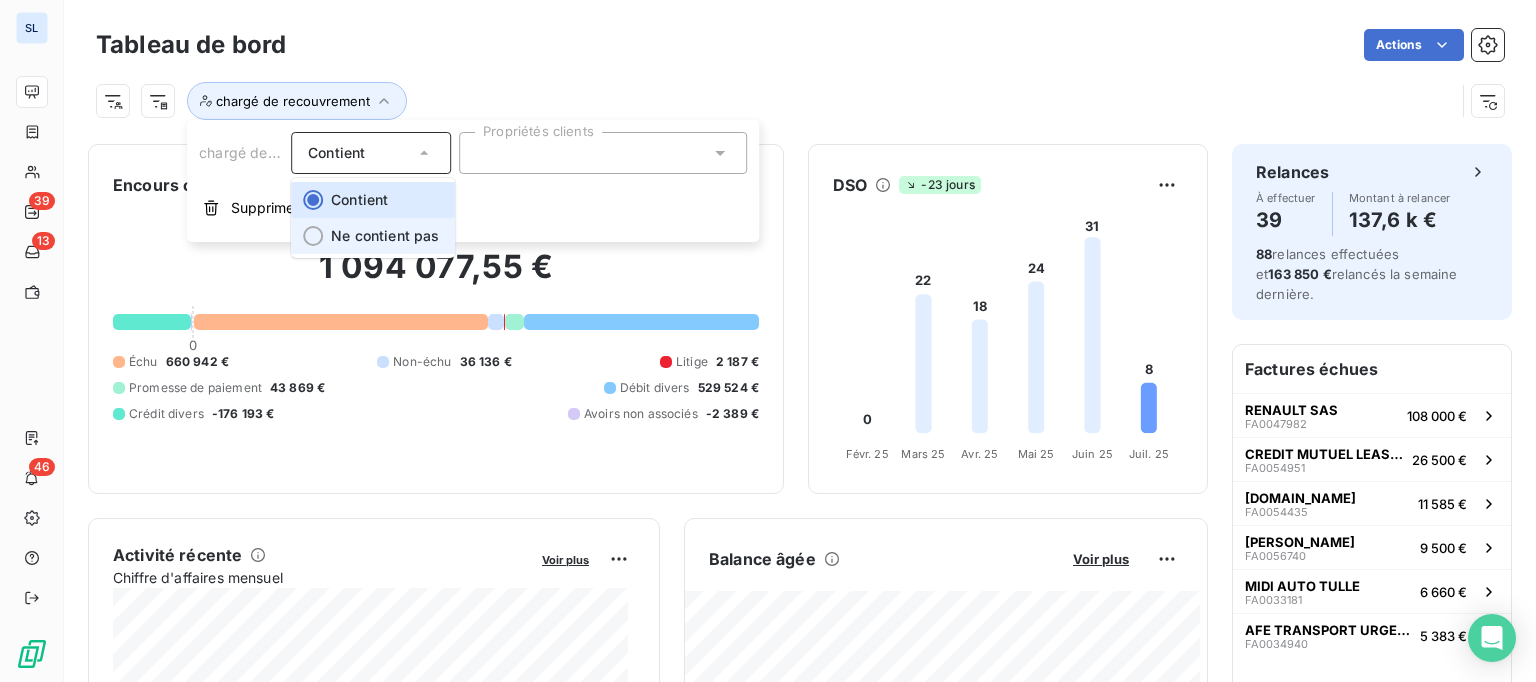 click on "Ne contient pas" at bounding box center (385, 235) 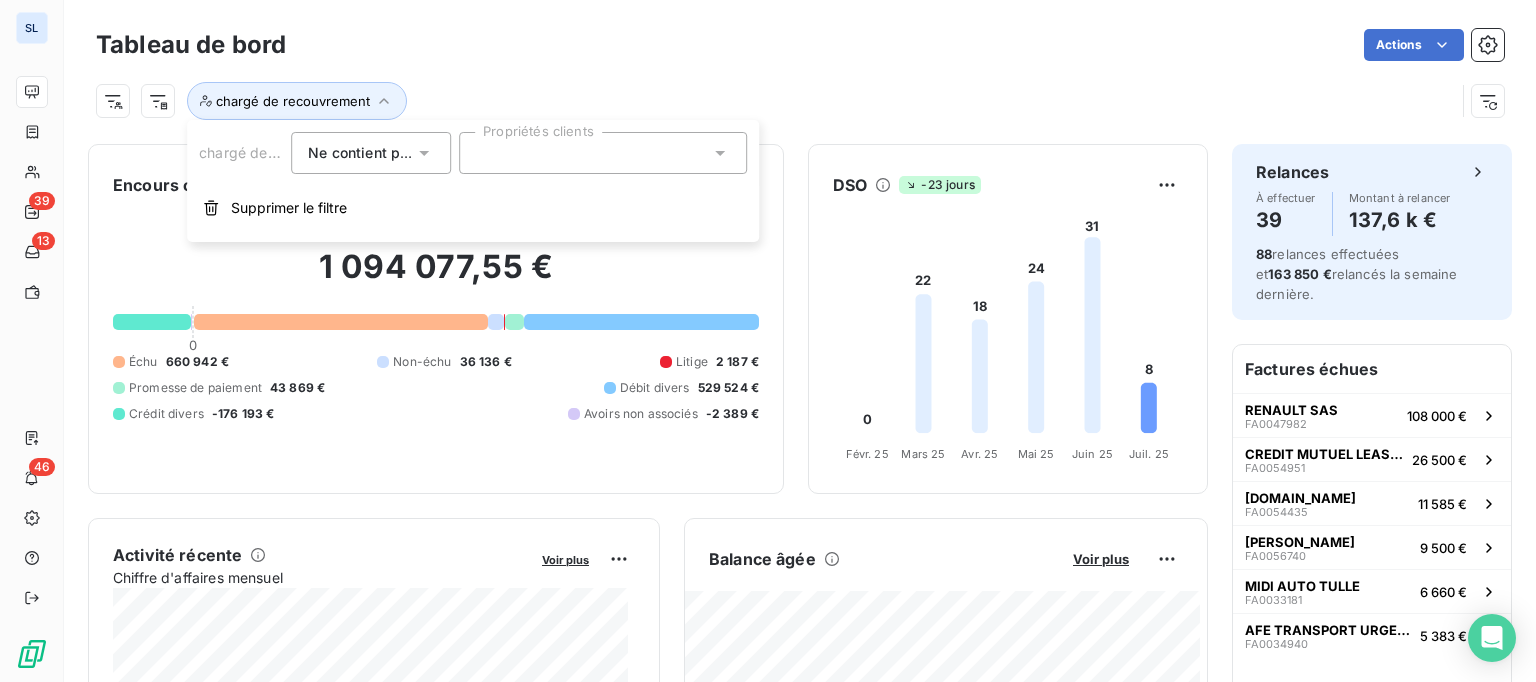 click at bounding box center [603, 153] 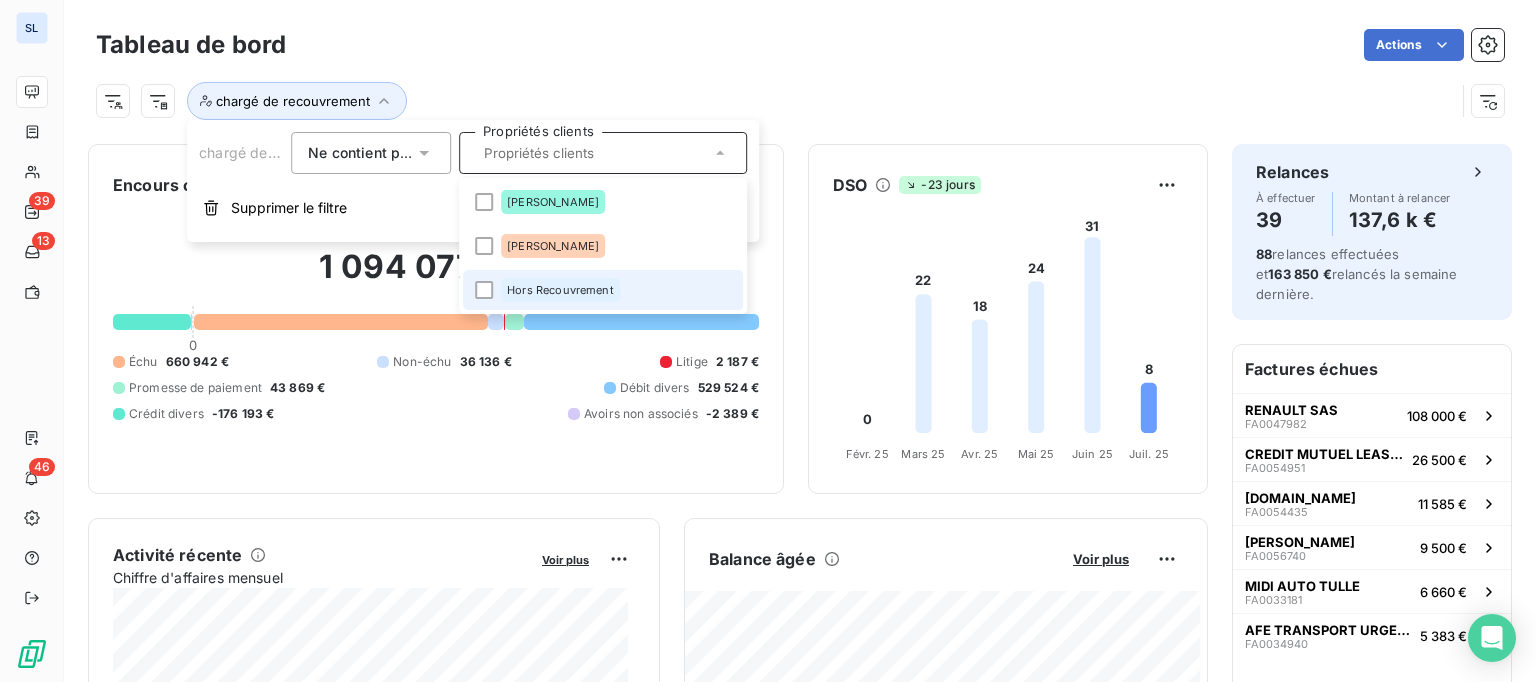 click on "Hors Recouvrement" at bounding box center [560, 290] 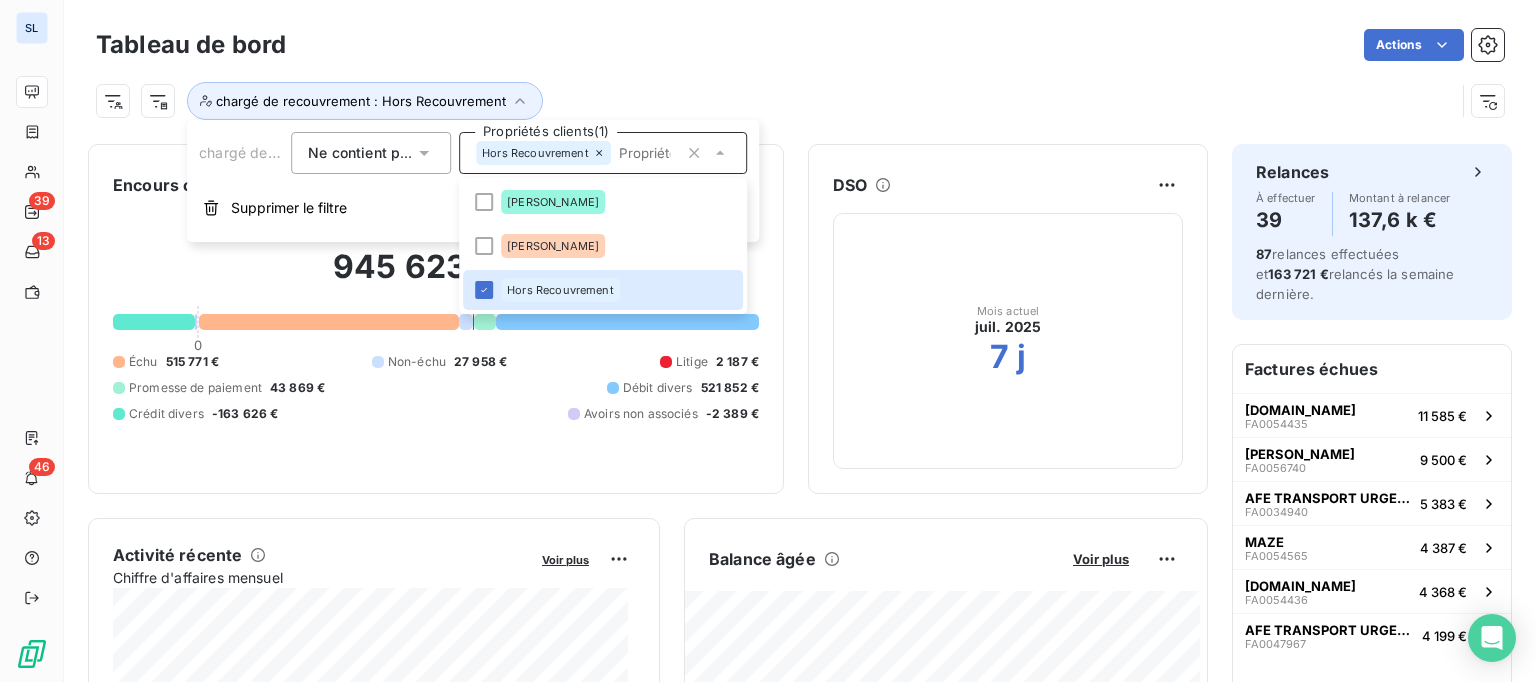 click on "Actions" at bounding box center (907, 45) 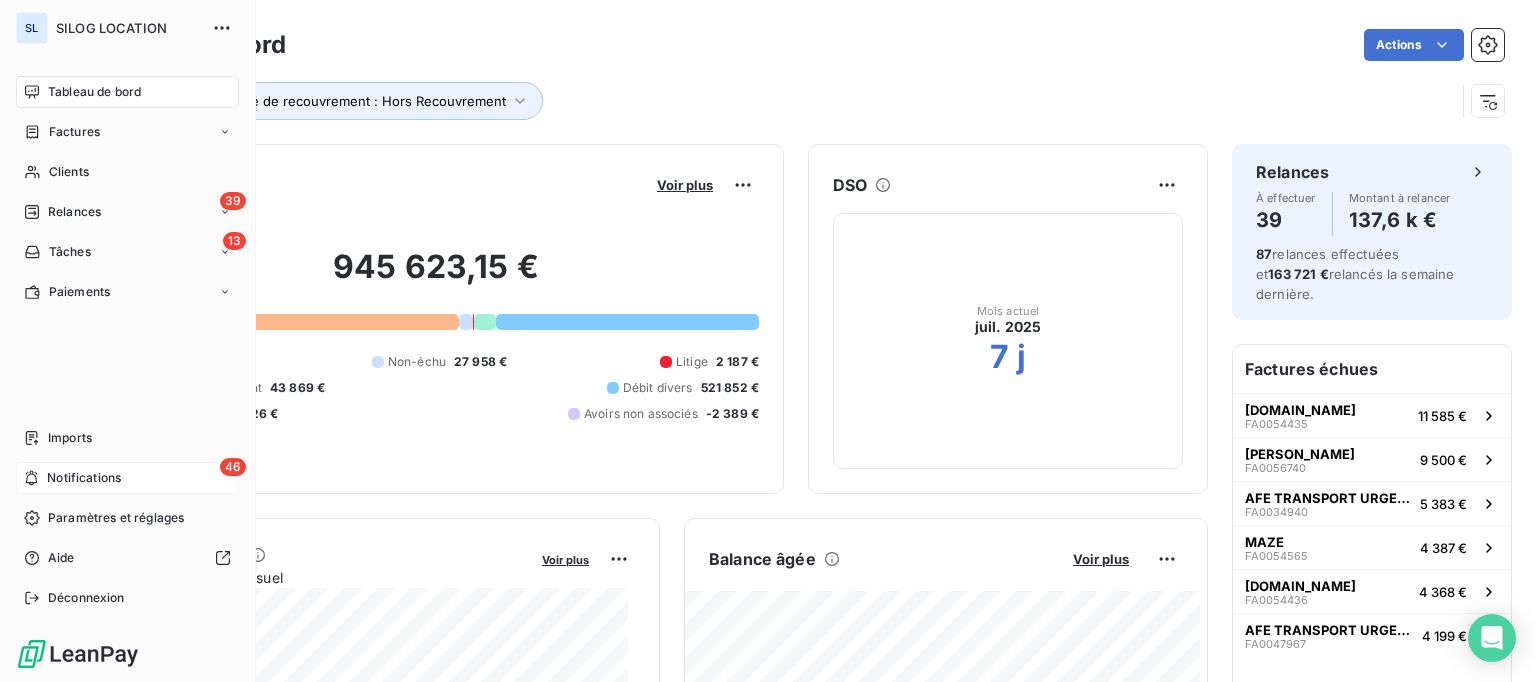 click on "Notifications" at bounding box center [84, 478] 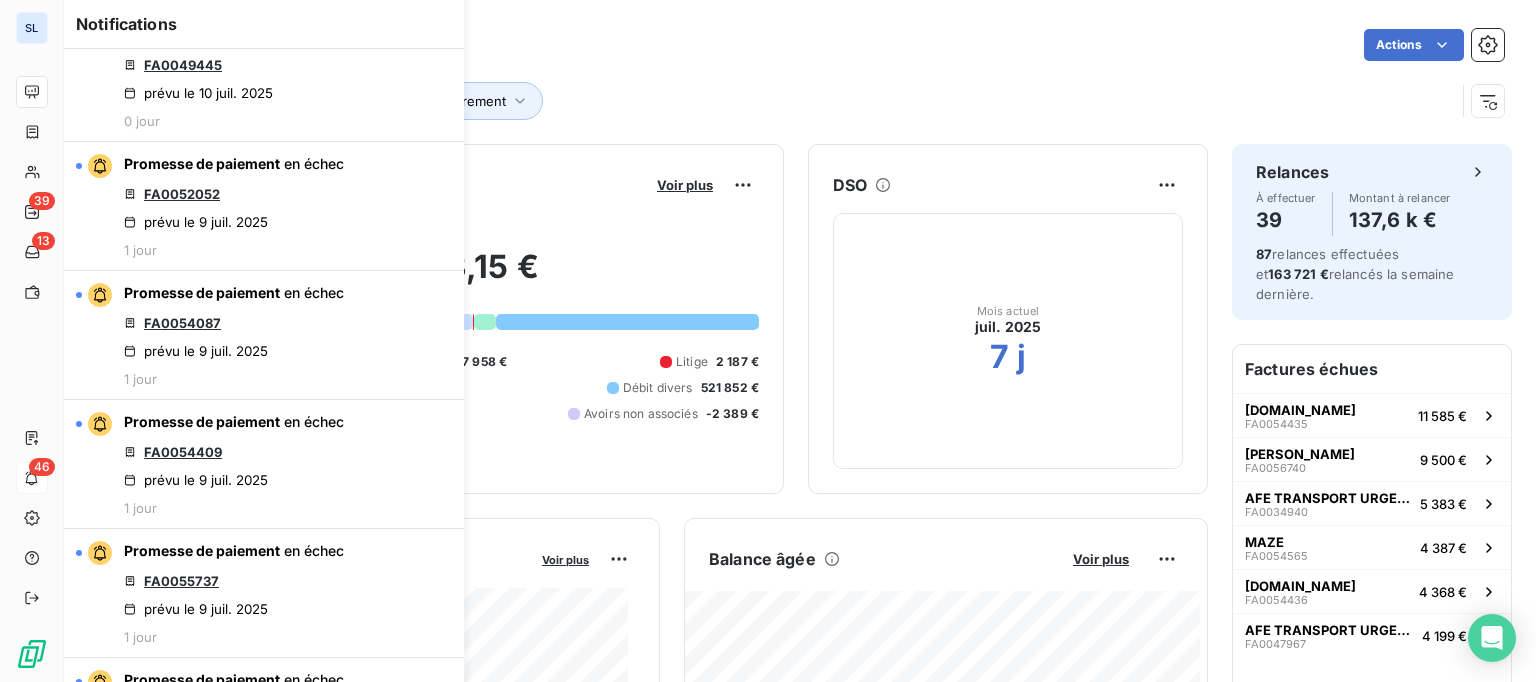 scroll, scrollTop: 1450, scrollLeft: 0, axis: vertical 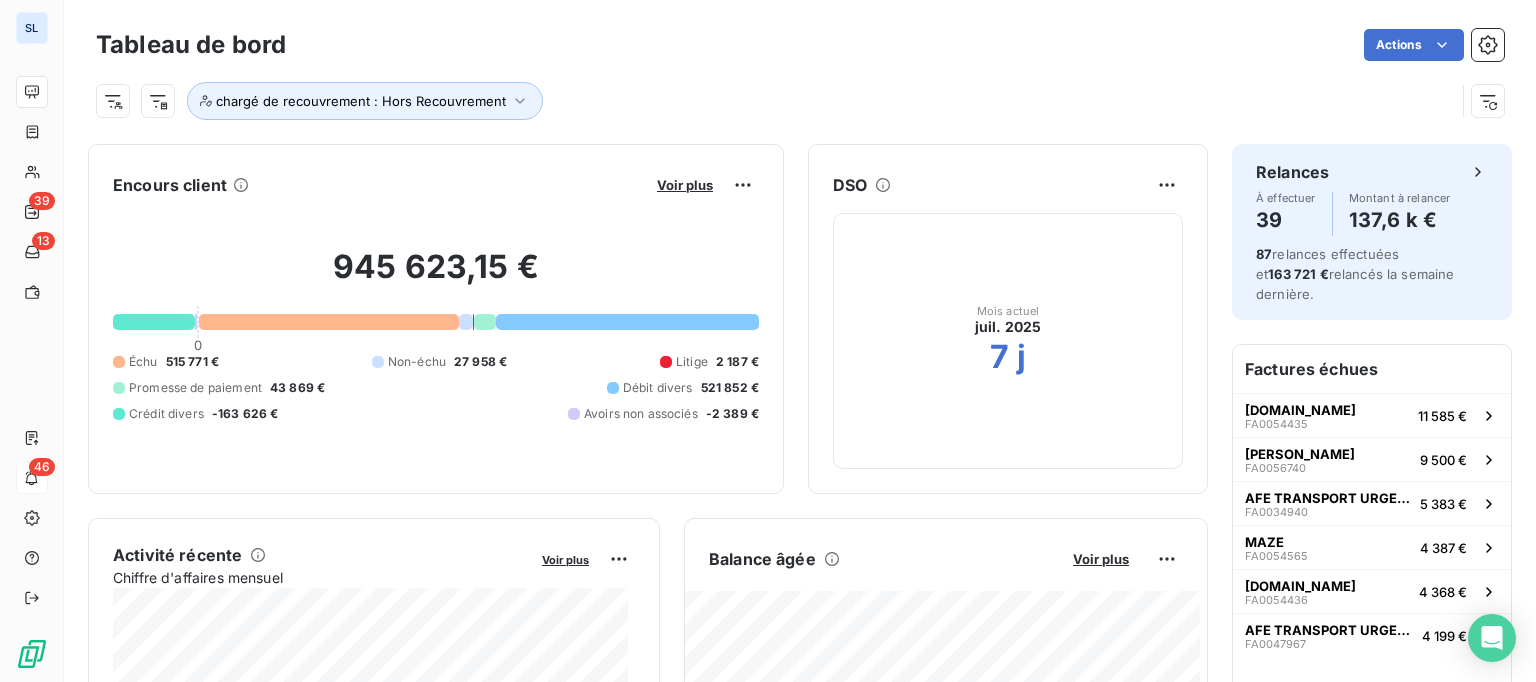 click on "Tableau de bord Actions" at bounding box center [800, 45] 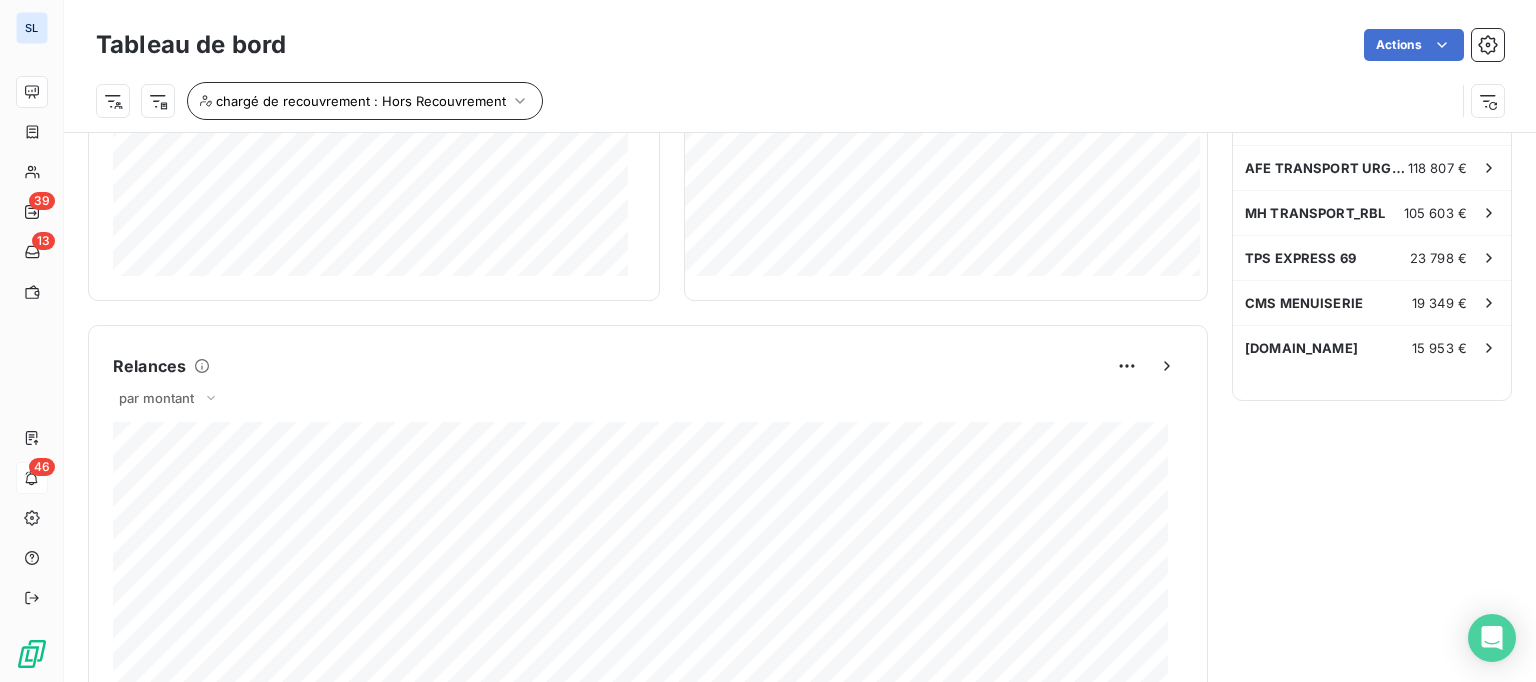 scroll, scrollTop: 642, scrollLeft: 0, axis: vertical 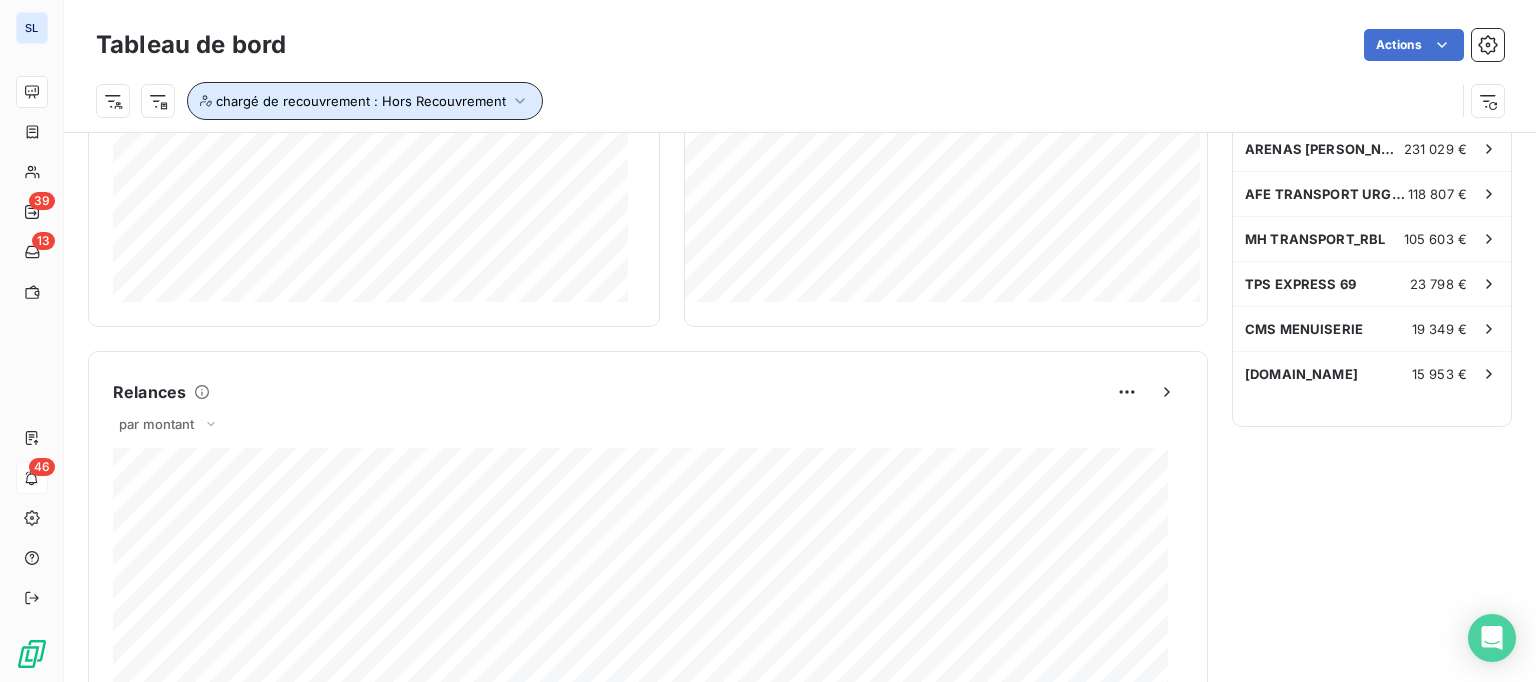 click on "chargé de recouvrement  : Hors Recouvrement" at bounding box center [361, 101] 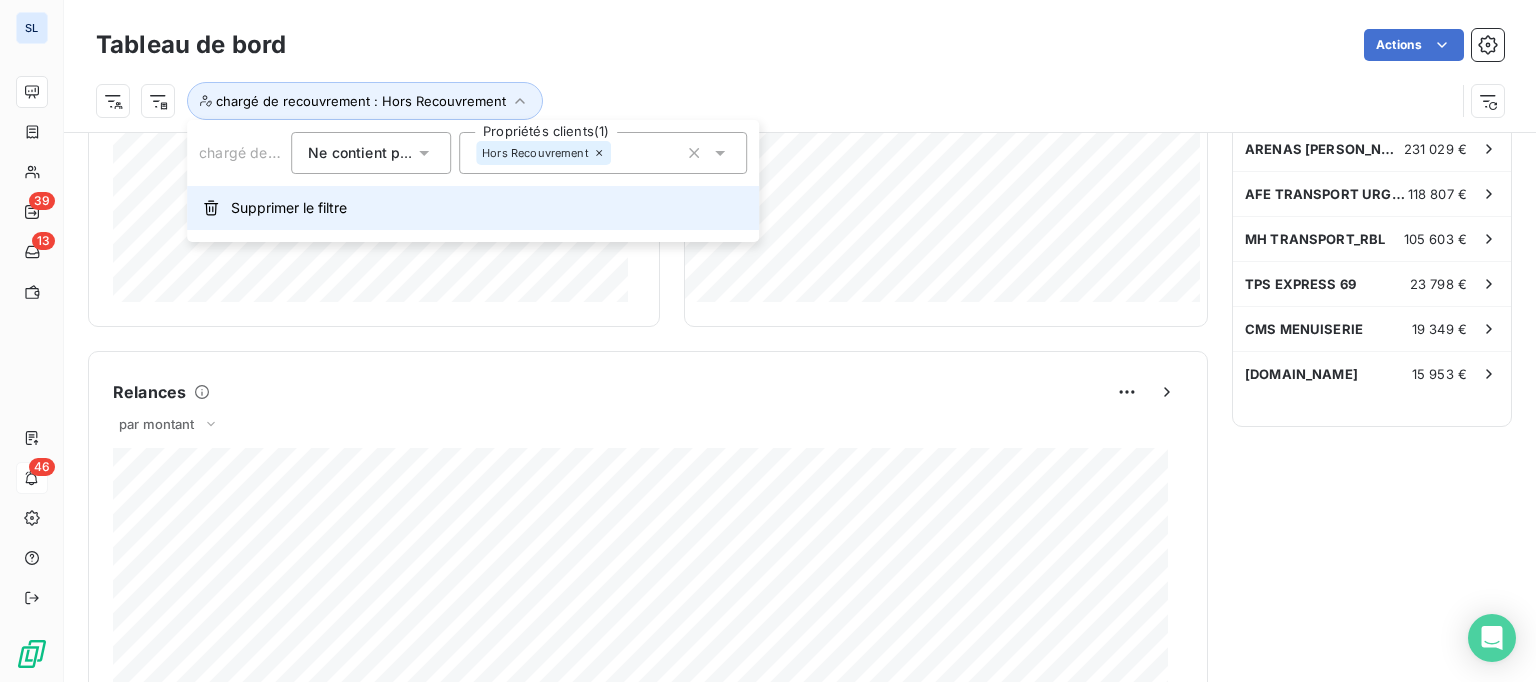 click on "Supprimer le filtre" at bounding box center [289, 208] 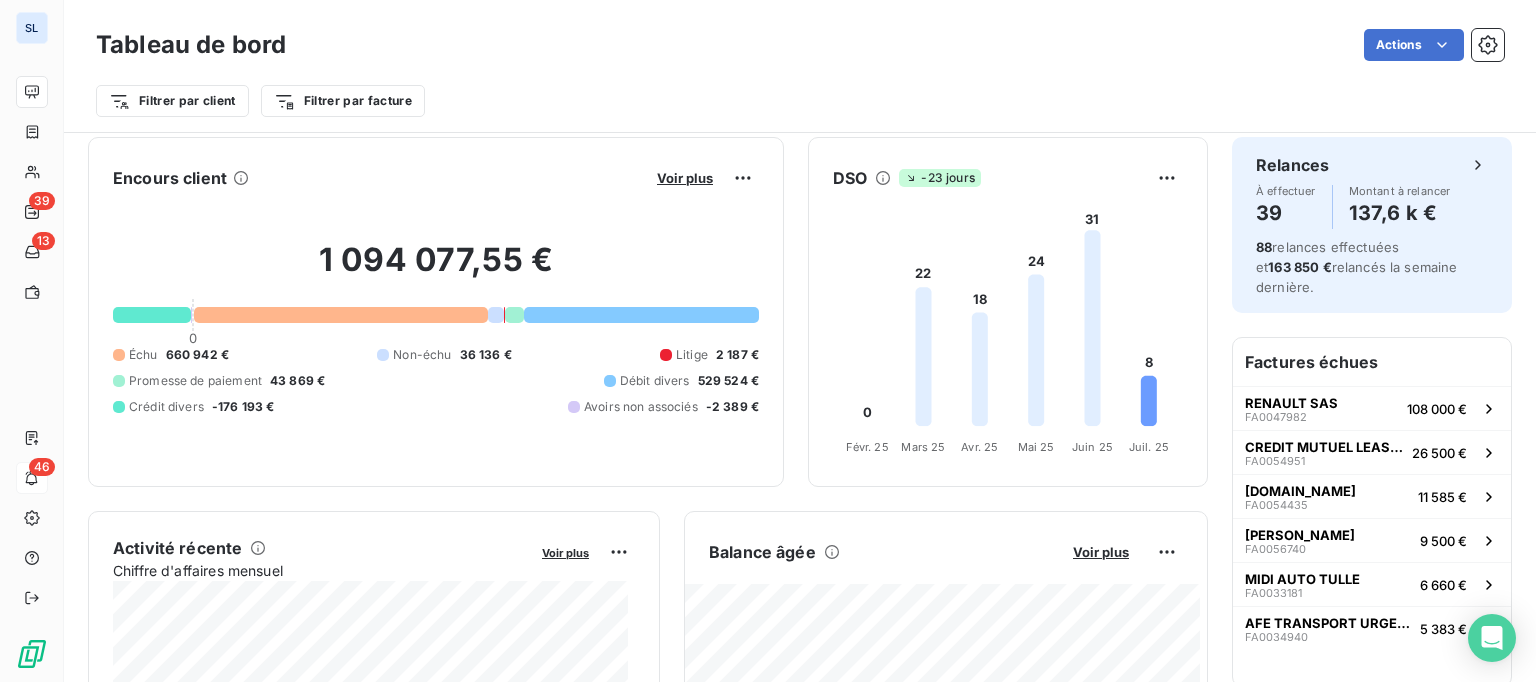 scroll, scrollTop: 0, scrollLeft: 0, axis: both 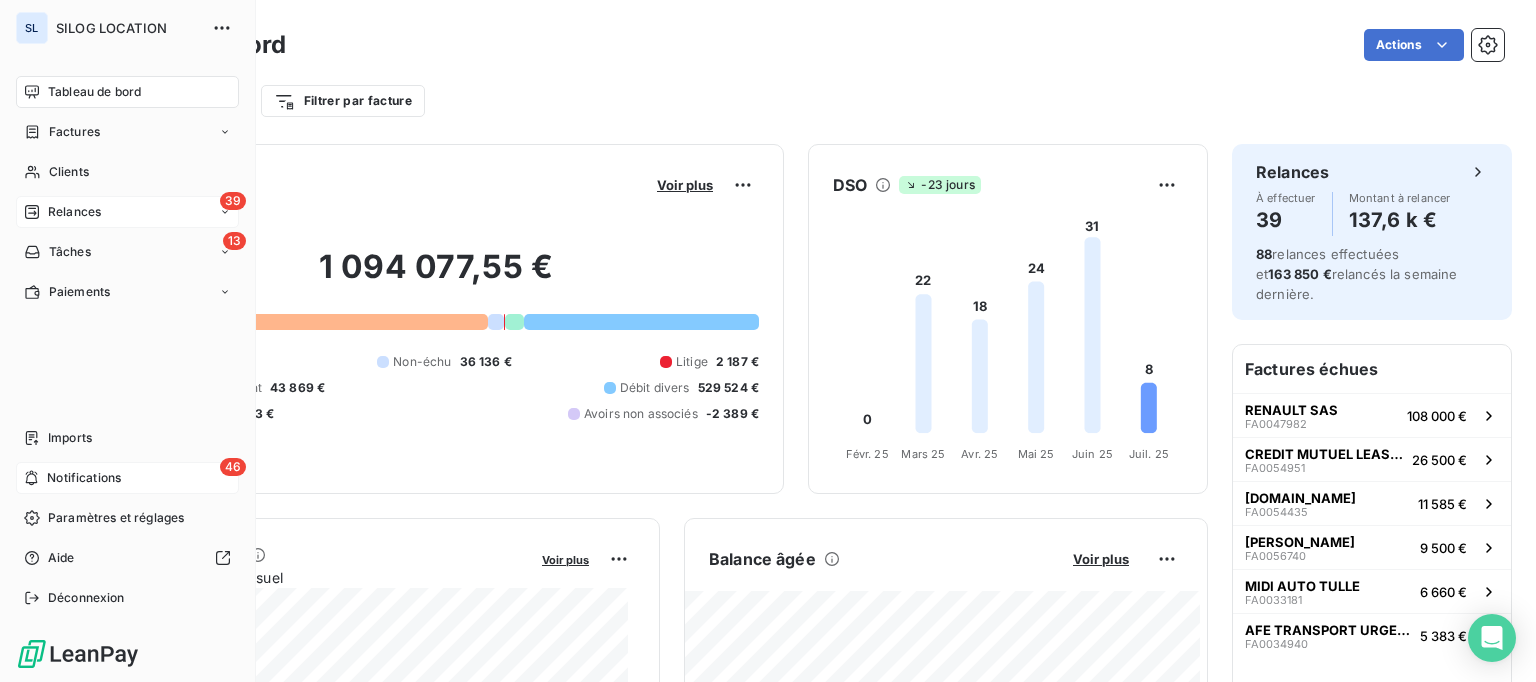 click on "Relances" at bounding box center [74, 212] 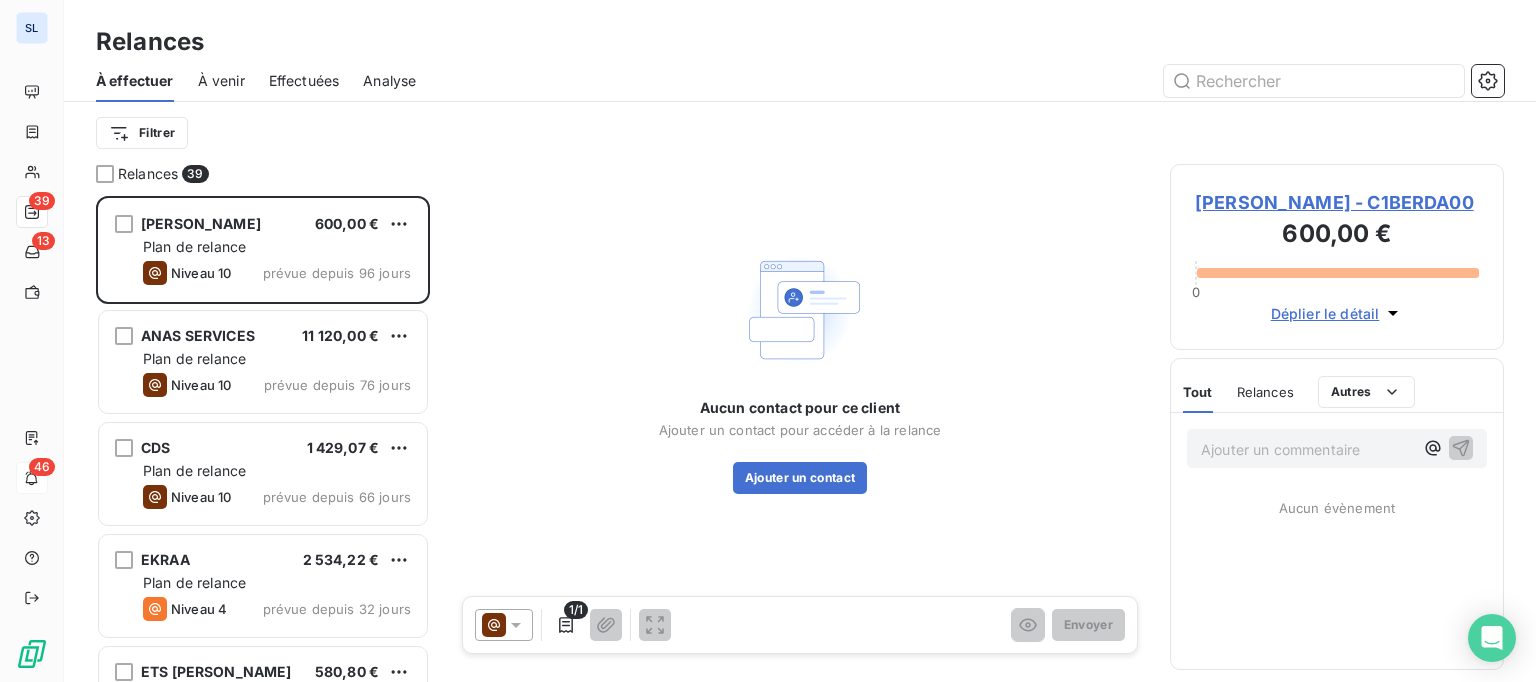 scroll, scrollTop: 16, scrollLeft: 16, axis: both 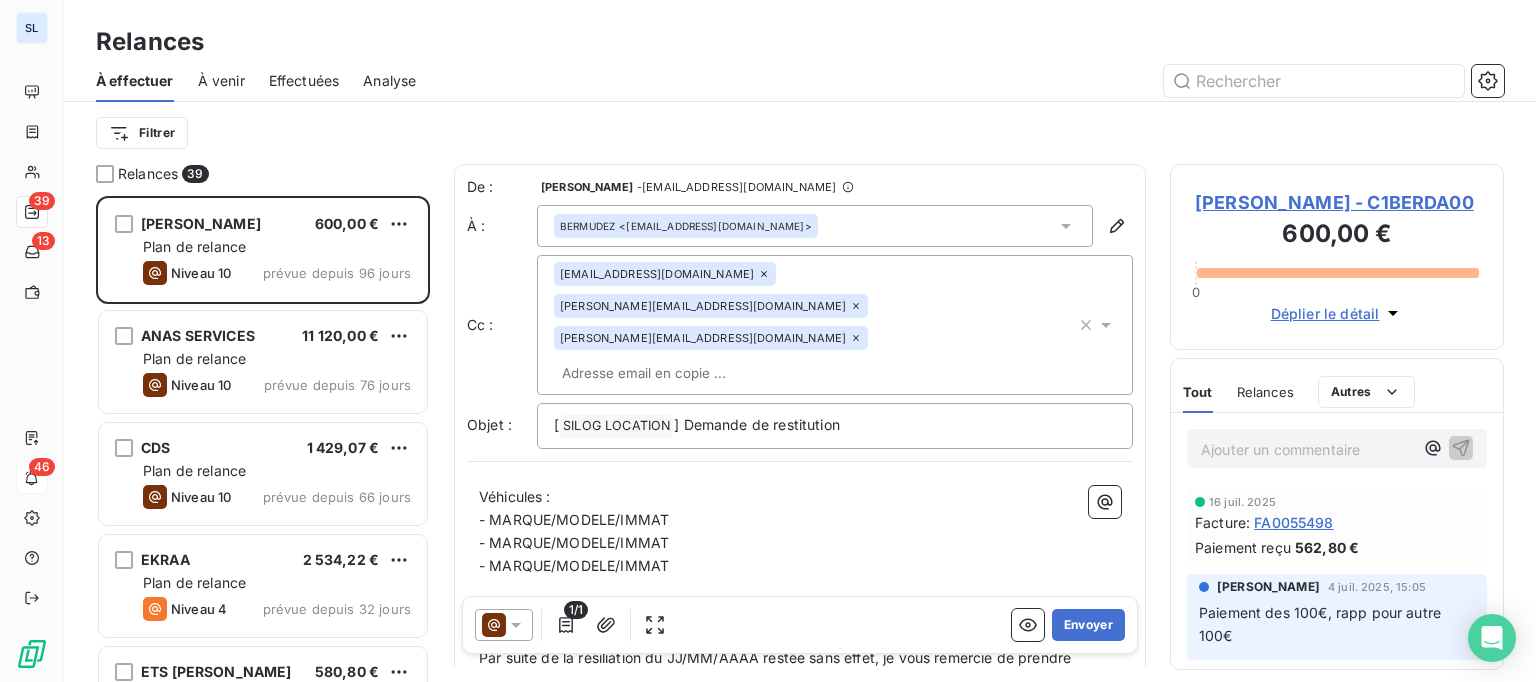 click on "Effectuées" at bounding box center (304, 81) 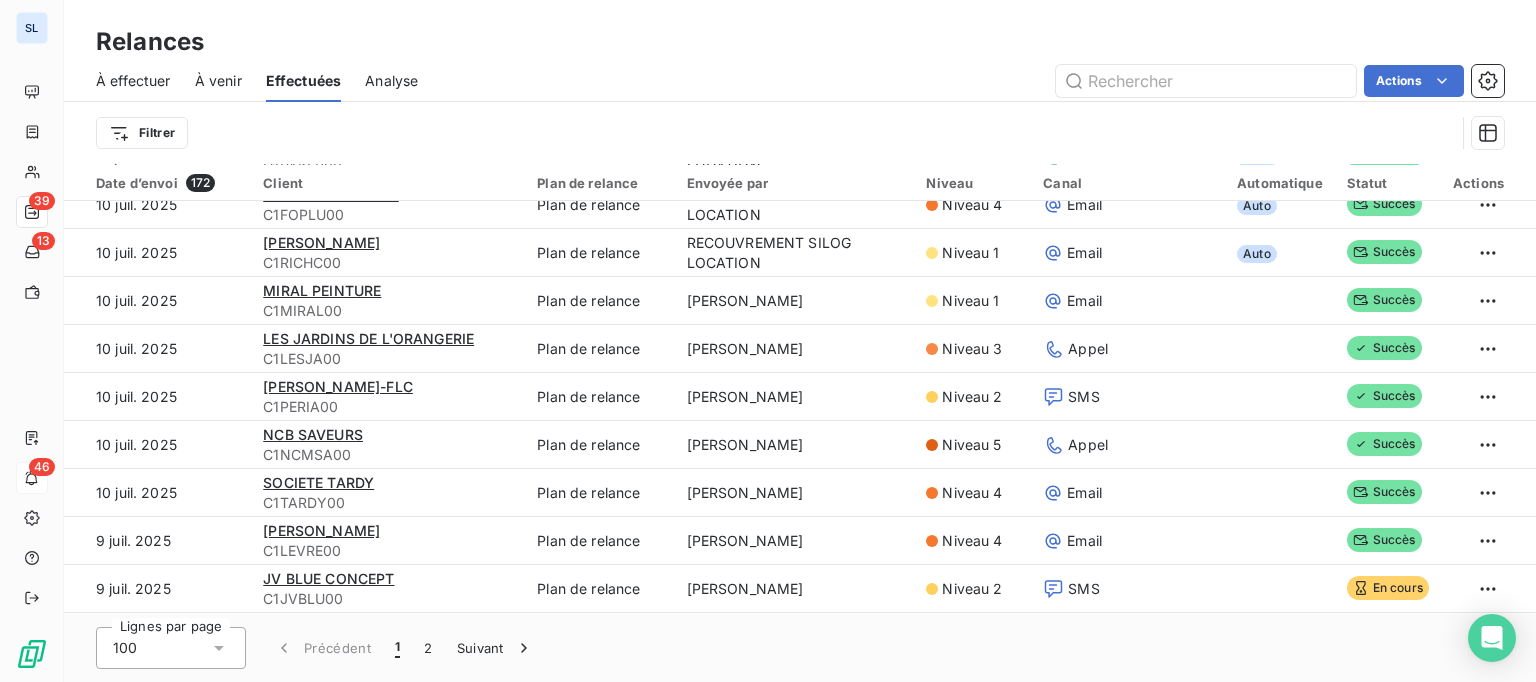 scroll, scrollTop: 830, scrollLeft: 0, axis: vertical 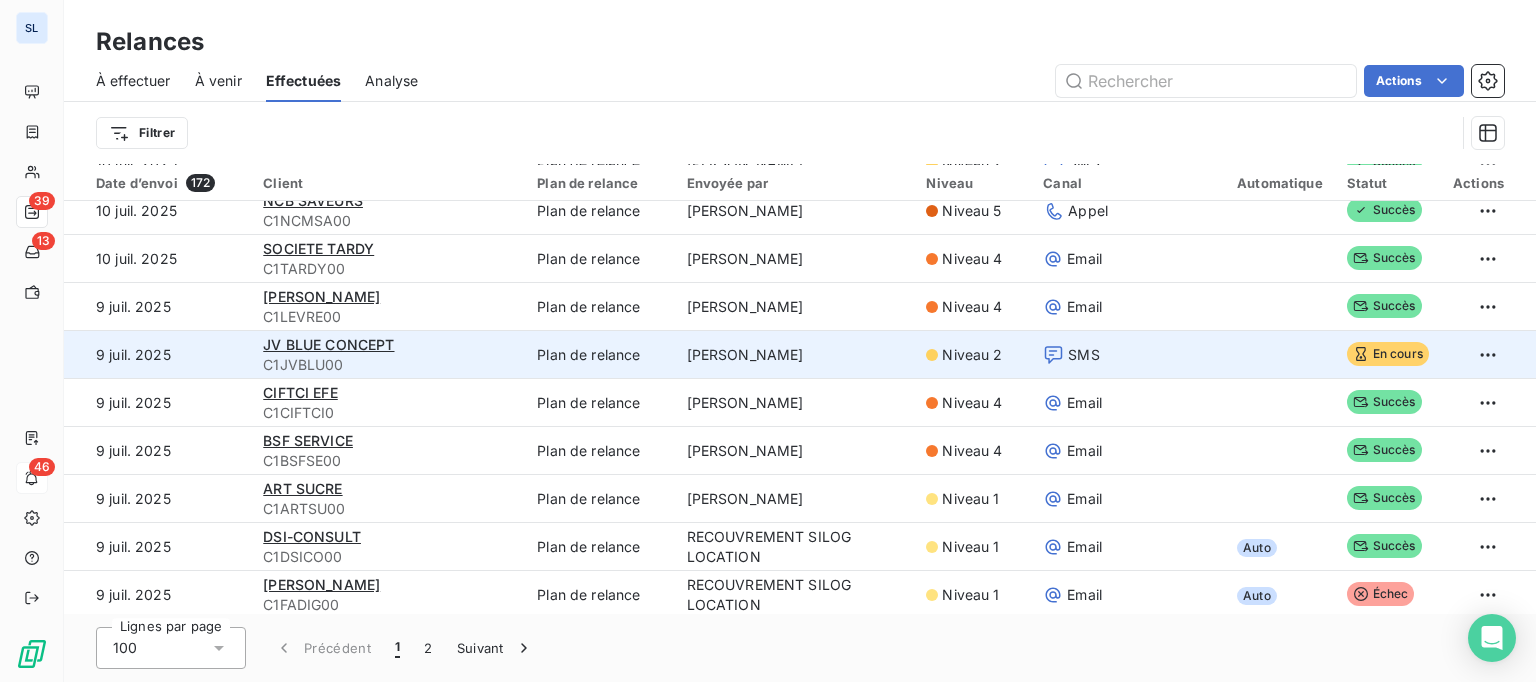 click on "SMS" at bounding box center [1128, 355] 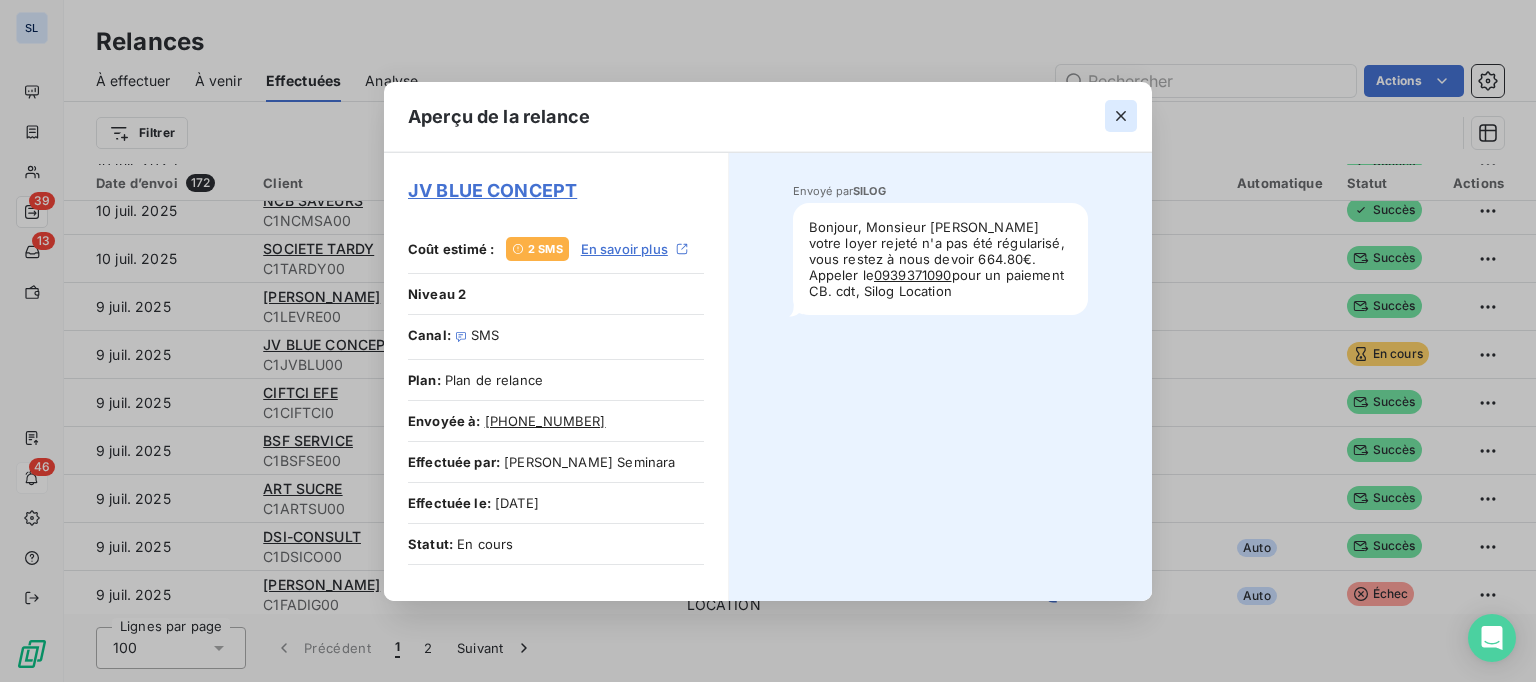 click 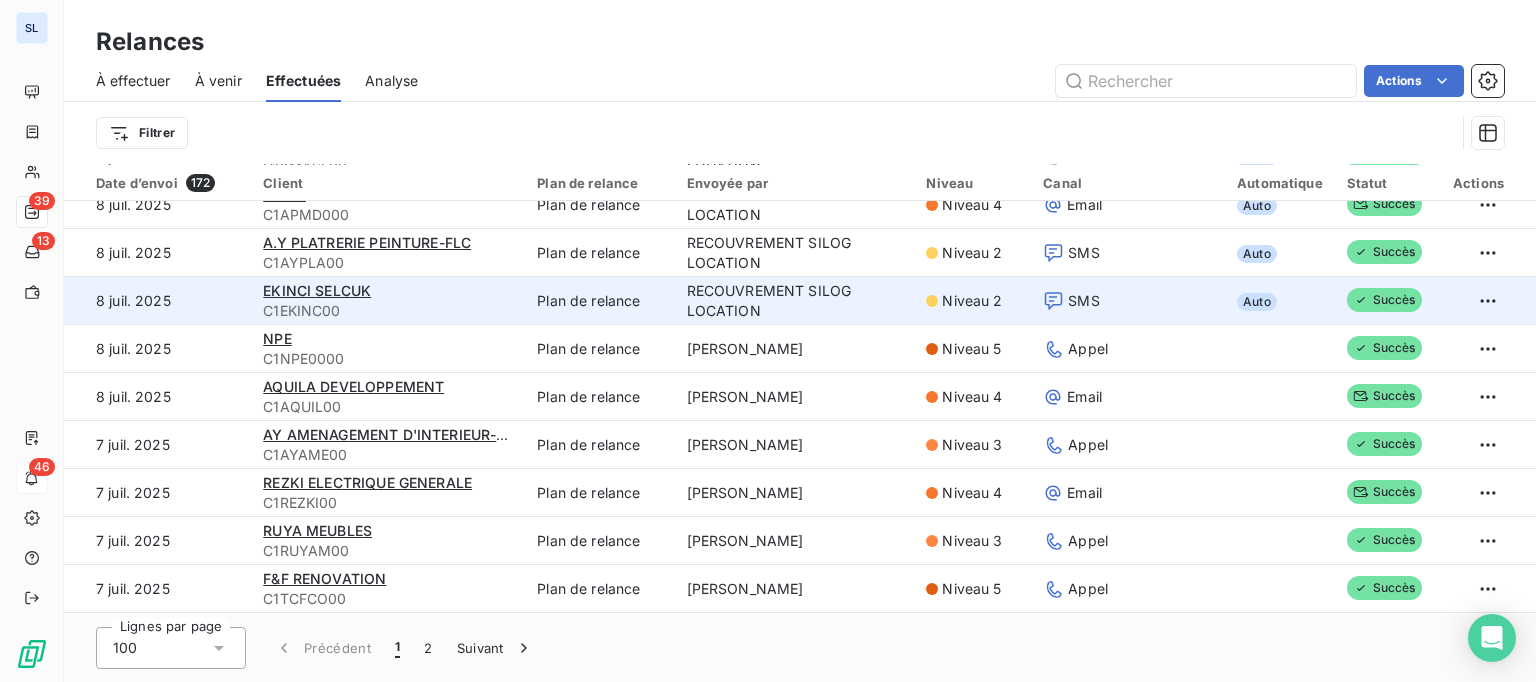 scroll, scrollTop: 1891, scrollLeft: 0, axis: vertical 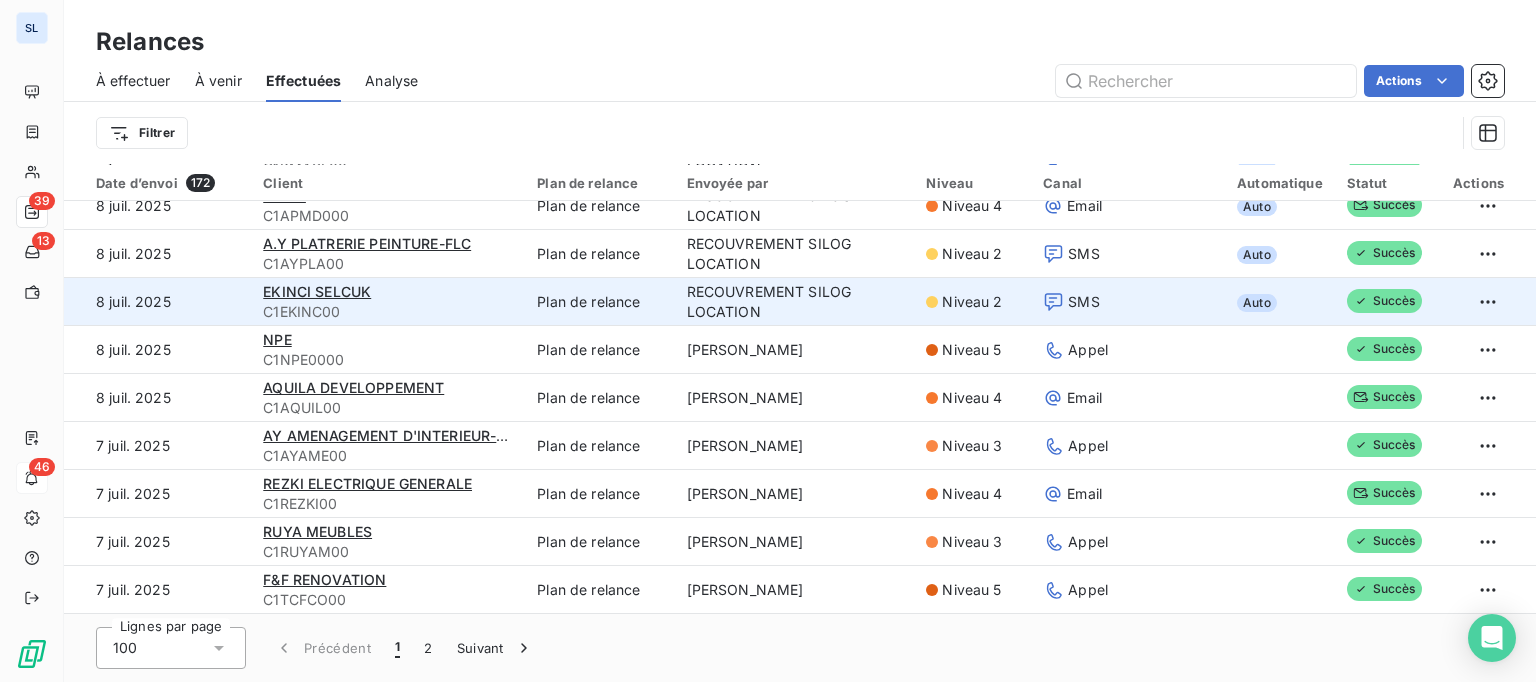 click on "SMS" at bounding box center [1128, 302] 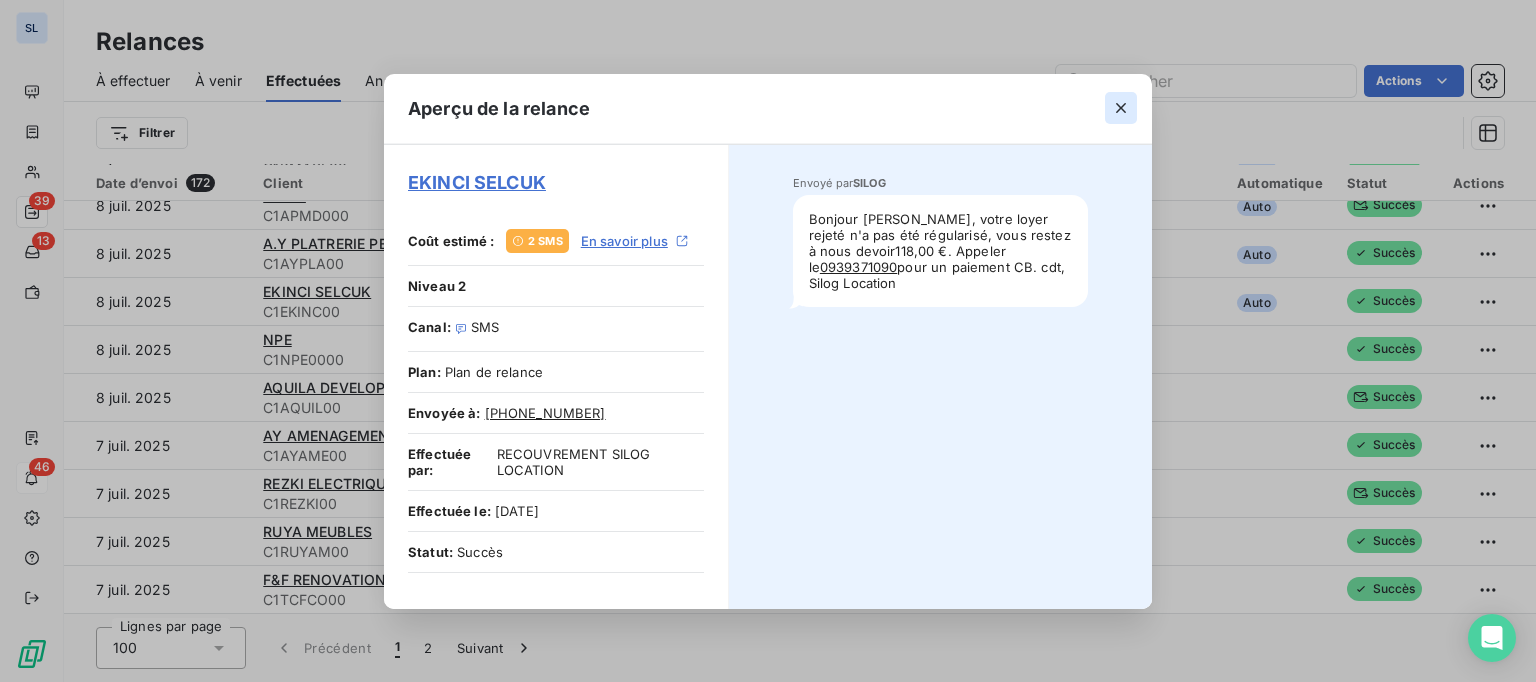 click at bounding box center (1121, 108) 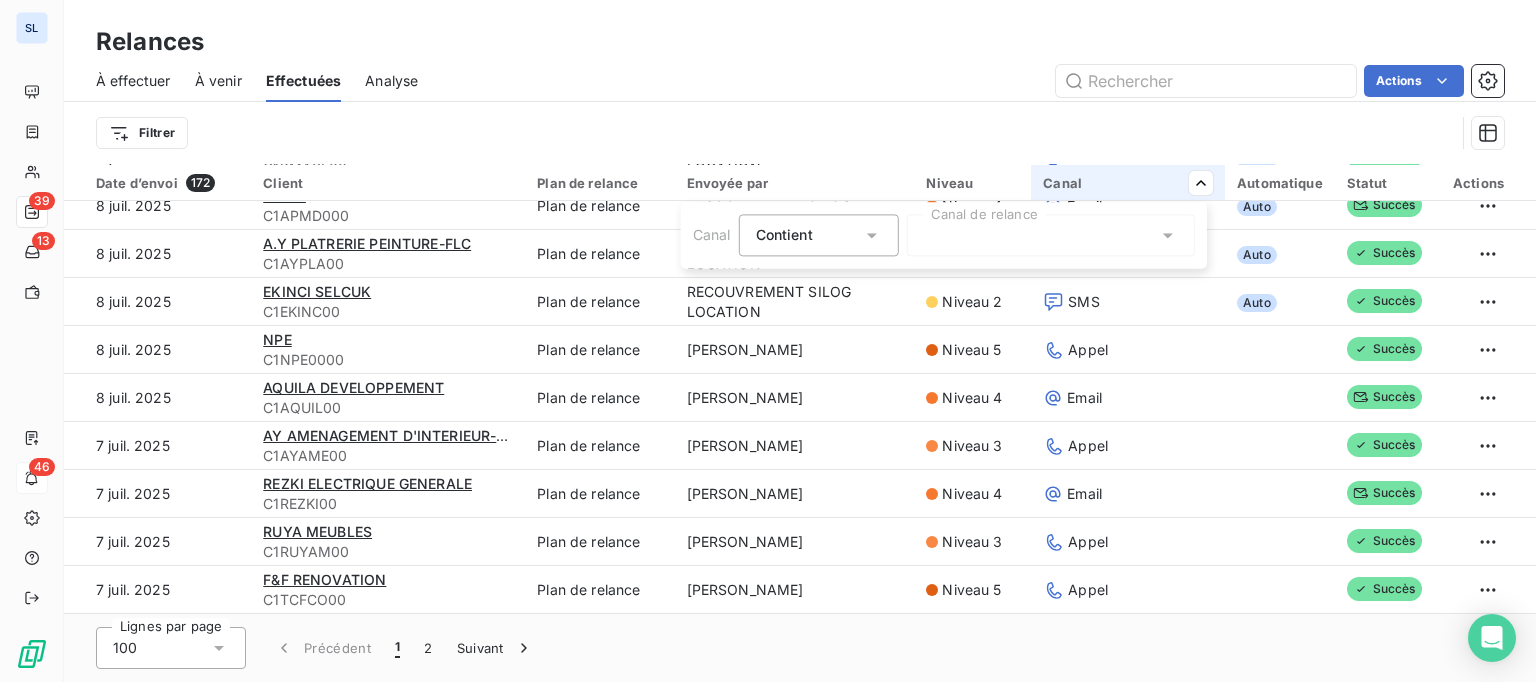 click at bounding box center (1051, 235) 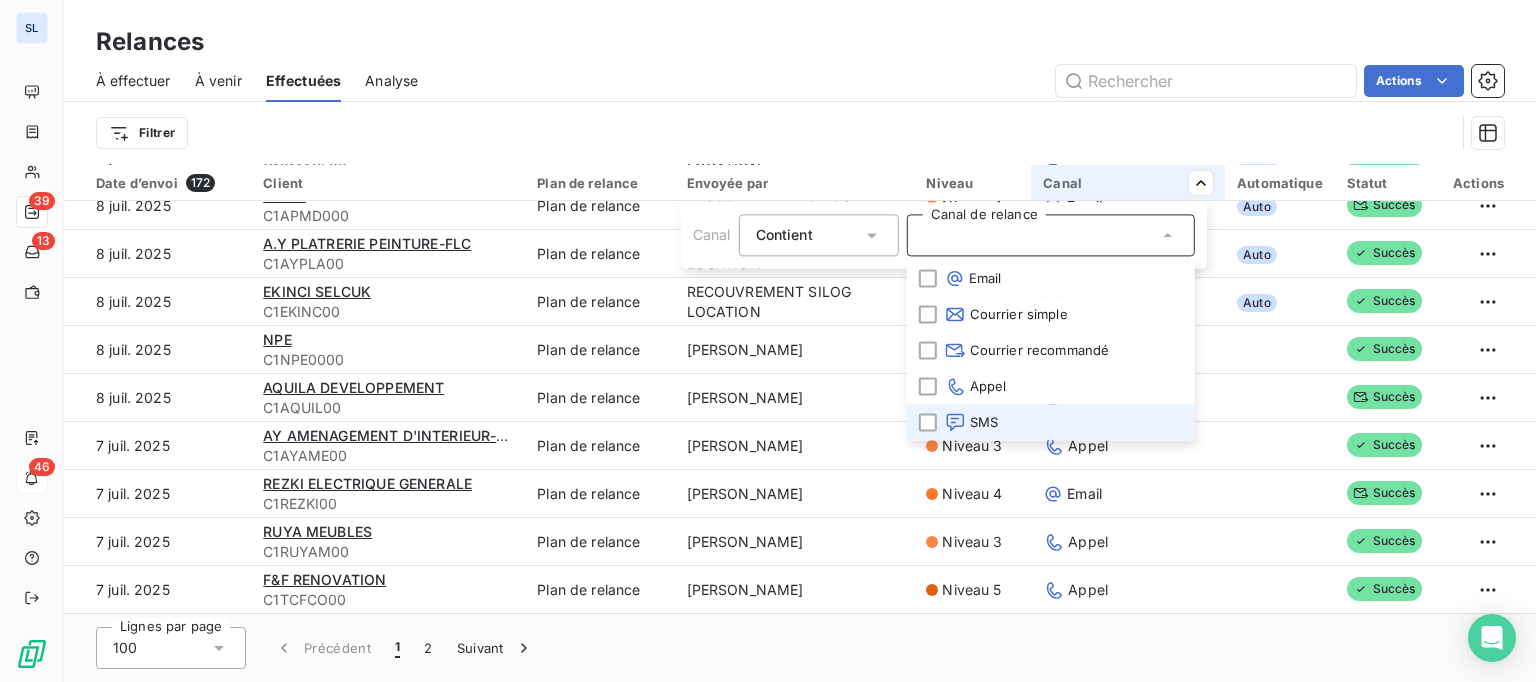 click on "SMS" at bounding box center (971, 422) 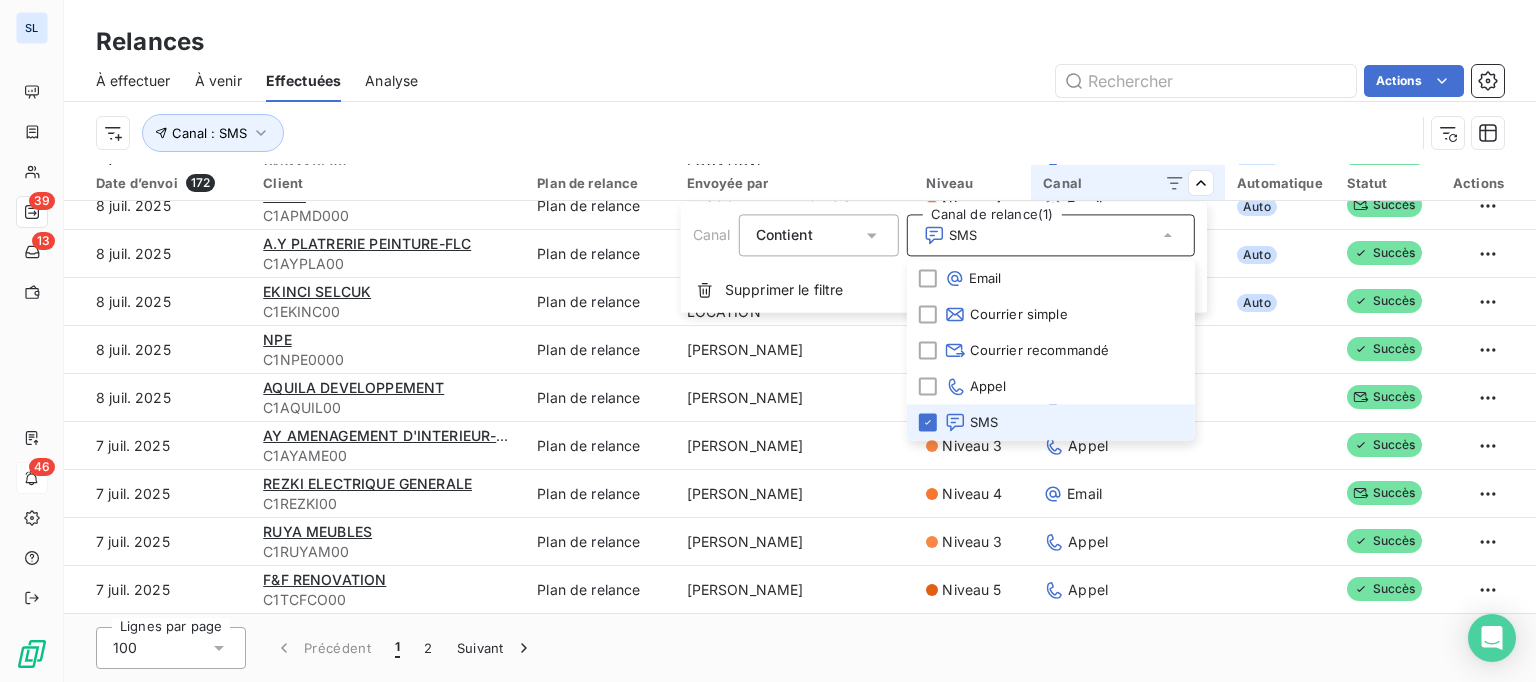 scroll, scrollTop: 1218, scrollLeft: 0, axis: vertical 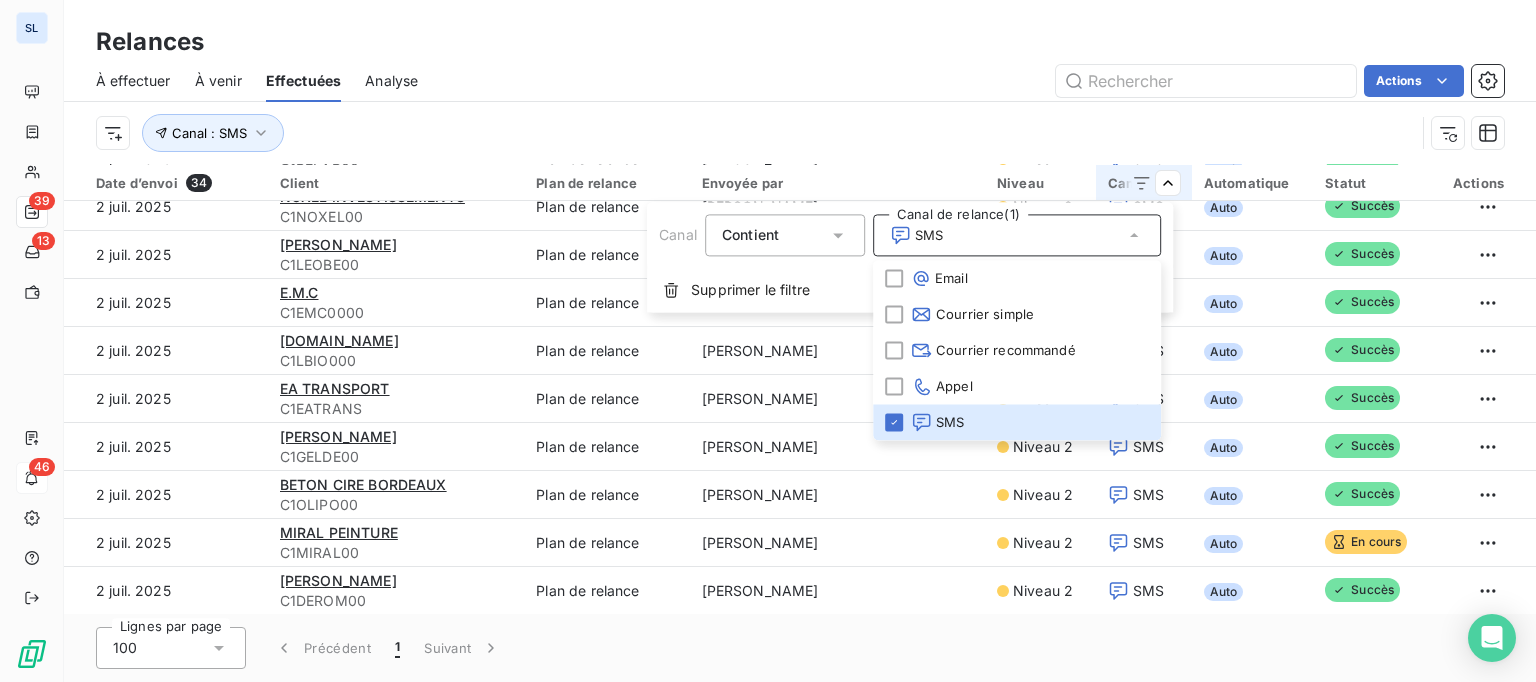 click on "SL 39 13 46 Relances À effectuer À venir Effectuées Analyse Actions Canal  : SMS  Date d’envoi 34 Client Plan de relance Envoyée par Niveau Canal Automatique Statut Actions 10 juil. 2025 PERINGALE ANGIE-FLC C1PERIA00 Plan de relance alexandra BOURGEOIS Niveau 2 SMS Succès 9 juil. 2025 JV BLUE CONCEPT C1JVBLU00 Plan de relance Domenico  Seminara Niveau 2 SMS En cours 9 juil. 2025 MAISON ONUR C1MAISON0 Plan de relance RECOUVREMENT SILOG LOCATION Niveau 2 SMS Auto Succès 8 juil. 2025 A.Y PLATRERIE PEINTURE-FLC C1AYPLA00 Plan de relance RECOUVREMENT SILOG LOCATION Niveau 2 SMS Auto Succès 8 juil. 2025 EKINCI SELCUK C1EKINC00 Plan de relance RECOUVREMENT SILOG LOCATION Niveau 2 SMS Auto Succès 7 juil. 2025 MIRAL PEINTURE C1MIRAL00 Plan de relance alexandra BOURGEOIS Niveau 2 SMS Échec 7 juil. 2025 BETON CIRE BORDEAUX C1OLIPO00 Plan de relance RECOUVREMENT SILOG LOCATION Niveau 2 SMS Auto Succès 7 juil. 2025 EA TRANSPORT C1EATRANS Plan de relance RECOUVREMENT SILOG LOCATION Niveau 2 SMS" at bounding box center [768, 341] 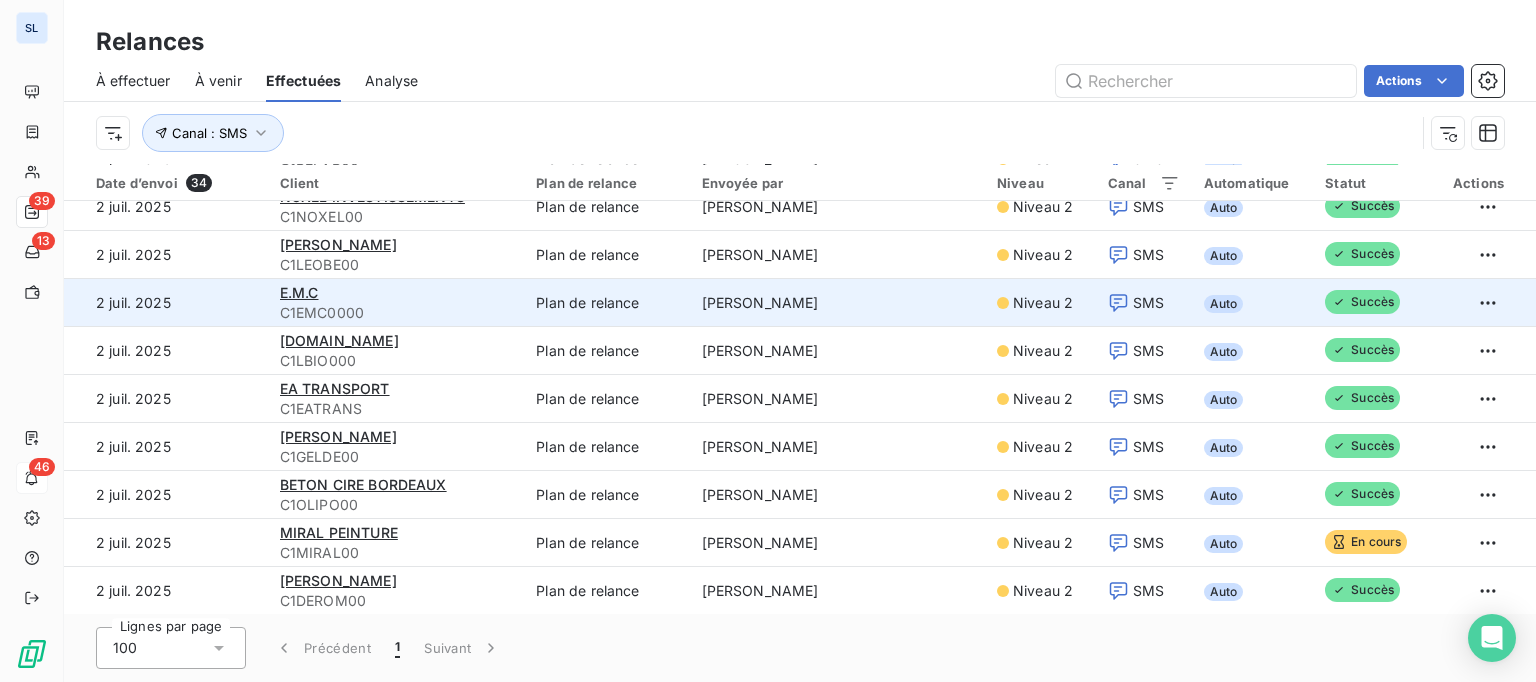 click on "Audrey LECHAT" at bounding box center [838, 303] 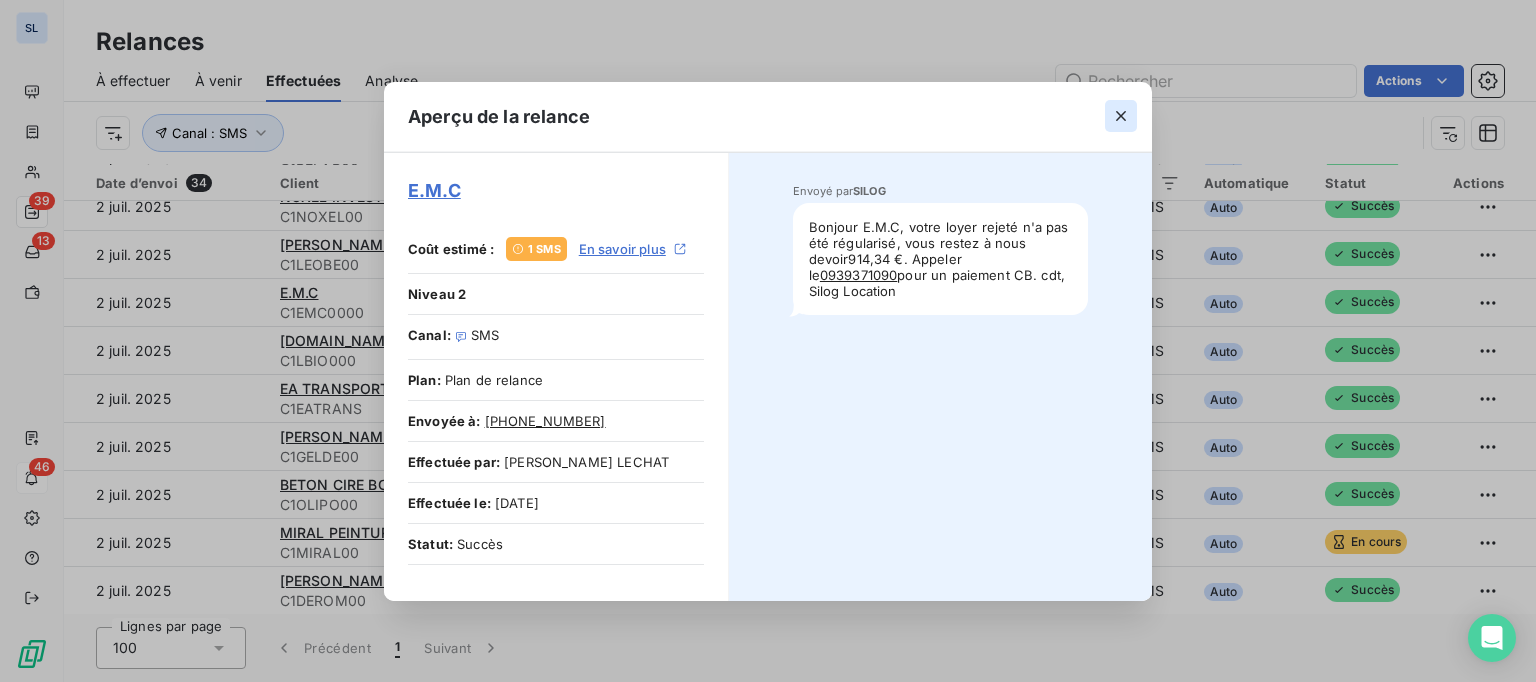 click 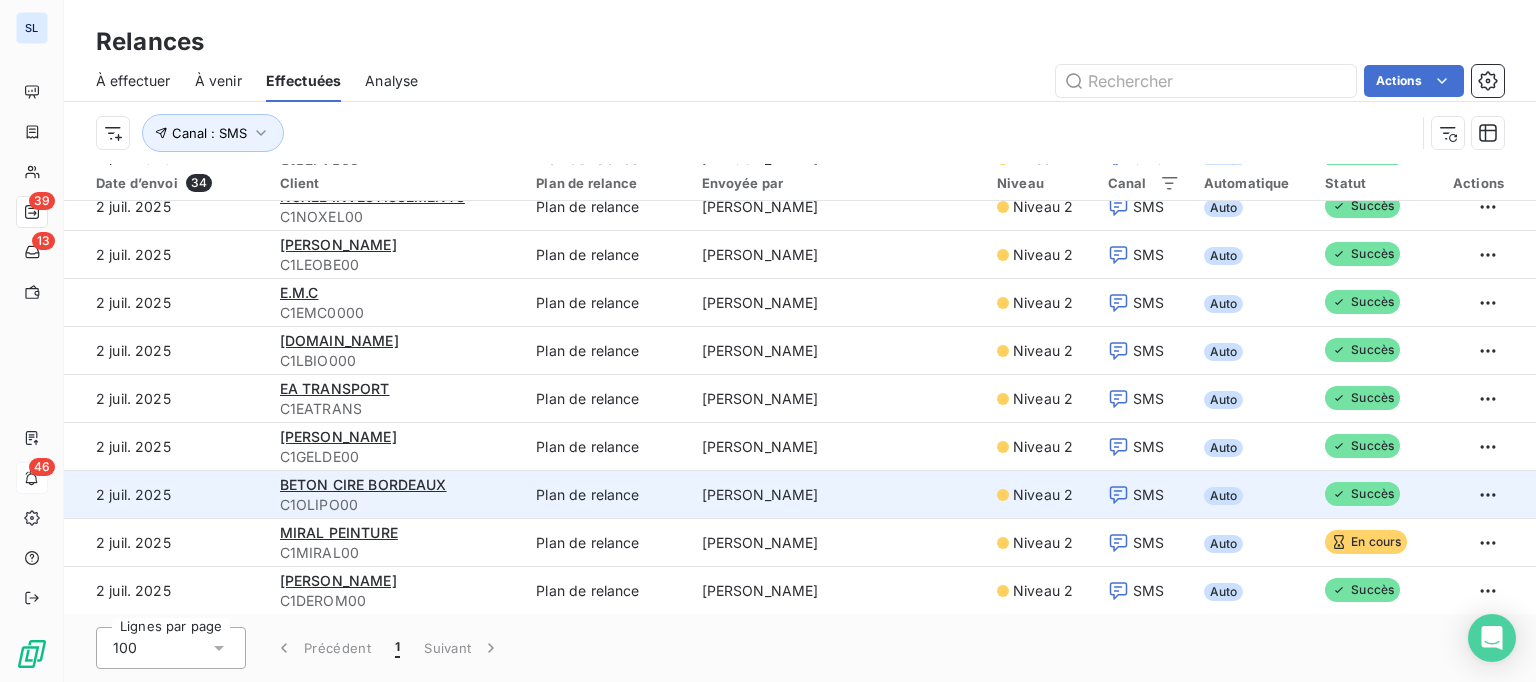 click on "Audrey LECHAT" at bounding box center (838, 495) 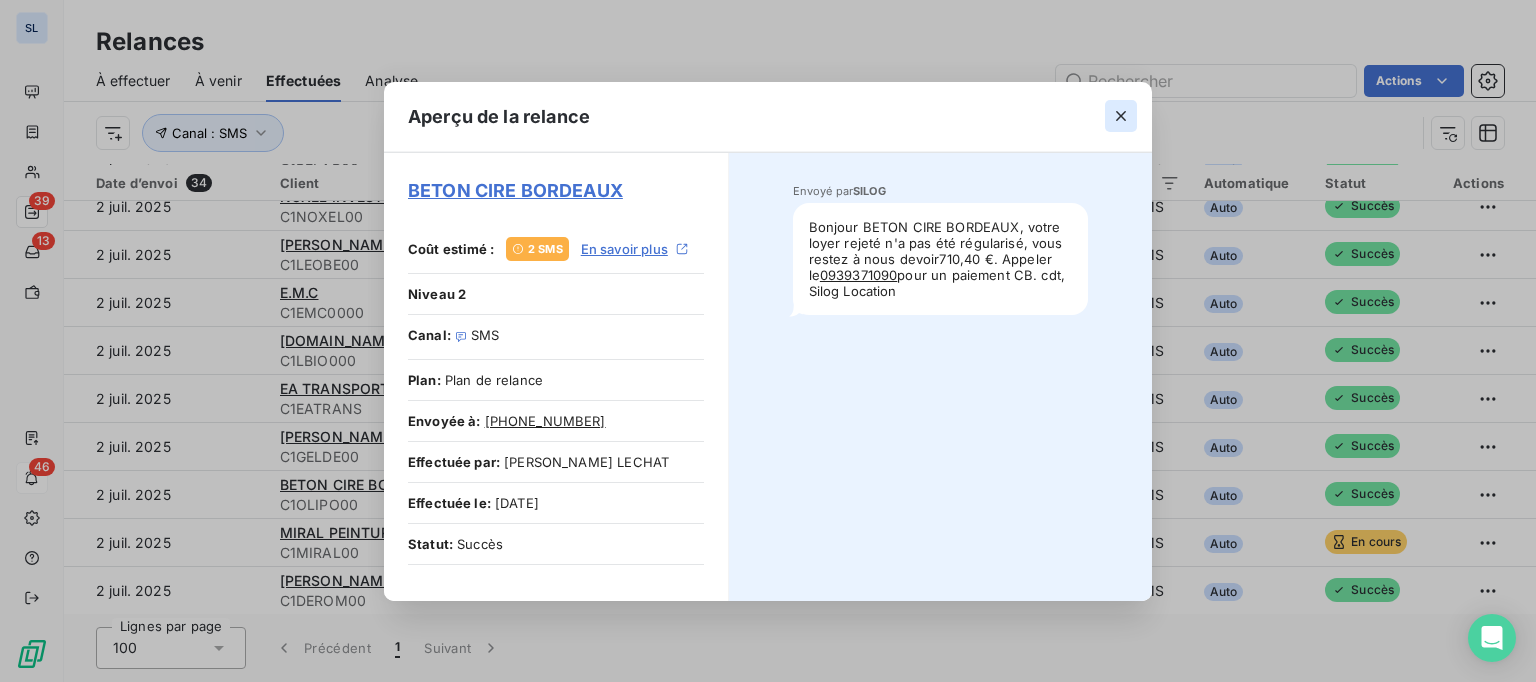 click 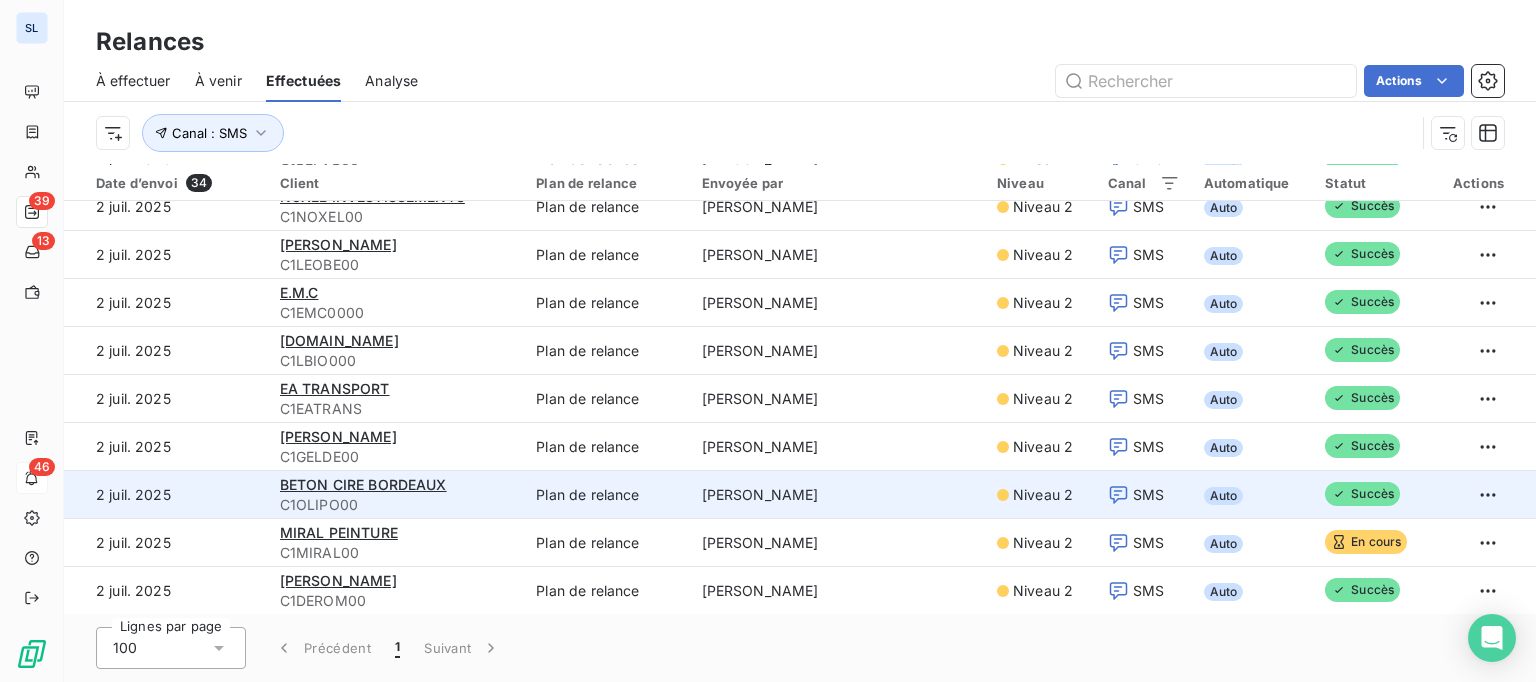 click on "Niveau 2" at bounding box center [1043, 495] 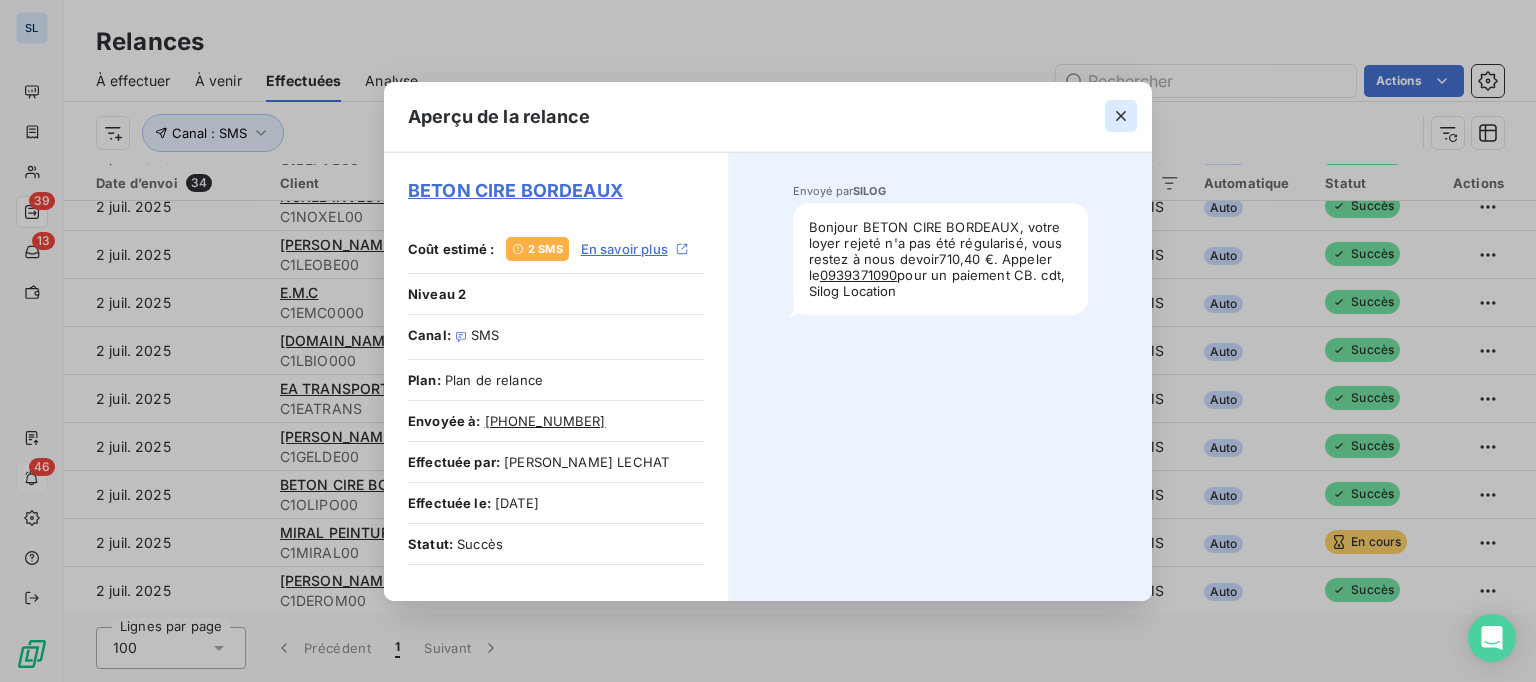 click 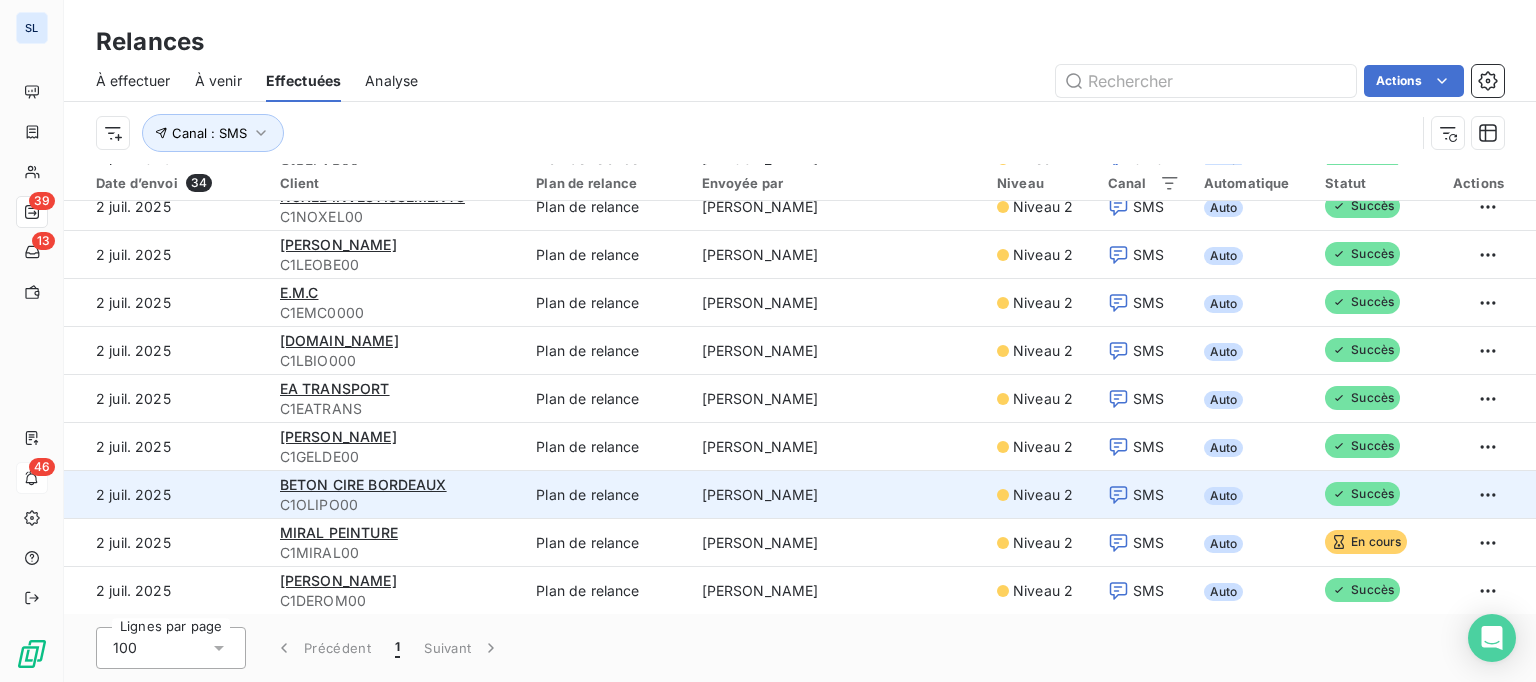 click on "SMS" at bounding box center (1144, 495) 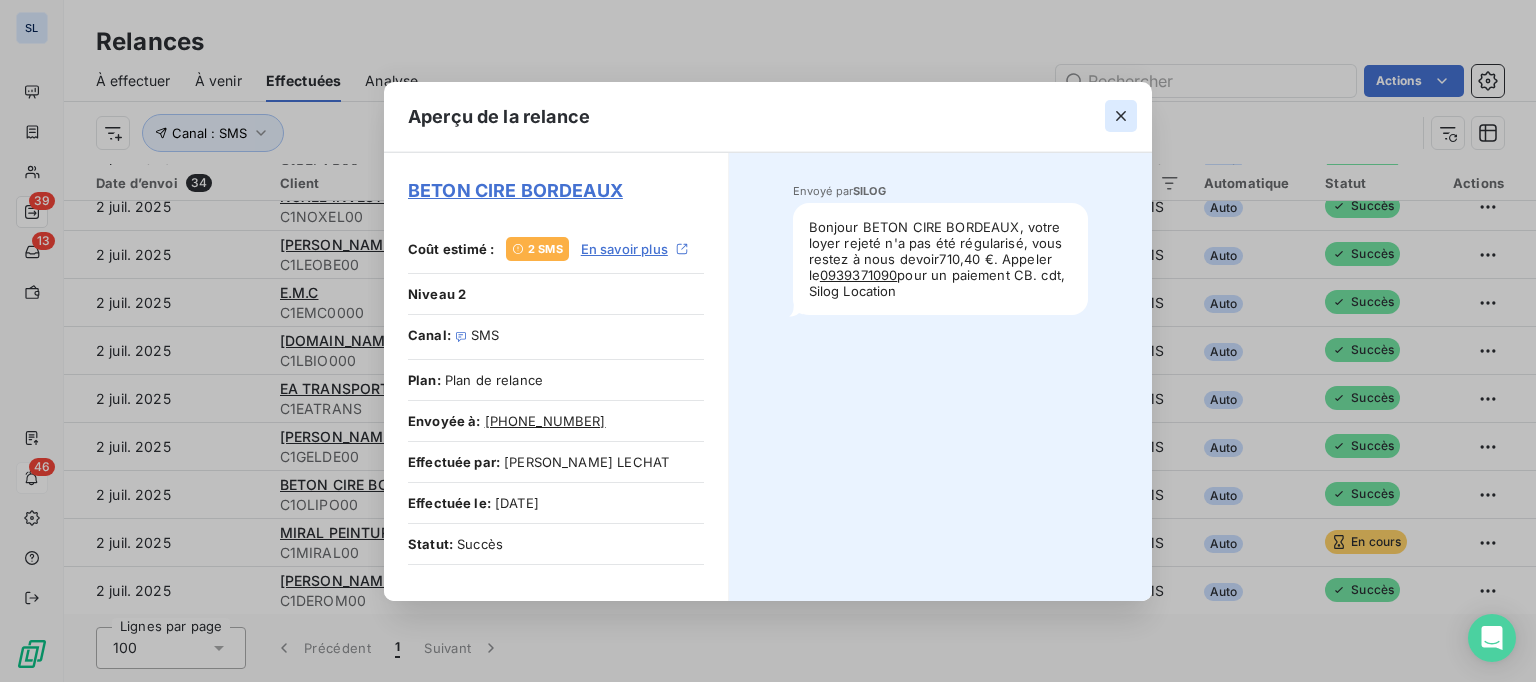 click at bounding box center [1121, 116] 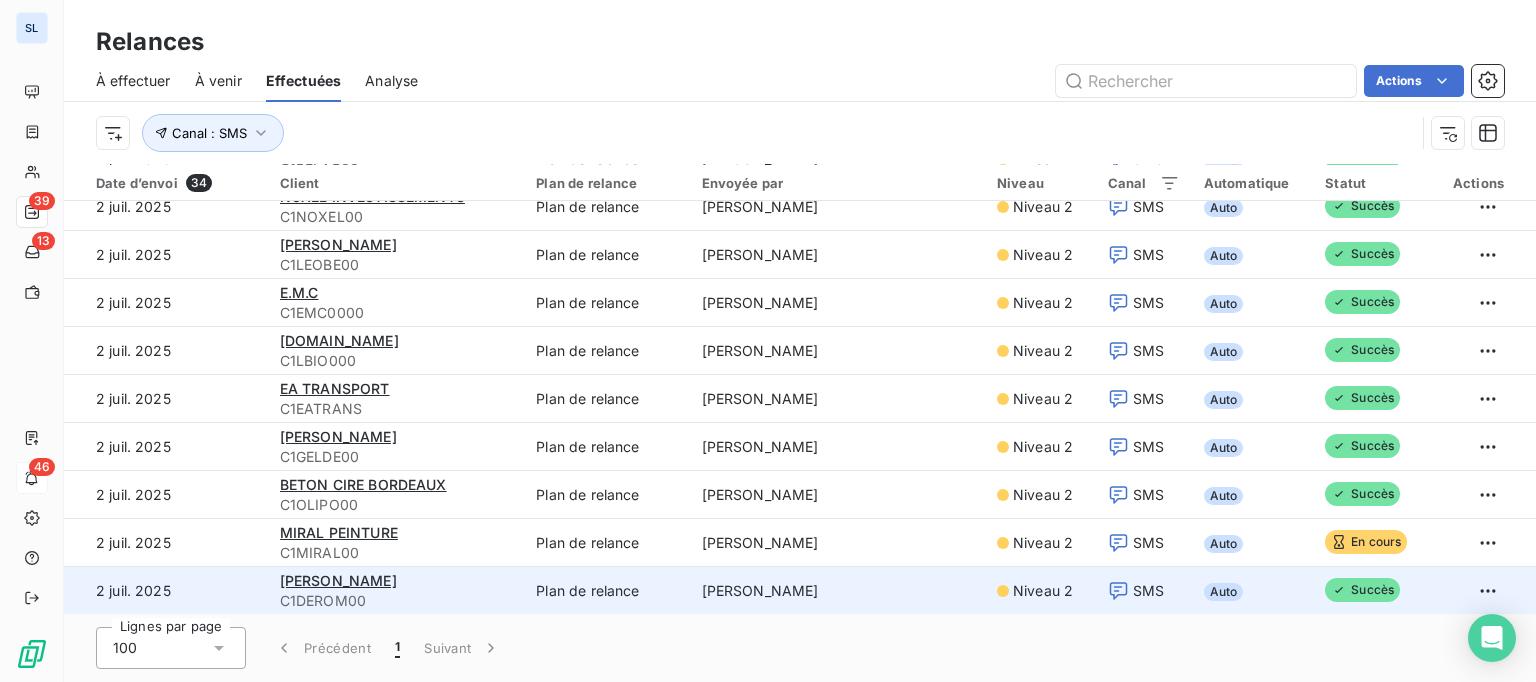click on "SMS" at bounding box center (1148, 591) 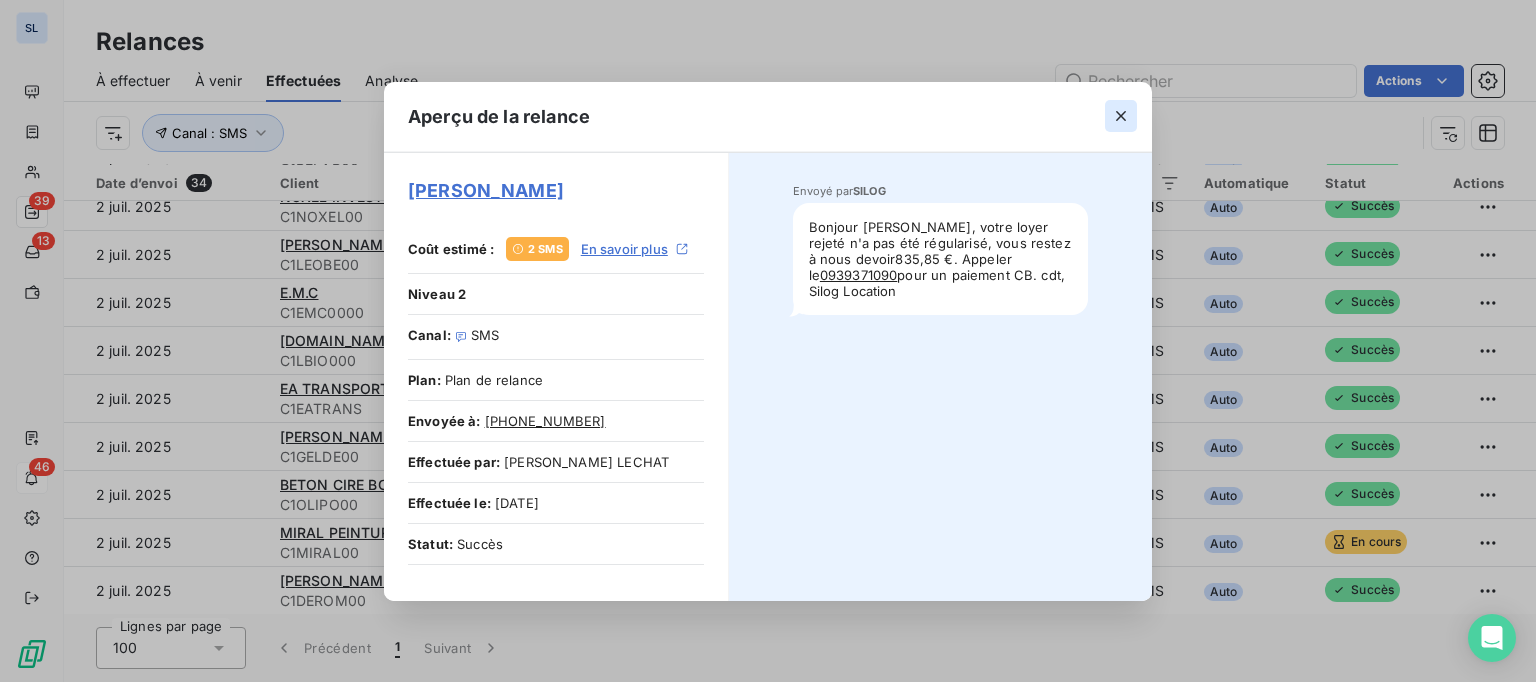 click 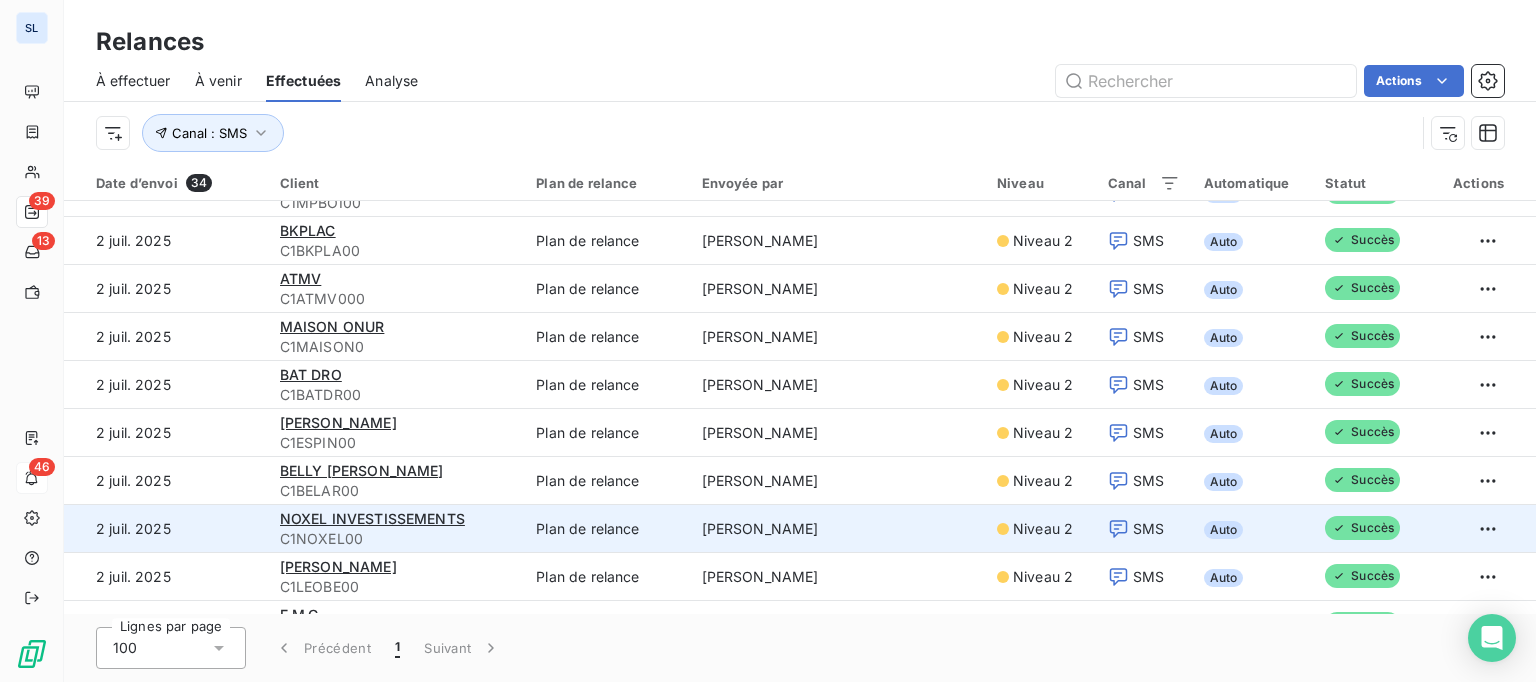 scroll, scrollTop: 894, scrollLeft: 0, axis: vertical 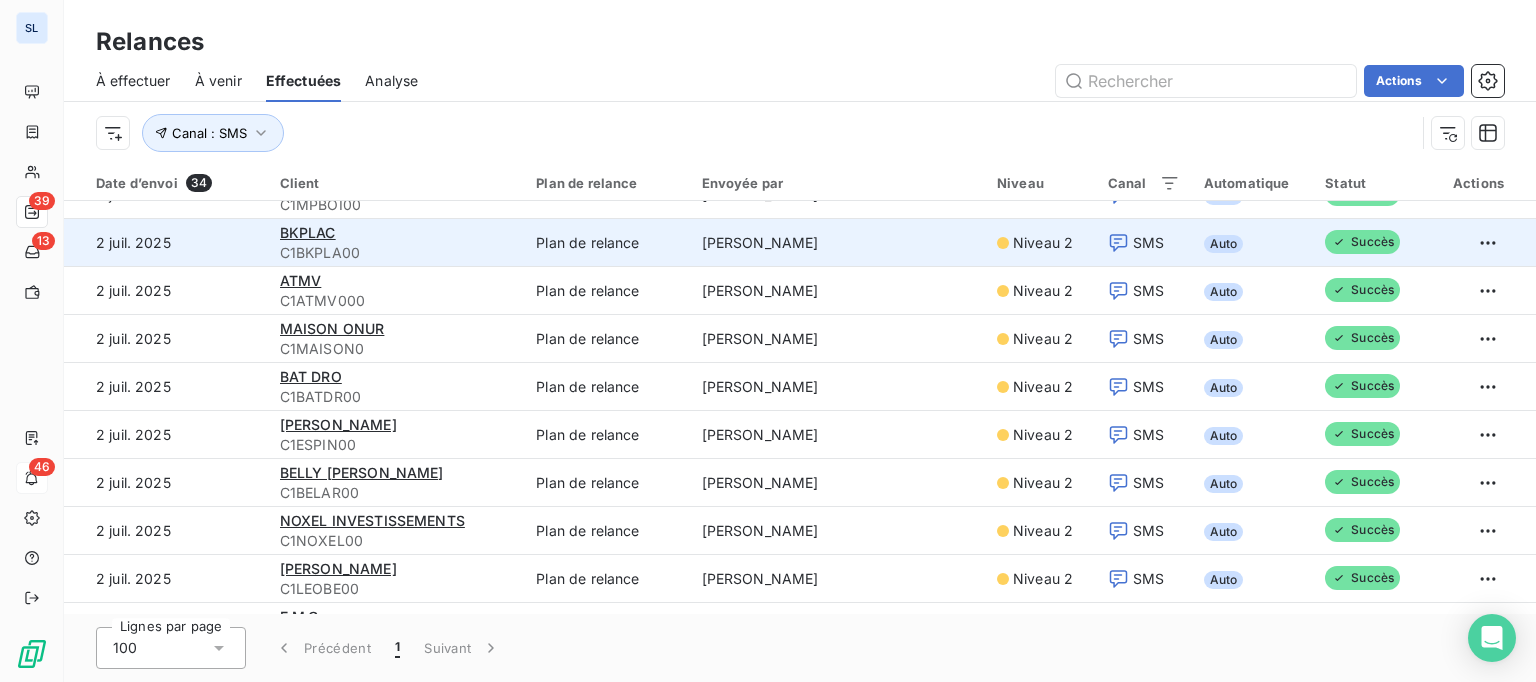 click on "SMS" at bounding box center (1148, 243) 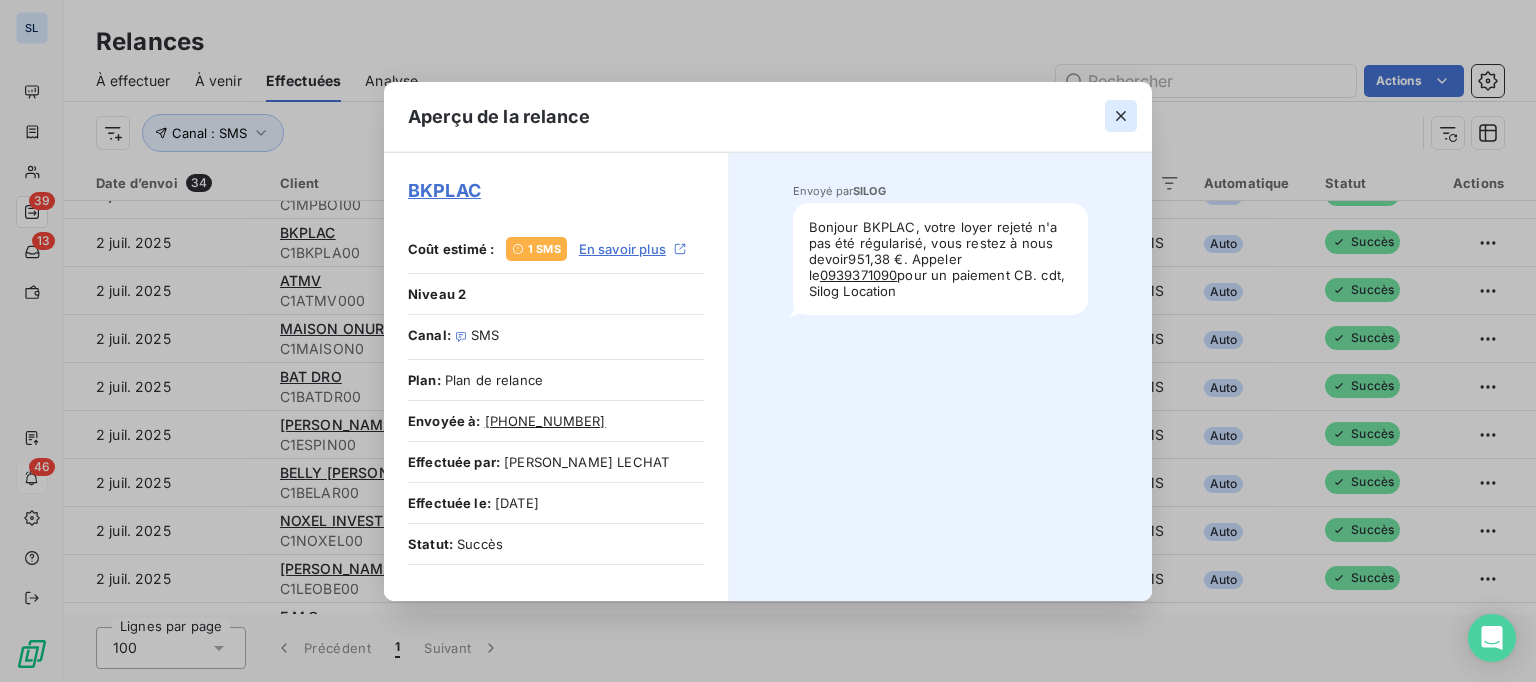 click 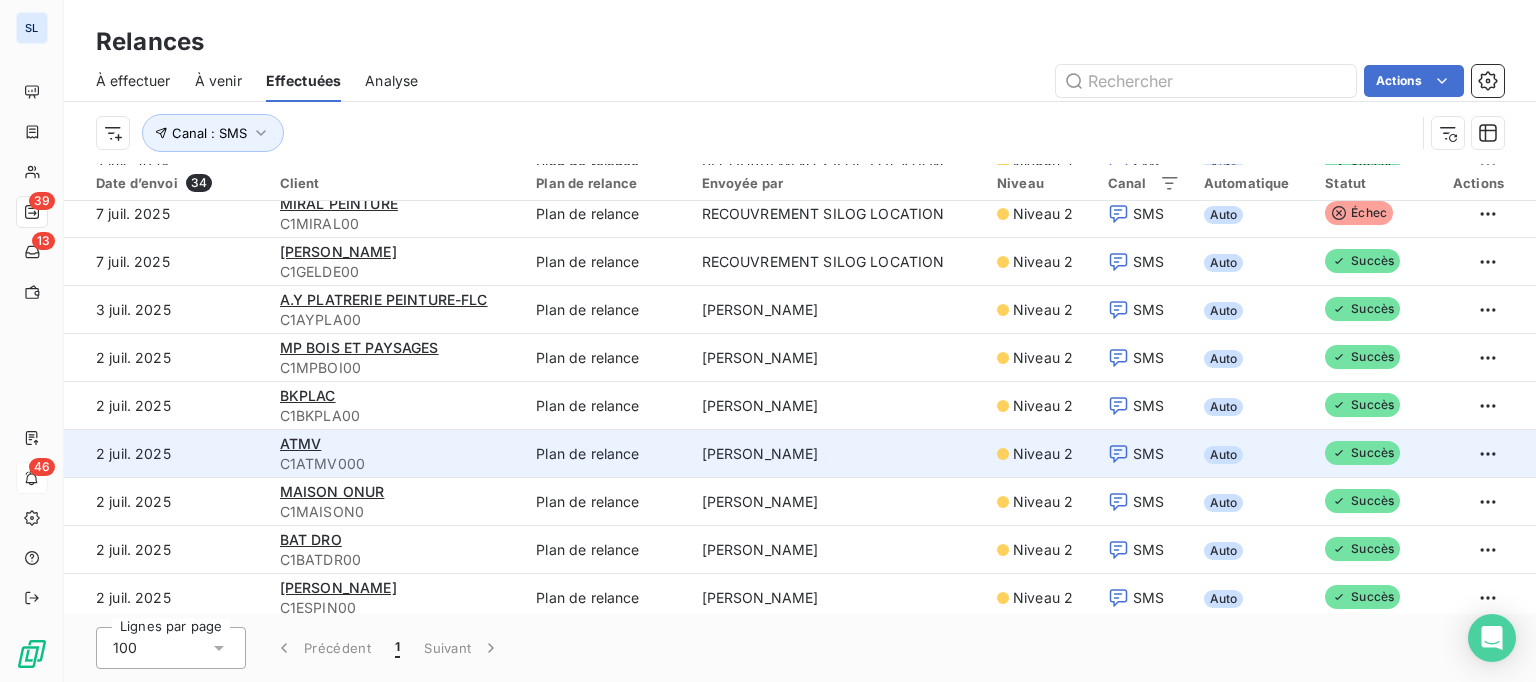 scroll, scrollTop: 726, scrollLeft: 0, axis: vertical 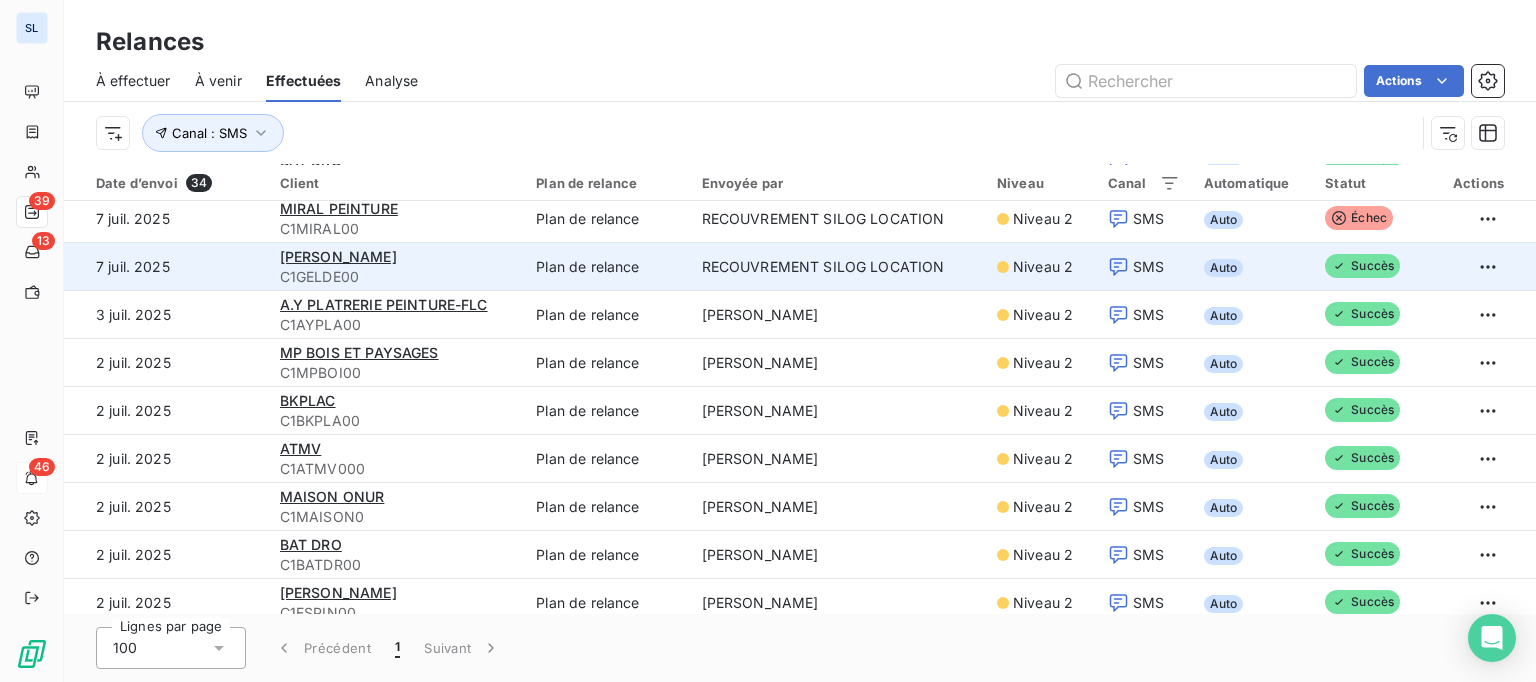 click on "SMS" at bounding box center [1148, 267] 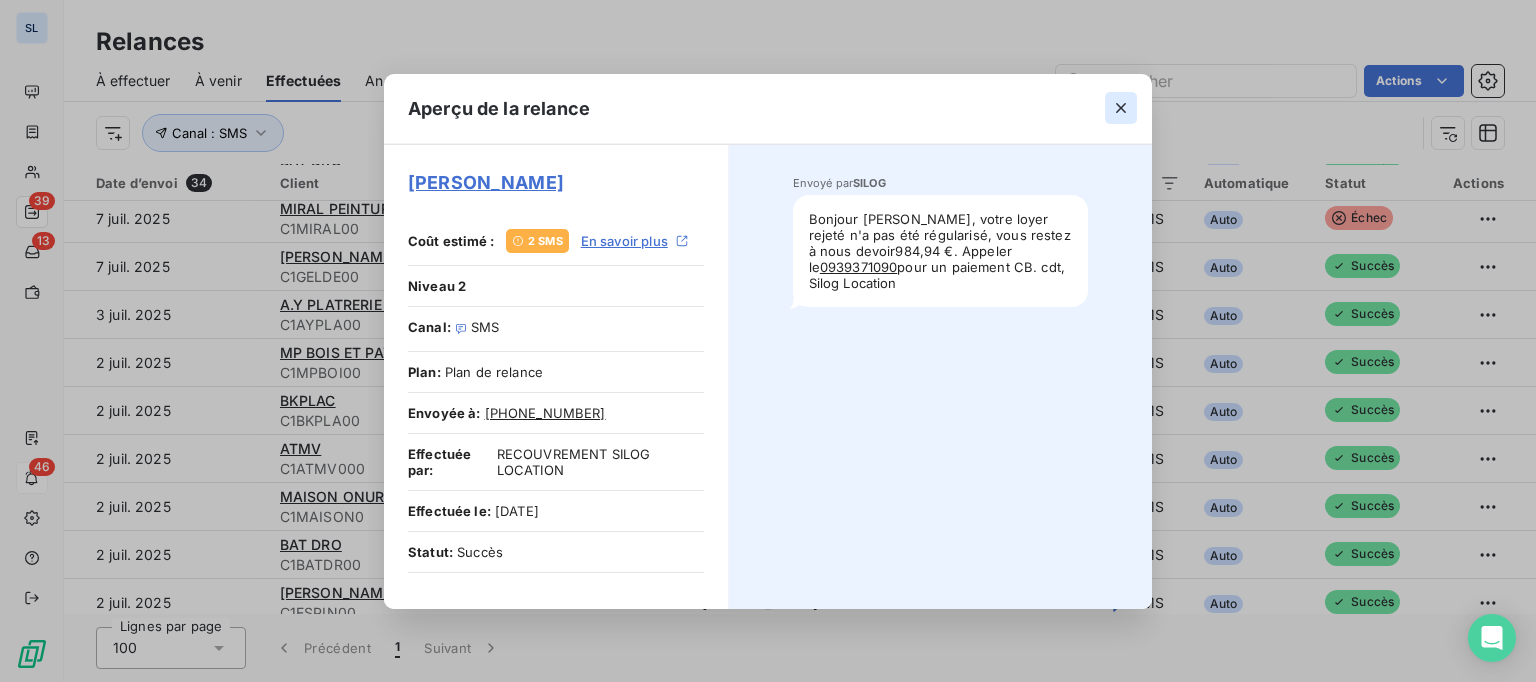 click 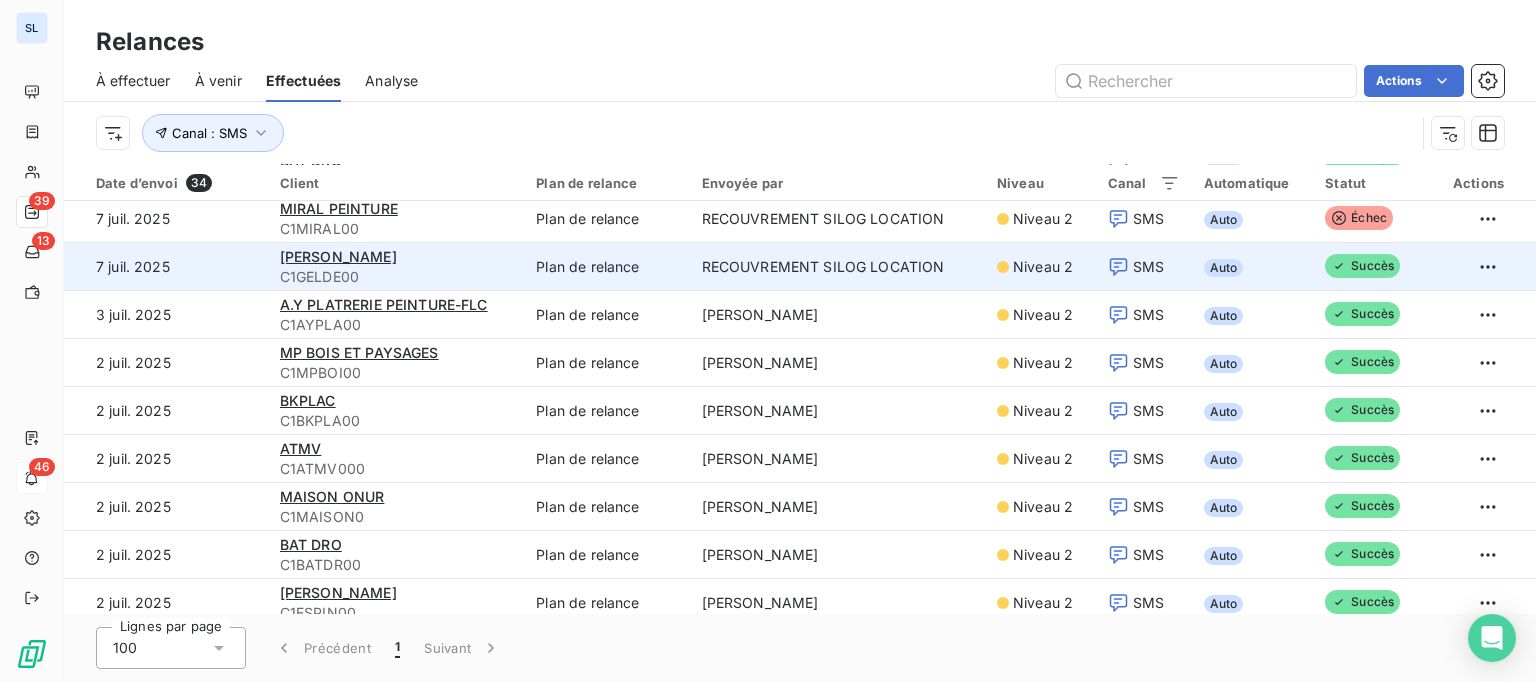 click on "SMS" at bounding box center (1148, 267) 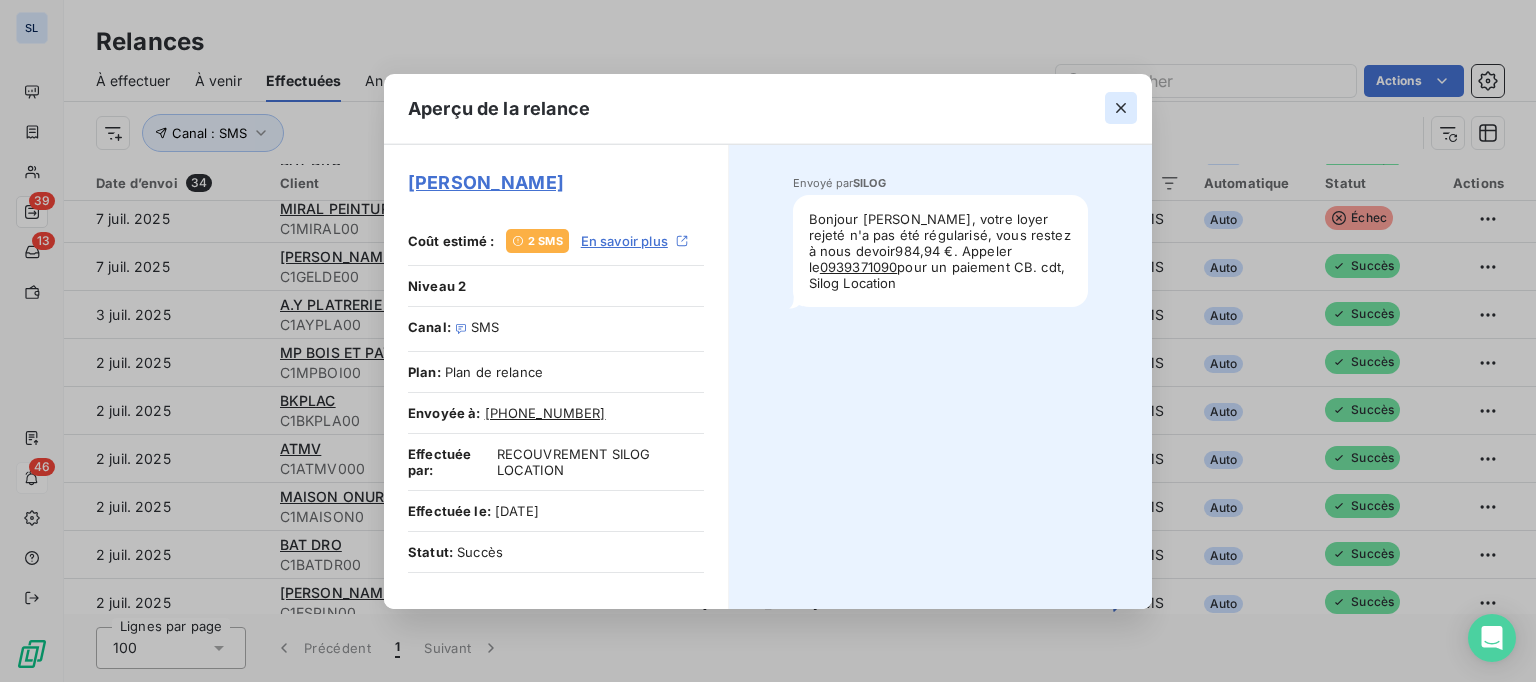 click 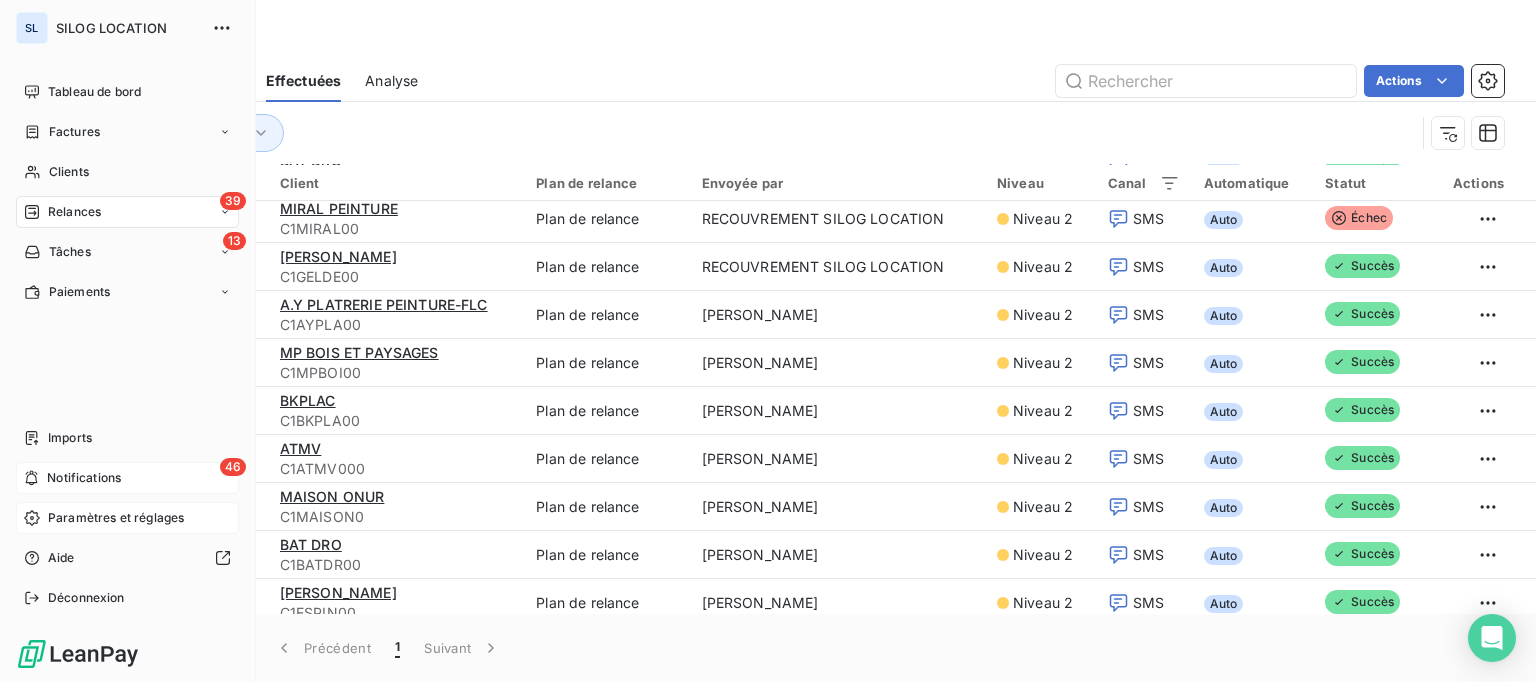 click on "Paramètres et réglages" at bounding box center (116, 518) 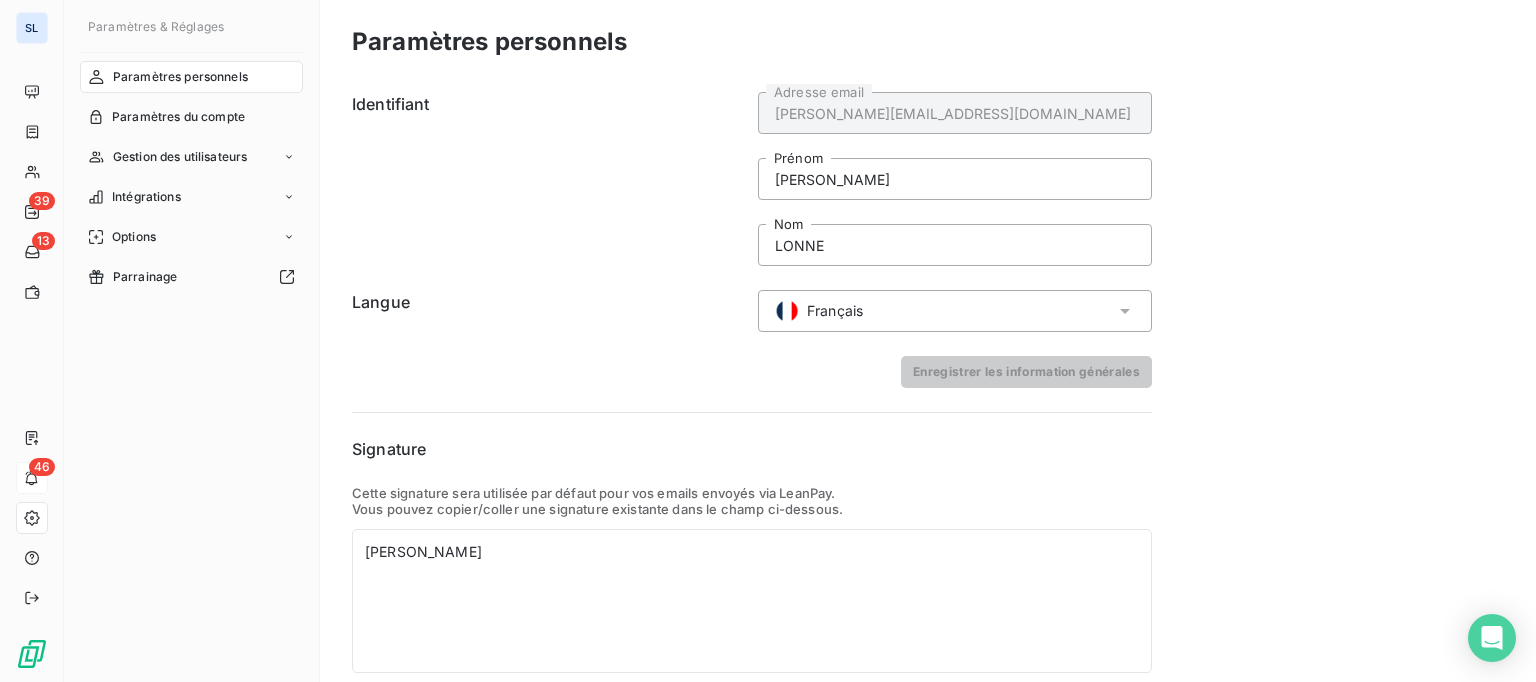 click on "Paramètres personnels Identifiant adrien.lonne@silog-location.fr Adresse email ADRIEN Prénom LONNE Nom Langue   Français Enregistrer les information générales Signature Cette signature sera utilisée par défaut pour vos emails envoyés via LeanPay. Vous pouvez copier/coller une signature existante dans le champ ci-dessous. ADRIEN LONNE Enregistrer la signature" at bounding box center (928, 376) 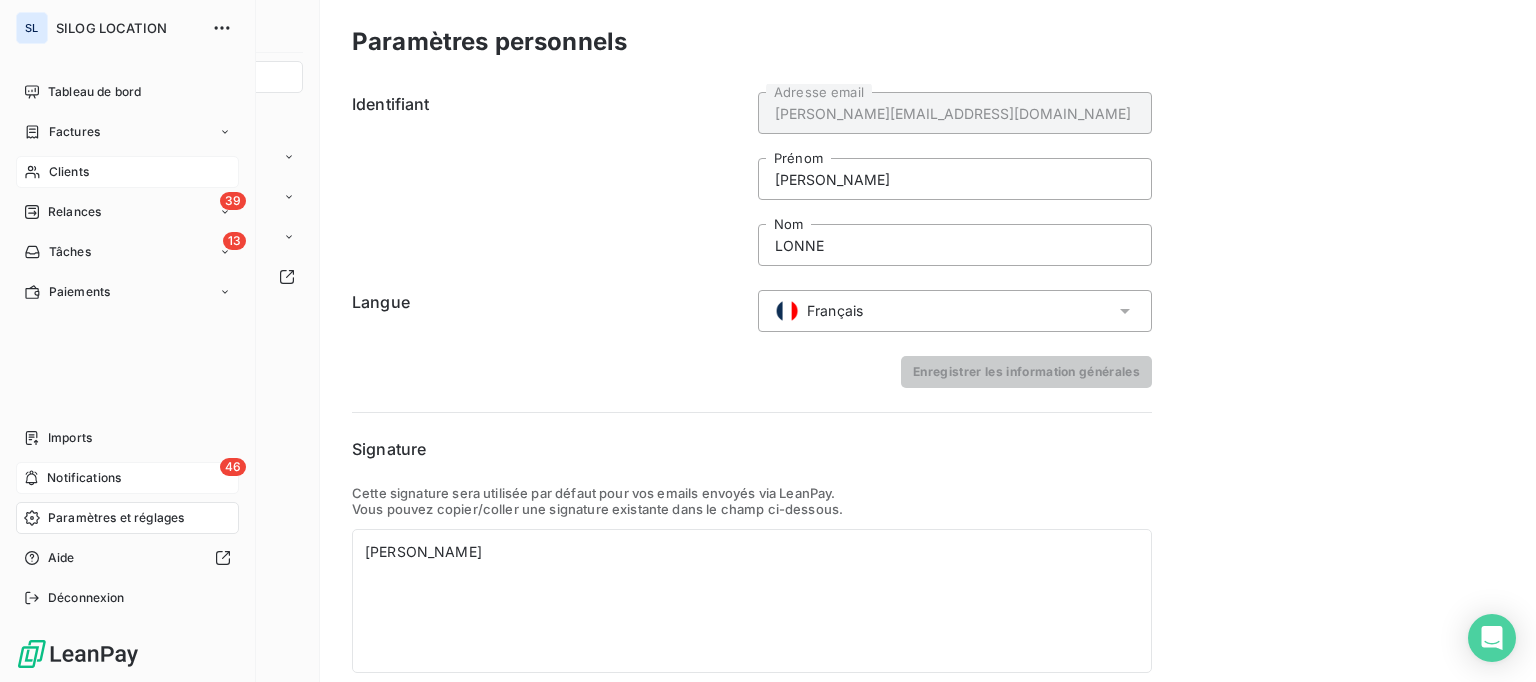 click on "Clients" at bounding box center [127, 172] 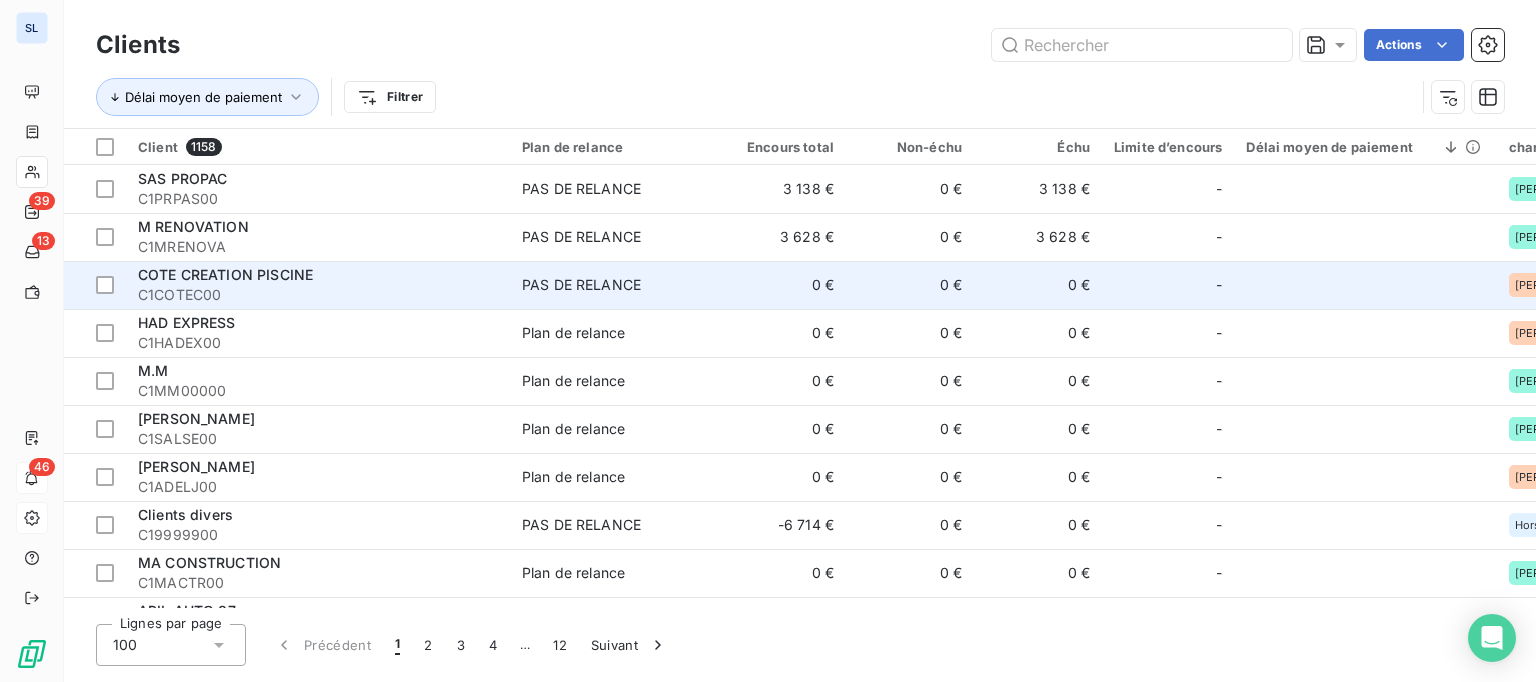 click on "COTE CREATION PISCINE" at bounding box center [225, 274] 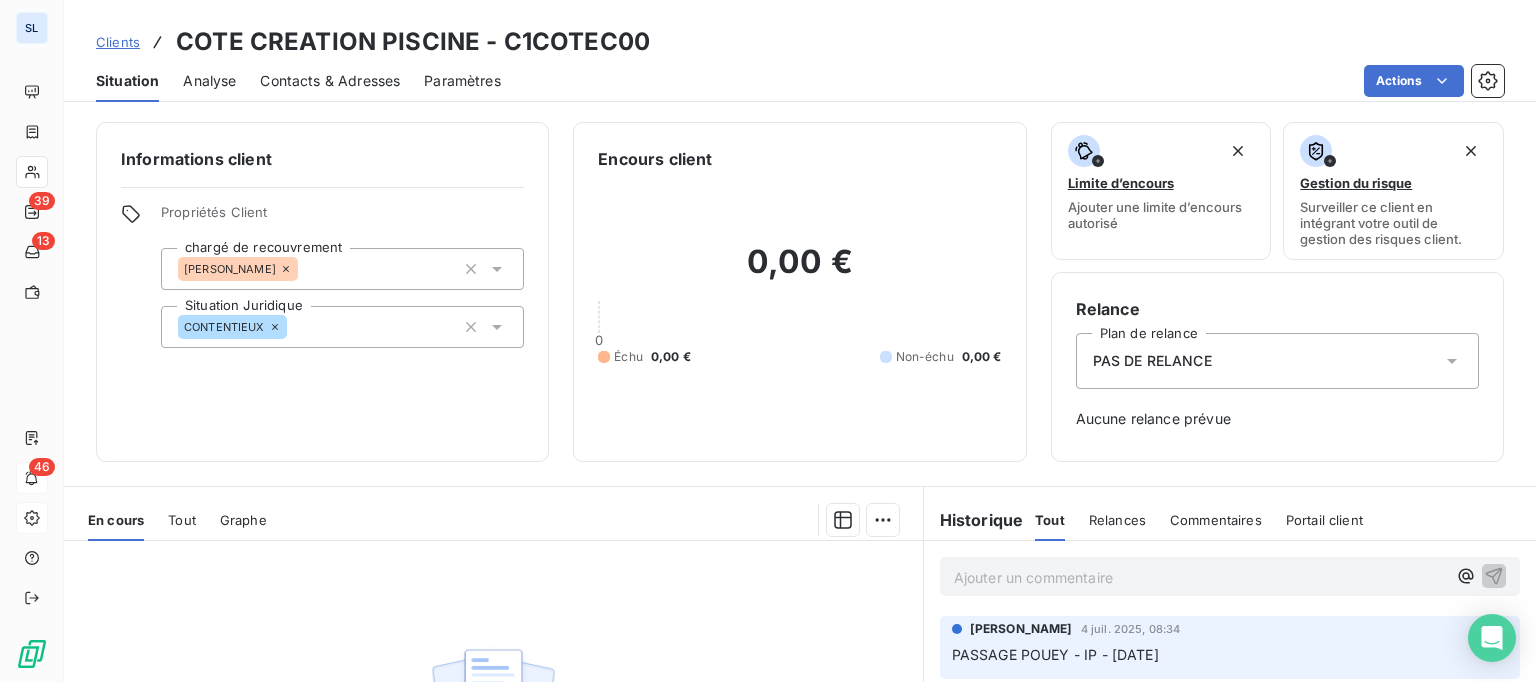 click on "Analyse" at bounding box center (209, 81) 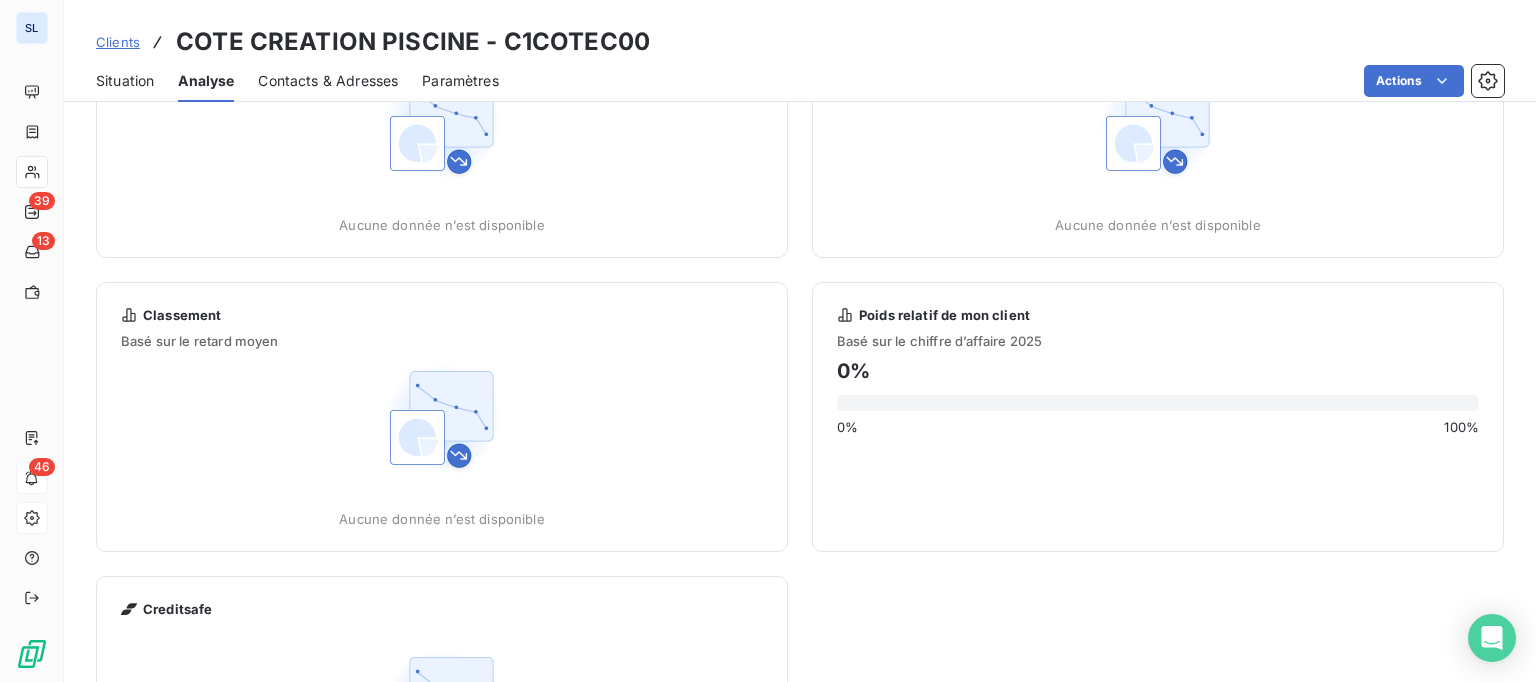 scroll, scrollTop: 0, scrollLeft: 0, axis: both 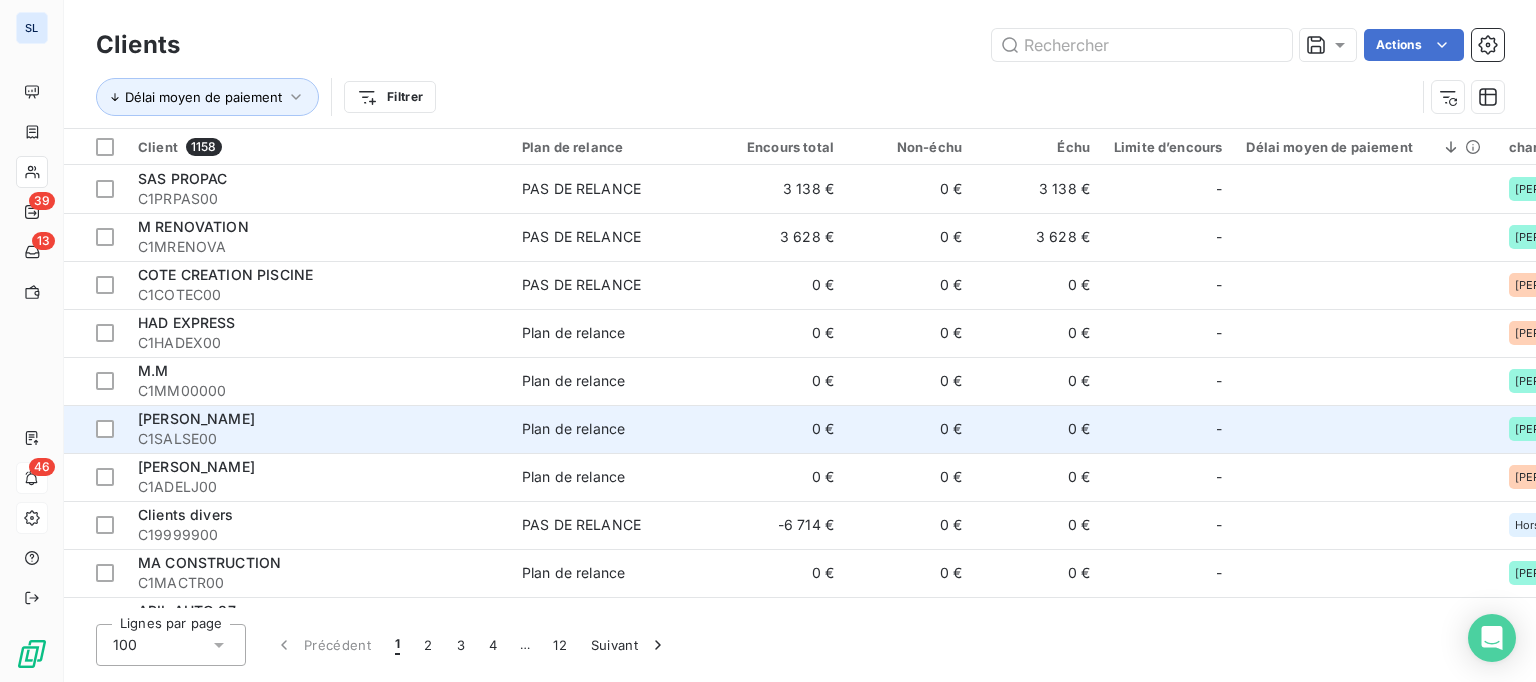click on "SALVA SEBASTIEN" at bounding box center [196, 418] 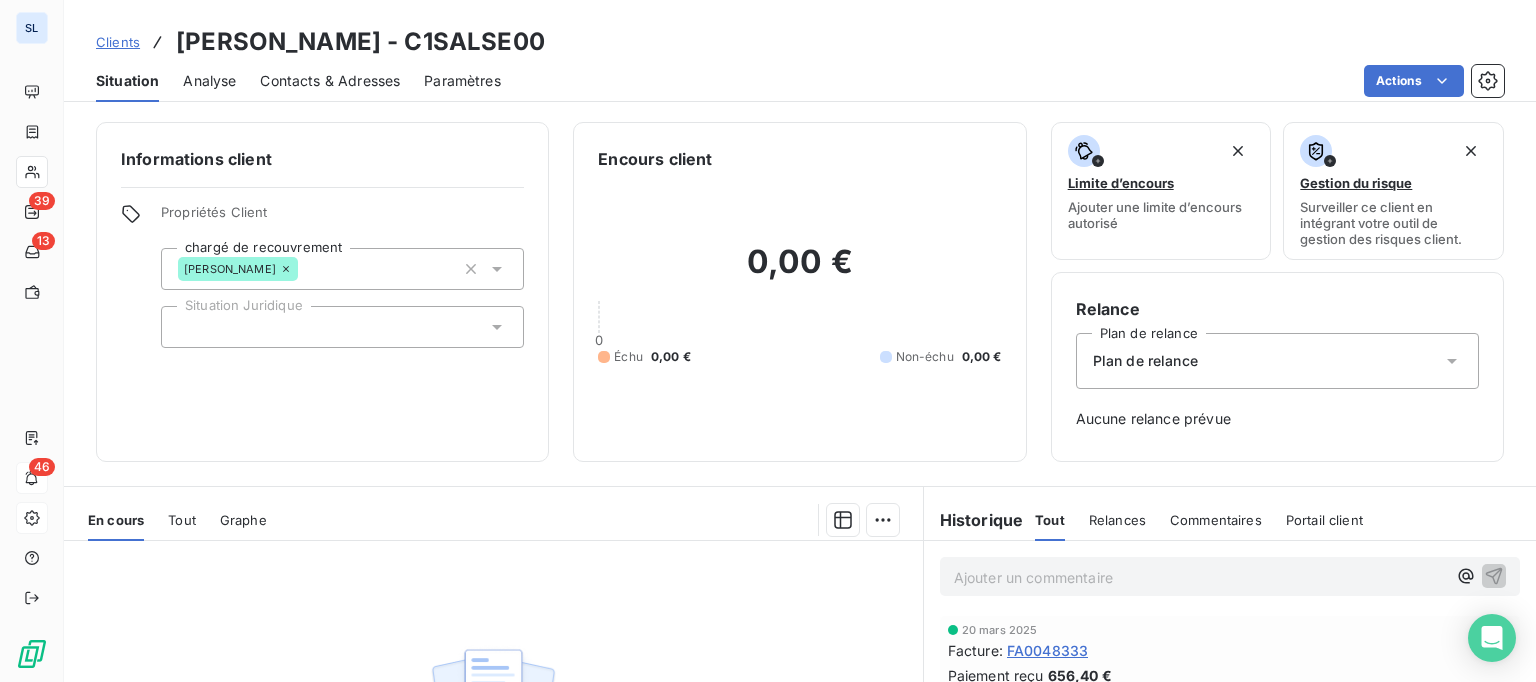 click on "Analyse" at bounding box center (209, 81) 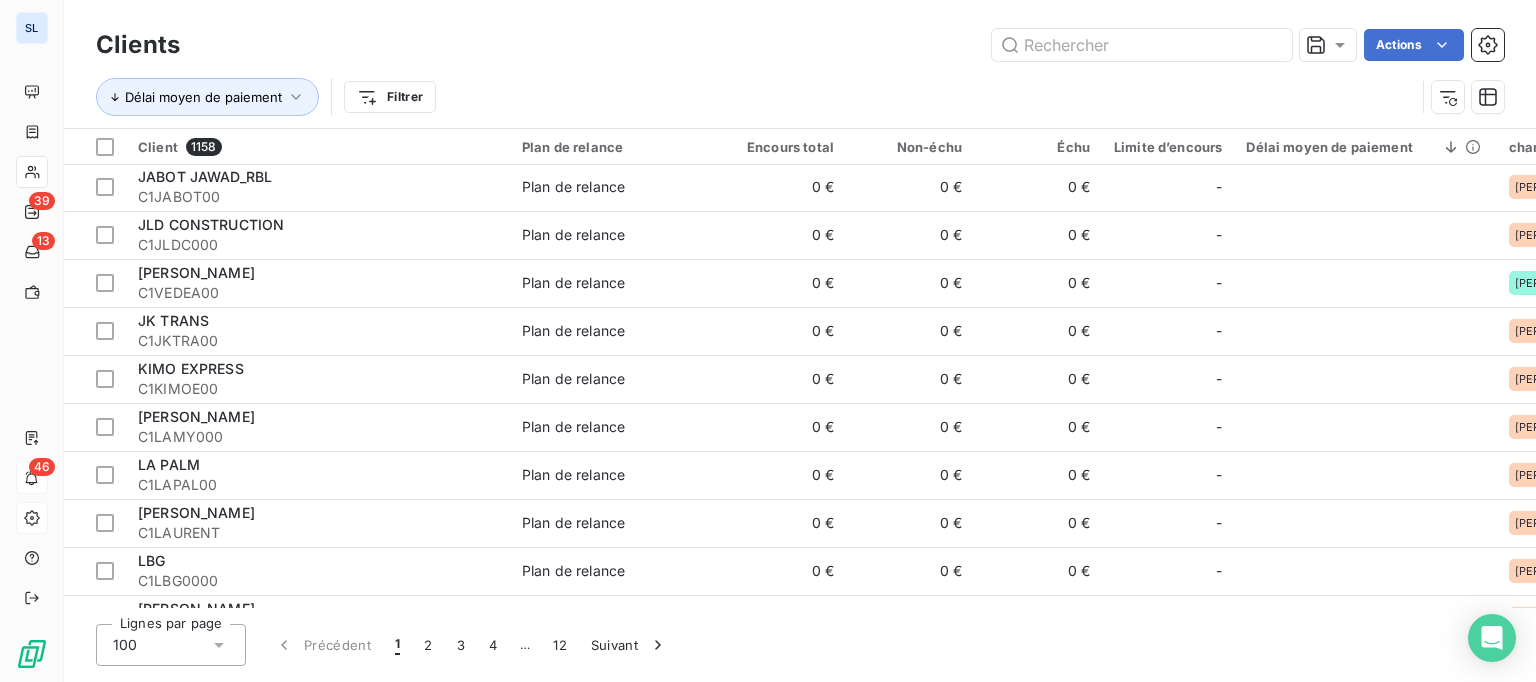 scroll, scrollTop: 3190, scrollLeft: 0, axis: vertical 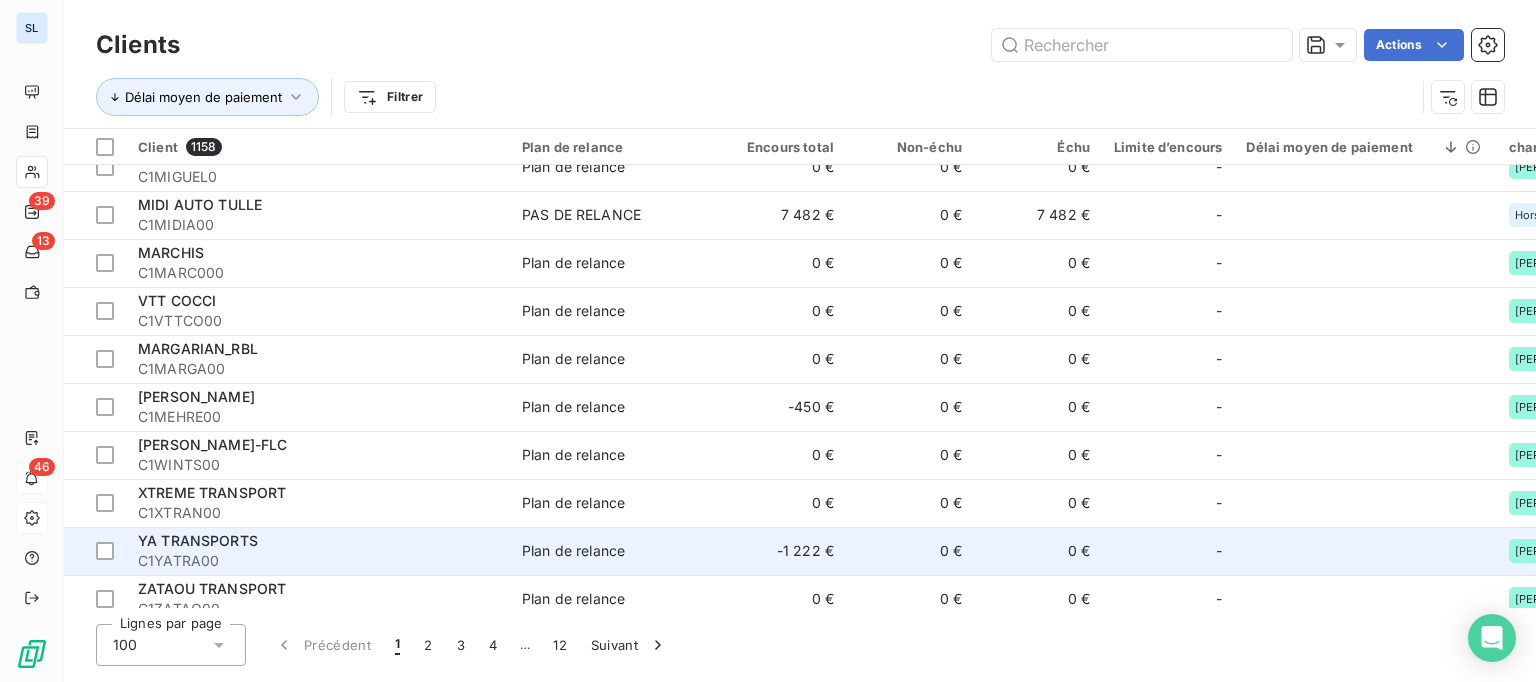 click on "YA TRANSPORTS" at bounding box center [198, 540] 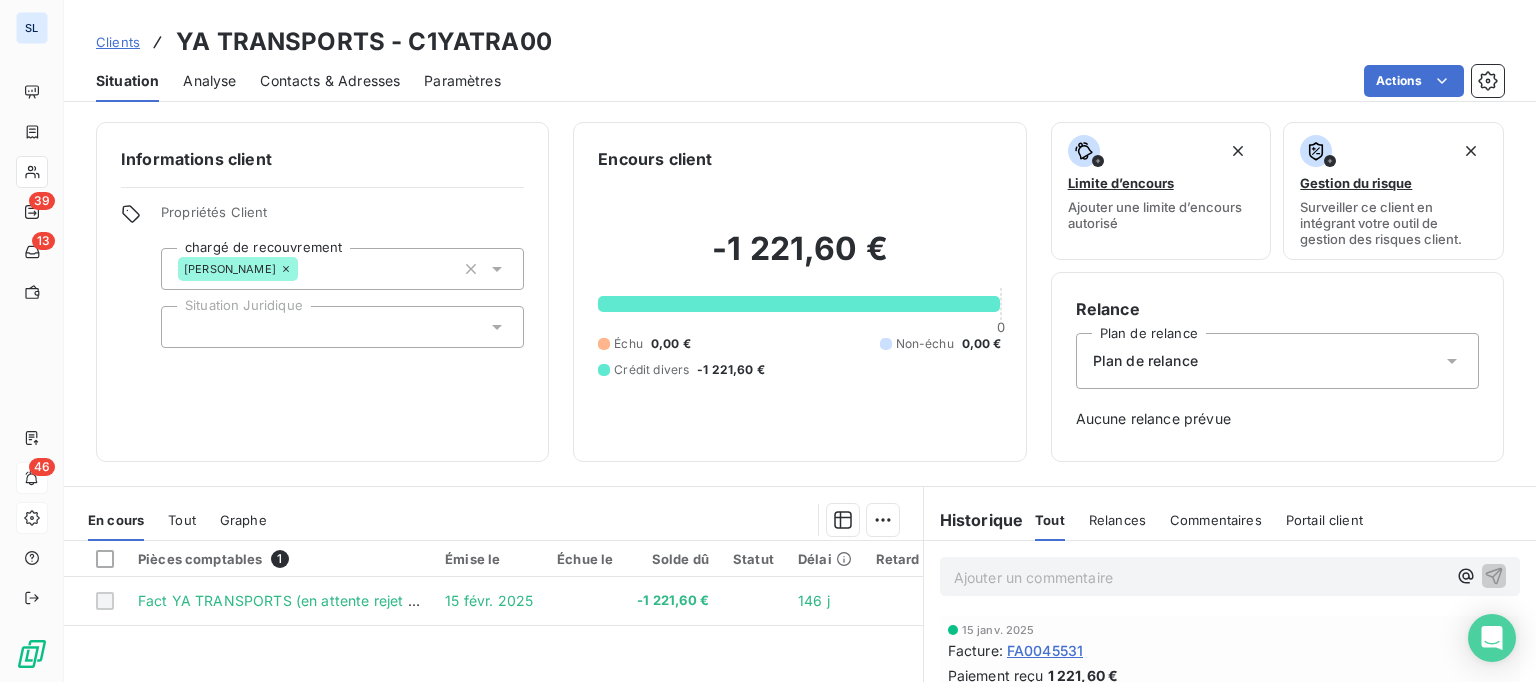 click on "Analyse" at bounding box center (209, 81) 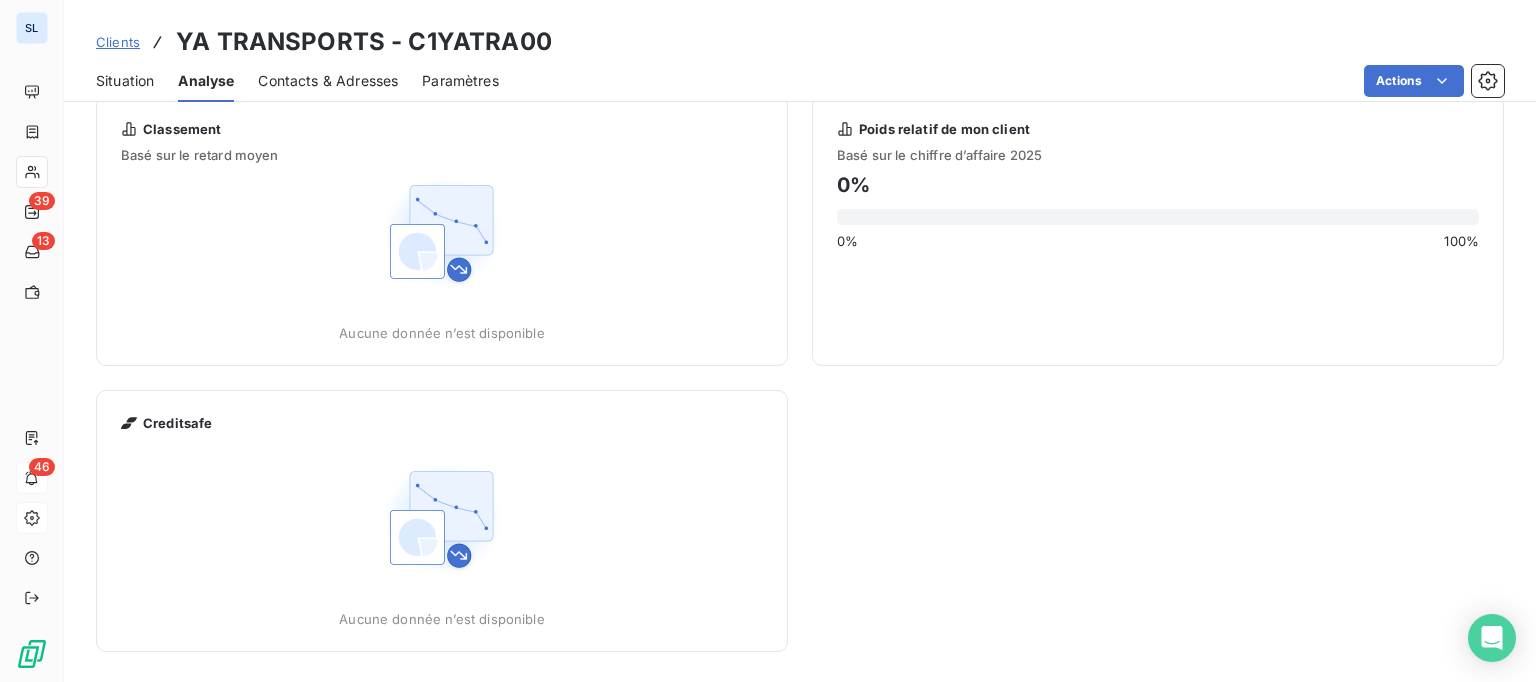 scroll, scrollTop: 0, scrollLeft: 0, axis: both 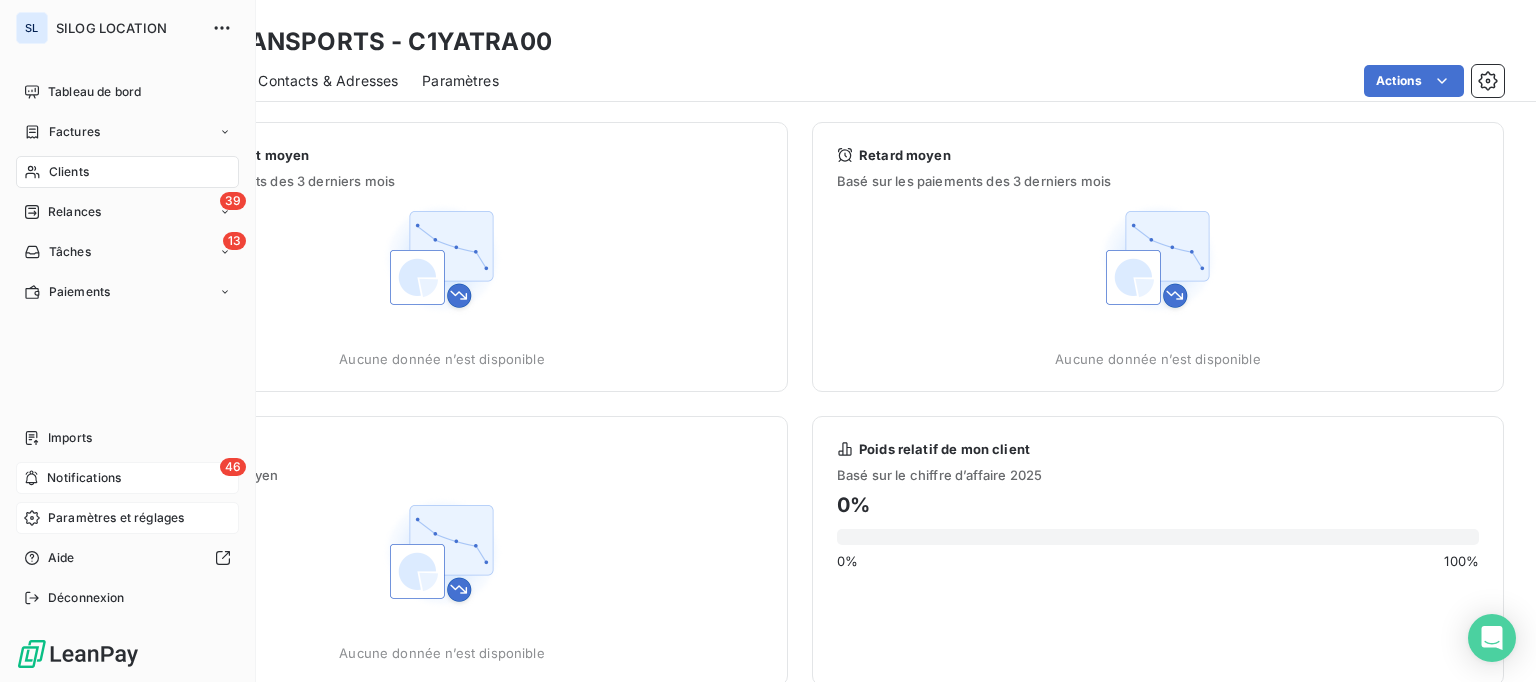 click on "Clients" at bounding box center (127, 172) 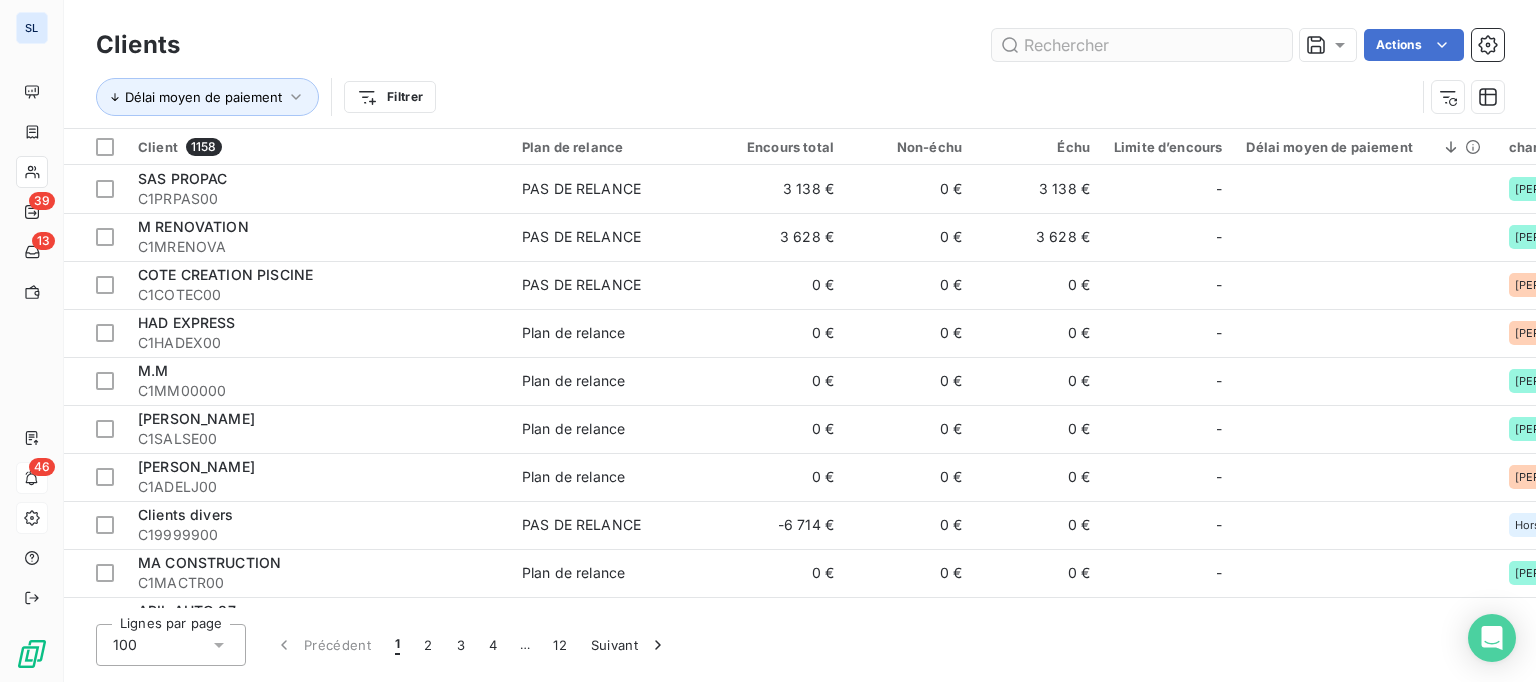 click at bounding box center [1142, 45] 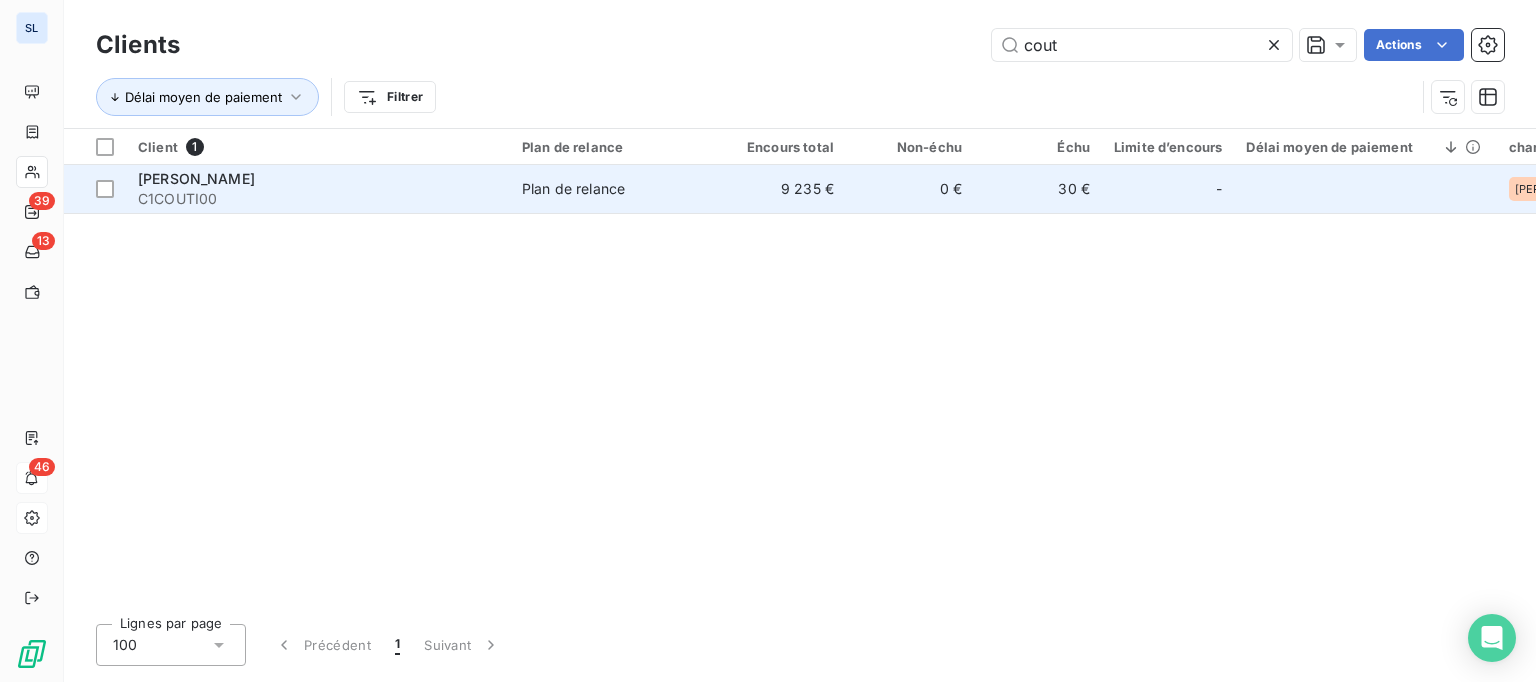 type on "cout" 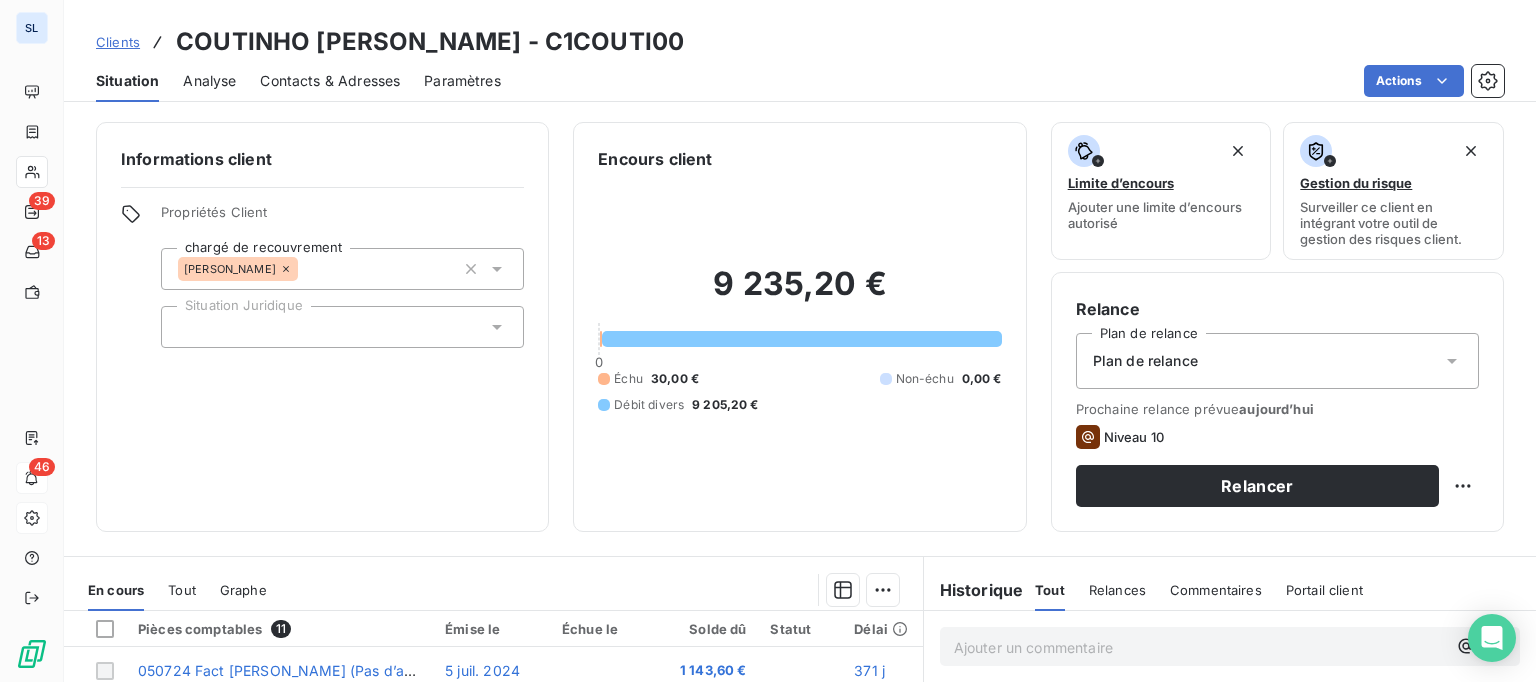 click on "Analyse" at bounding box center [209, 81] 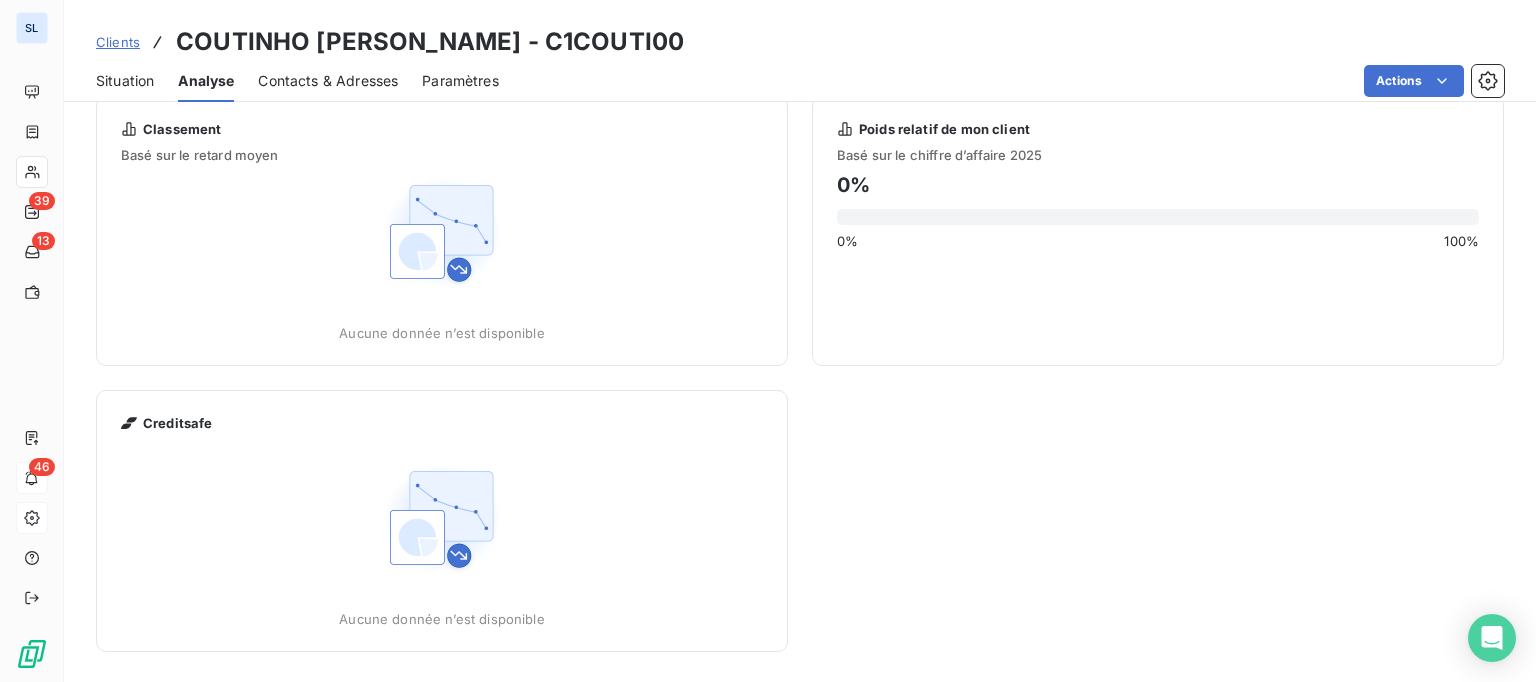 scroll, scrollTop: 0, scrollLeft: 0, axis: both 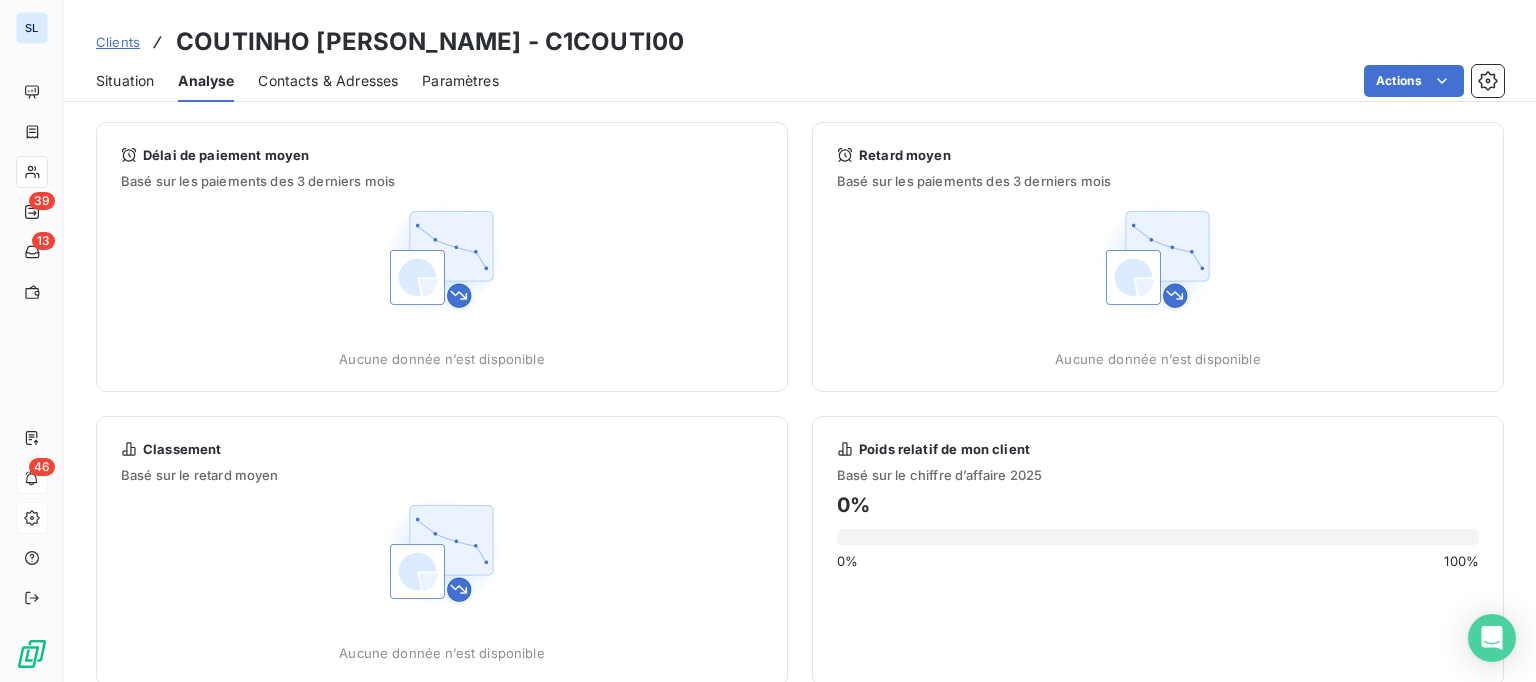 click on "Clients" at bounding box center [118, 42] 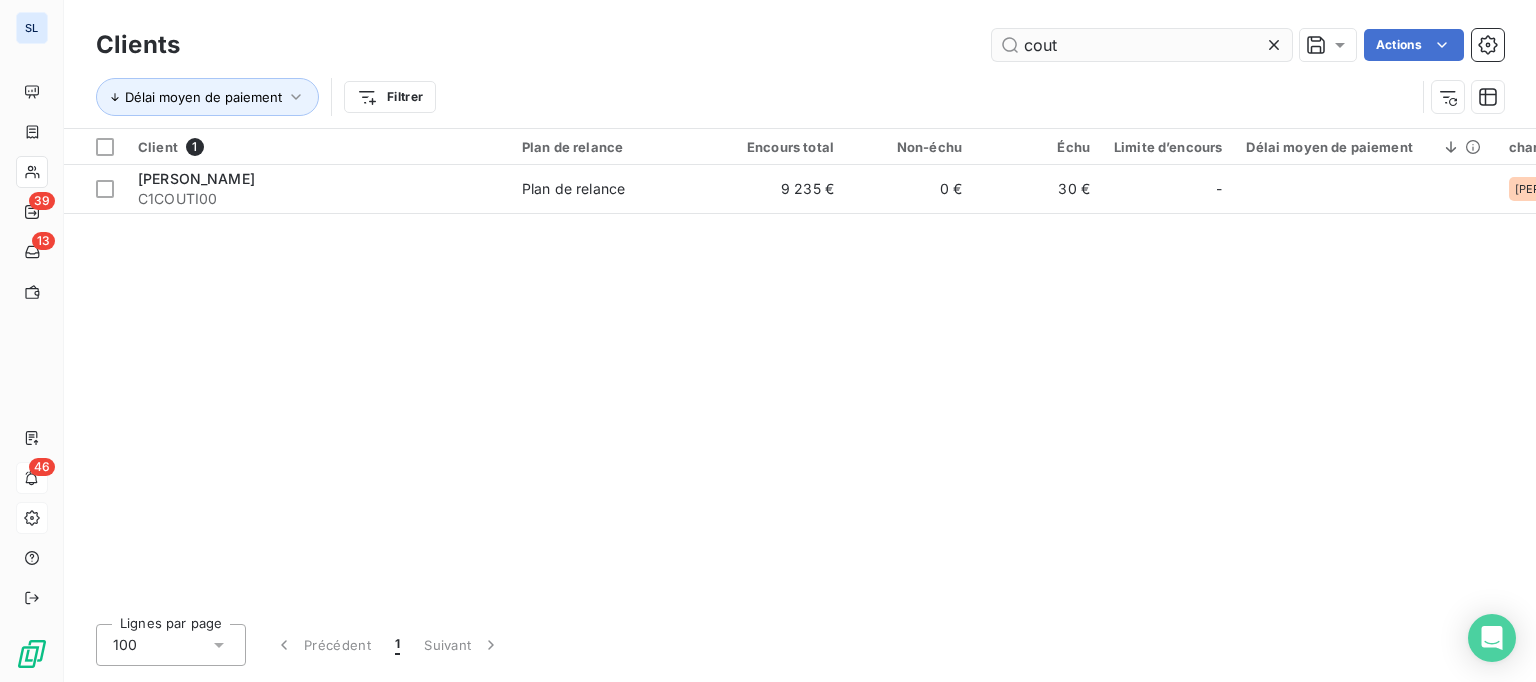 click on "cout" at bounding box center (1142, 45) 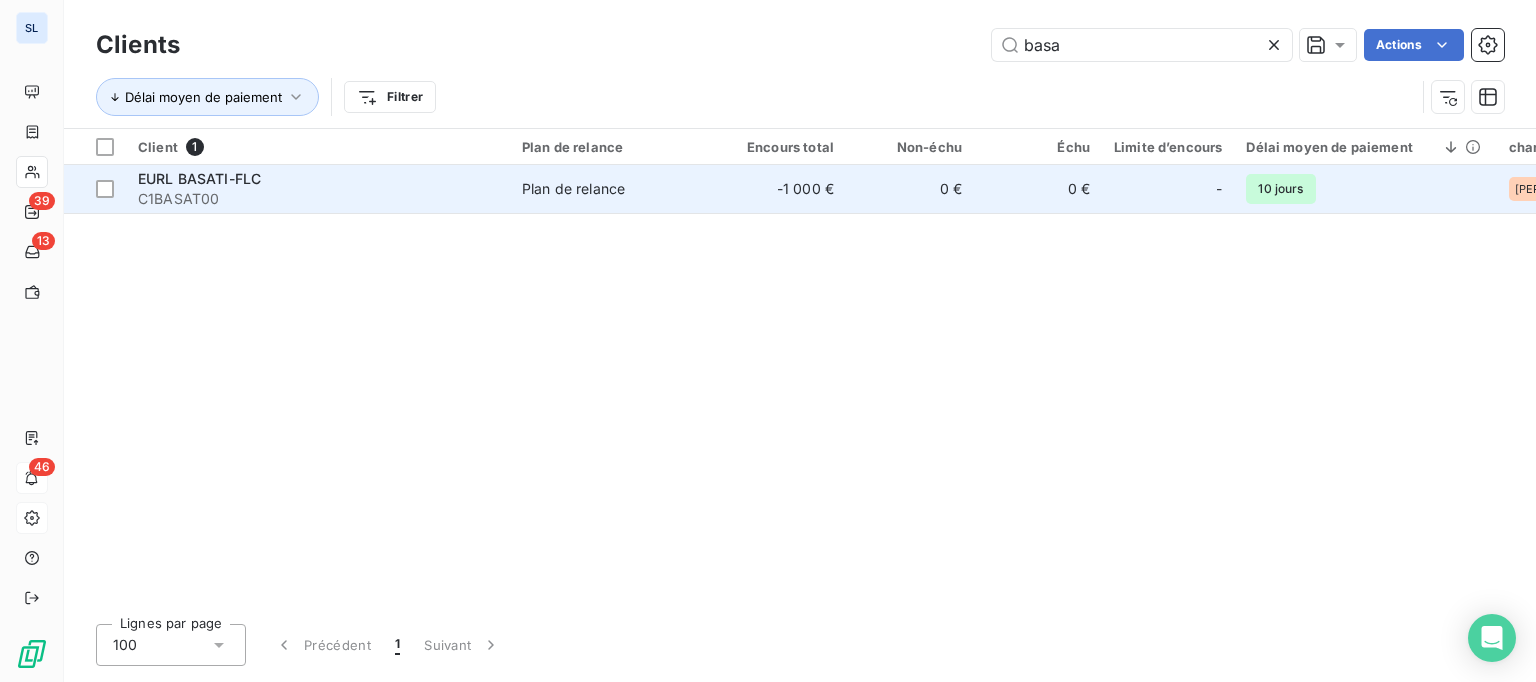 type on "basa" 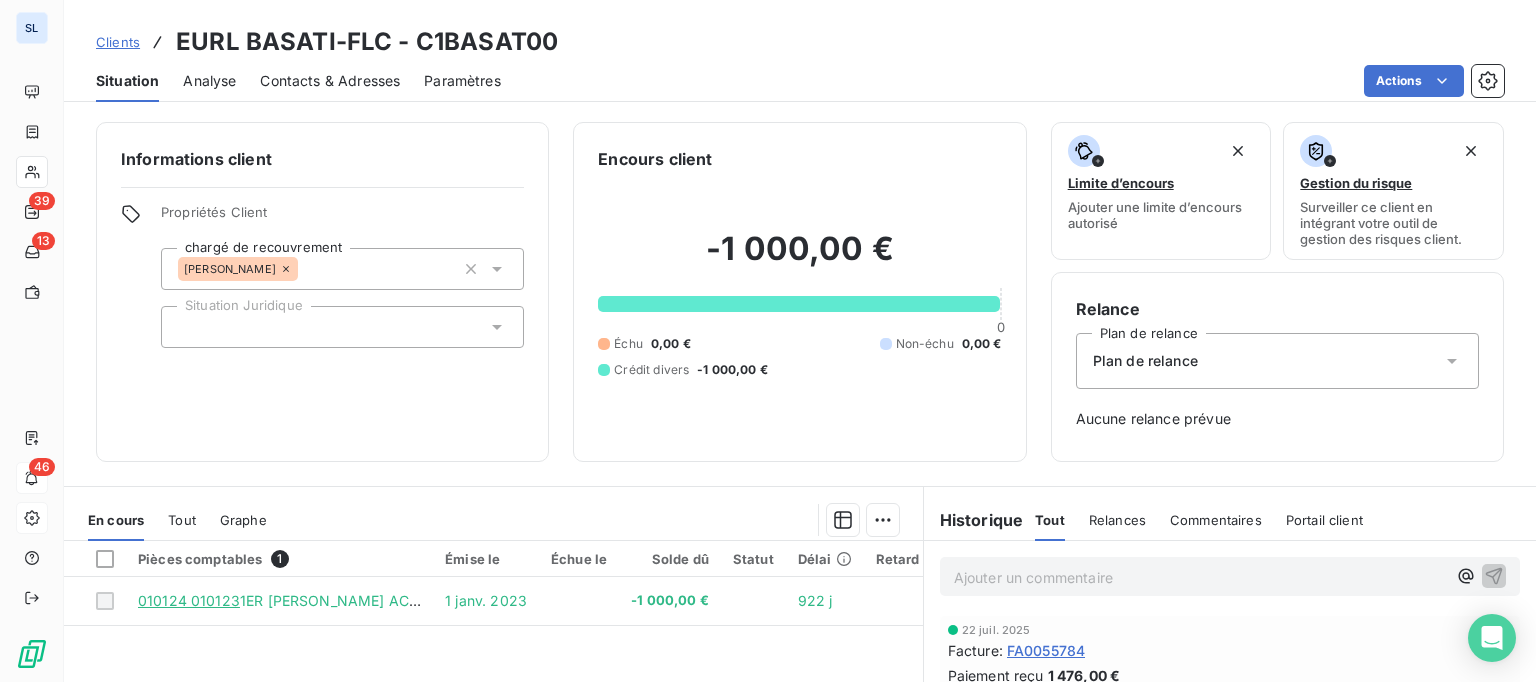 click on "Analyse" at bounding box center (209, 81) 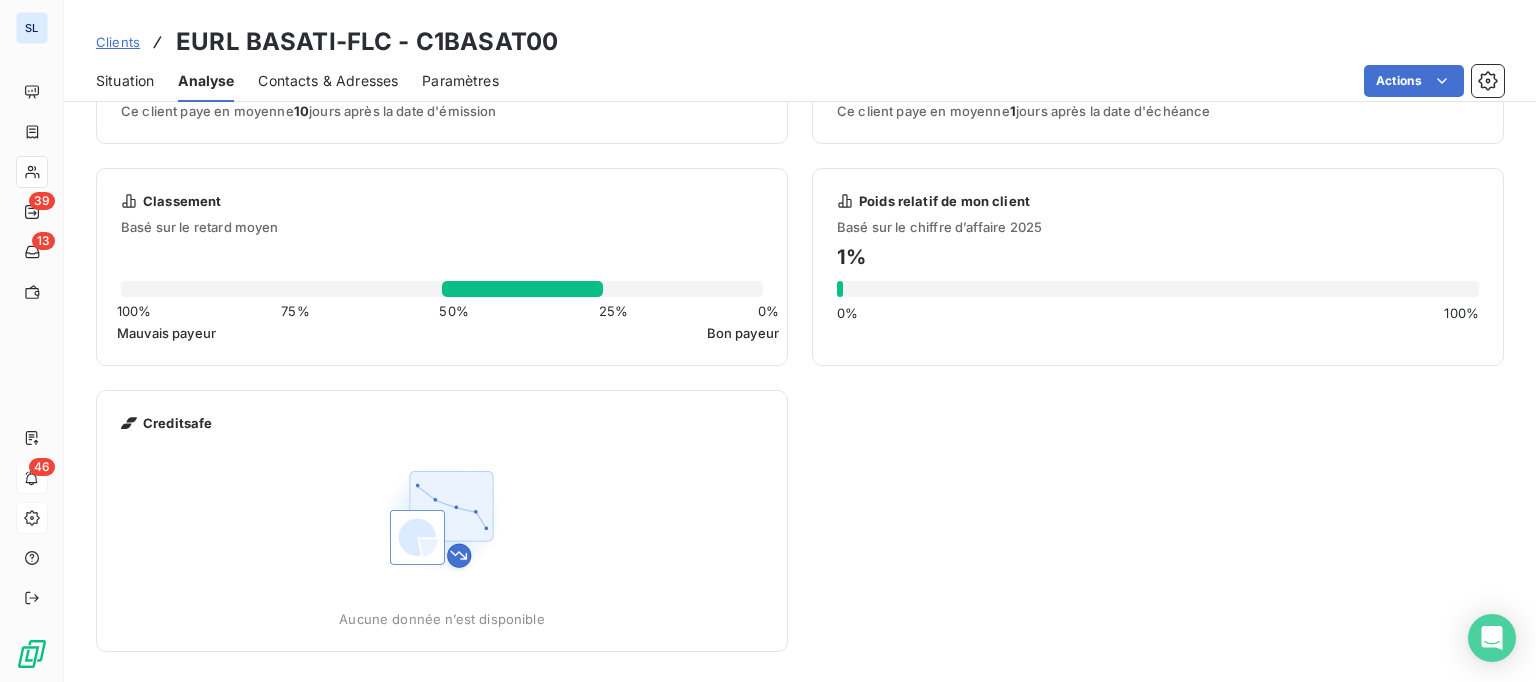 scroll, scrollTop: 0, scrollLeft: 0, axis: both 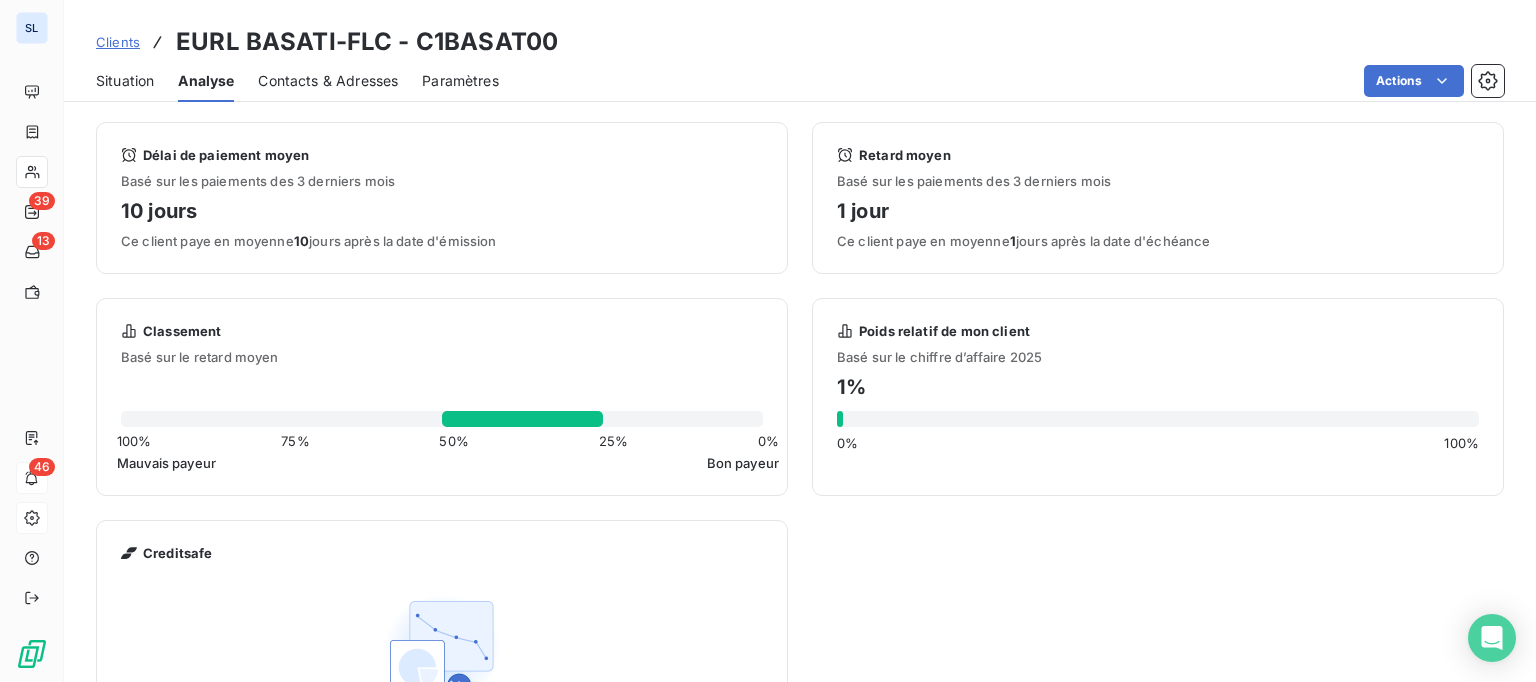 click on "Situation" at bounding box center [125, 81] 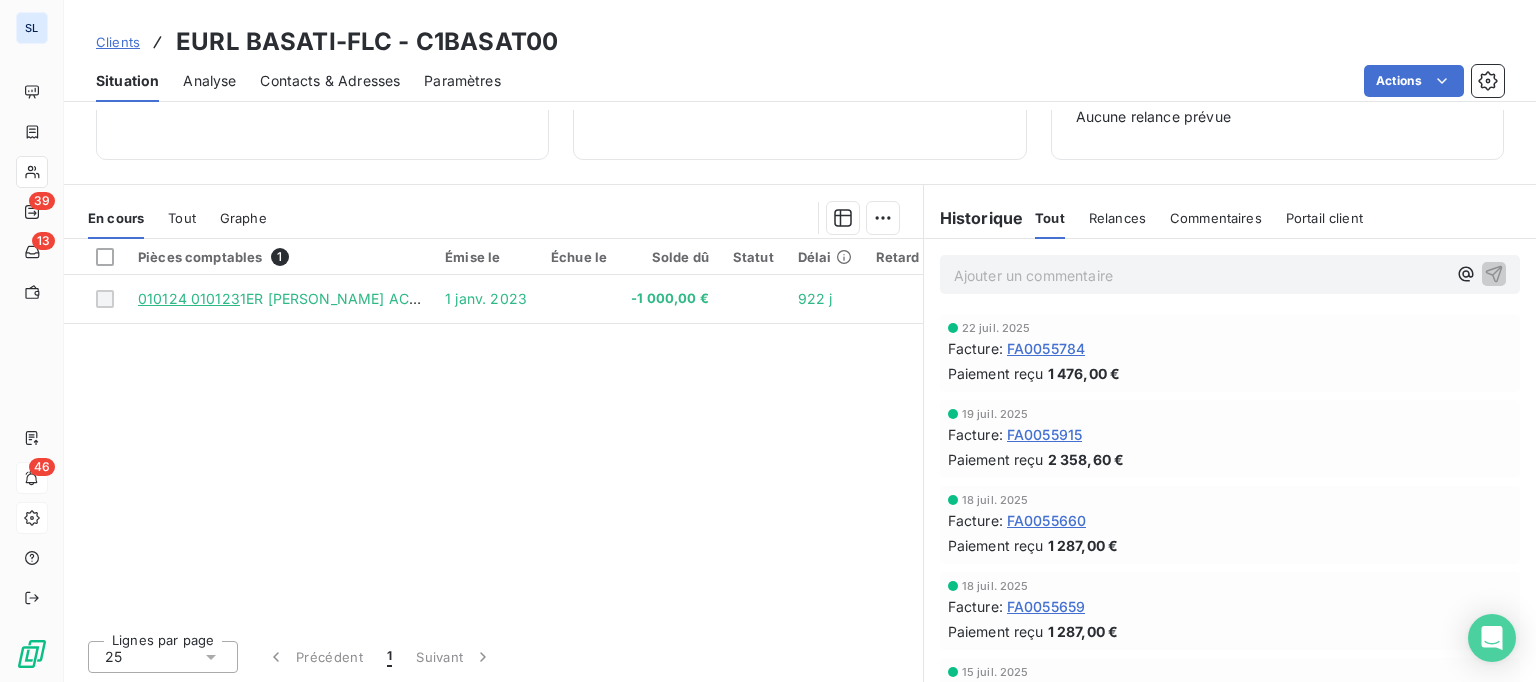 scroll, scrollTop: 0, scrollLeft: 0, axis: both 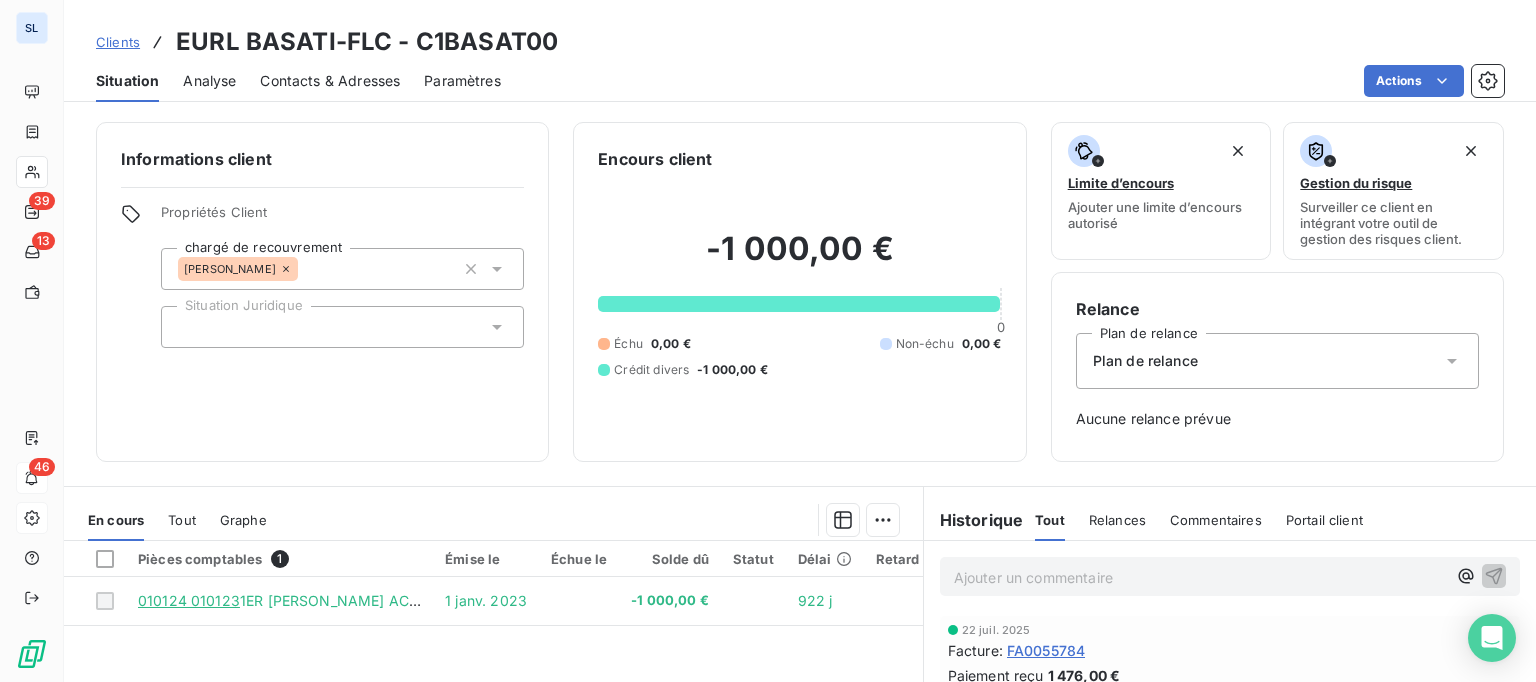 click on "Paramètres" at bounding box center (462, 81) 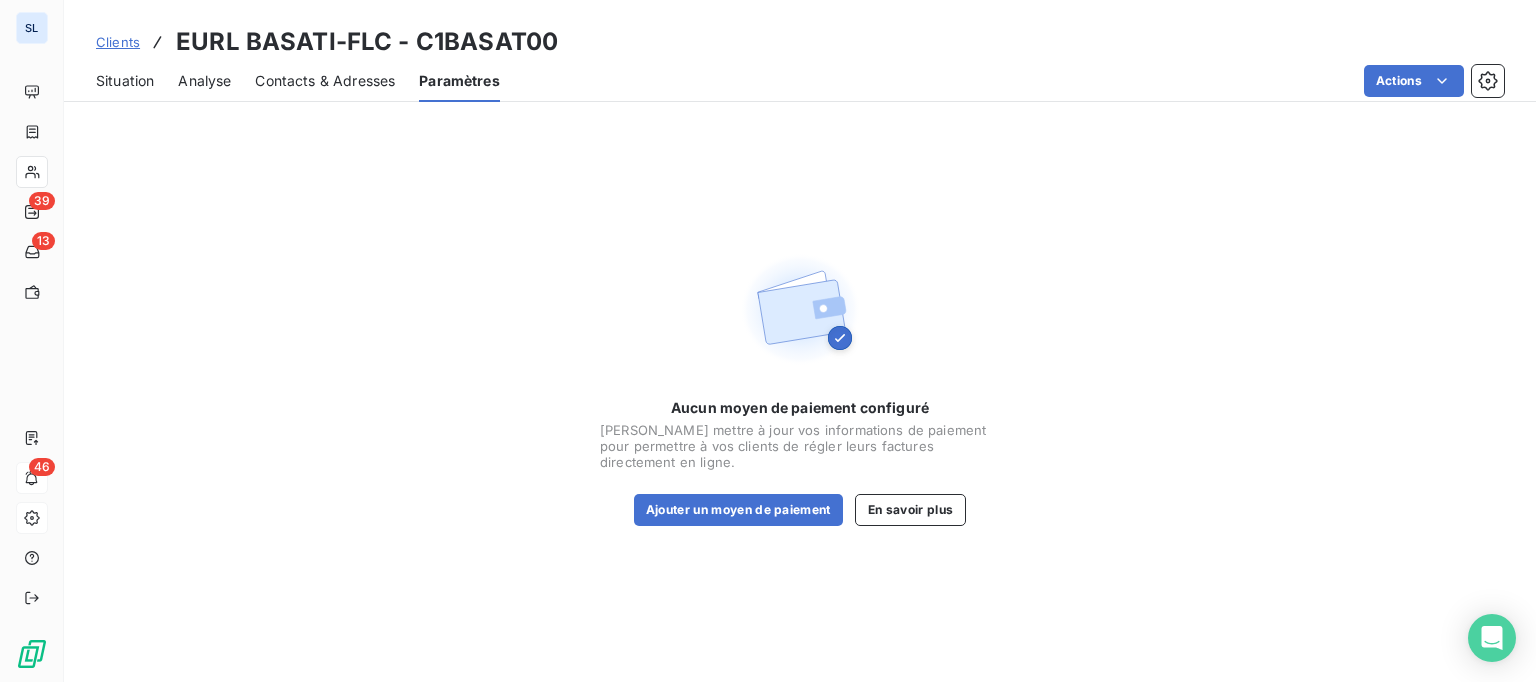 click on "Analyse" at bounding box center (204, 81) 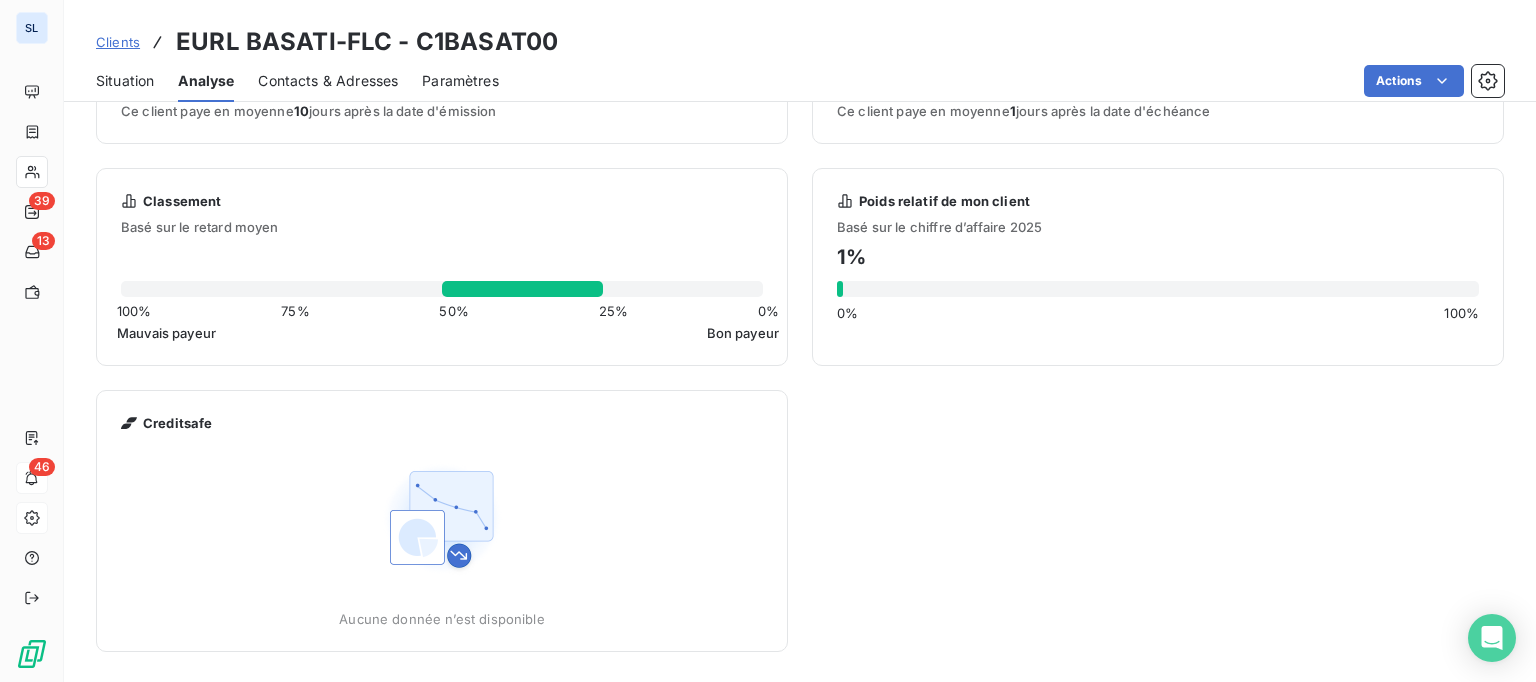 scroll, scrollTop: 0, scrollLeft: 0, axis: both 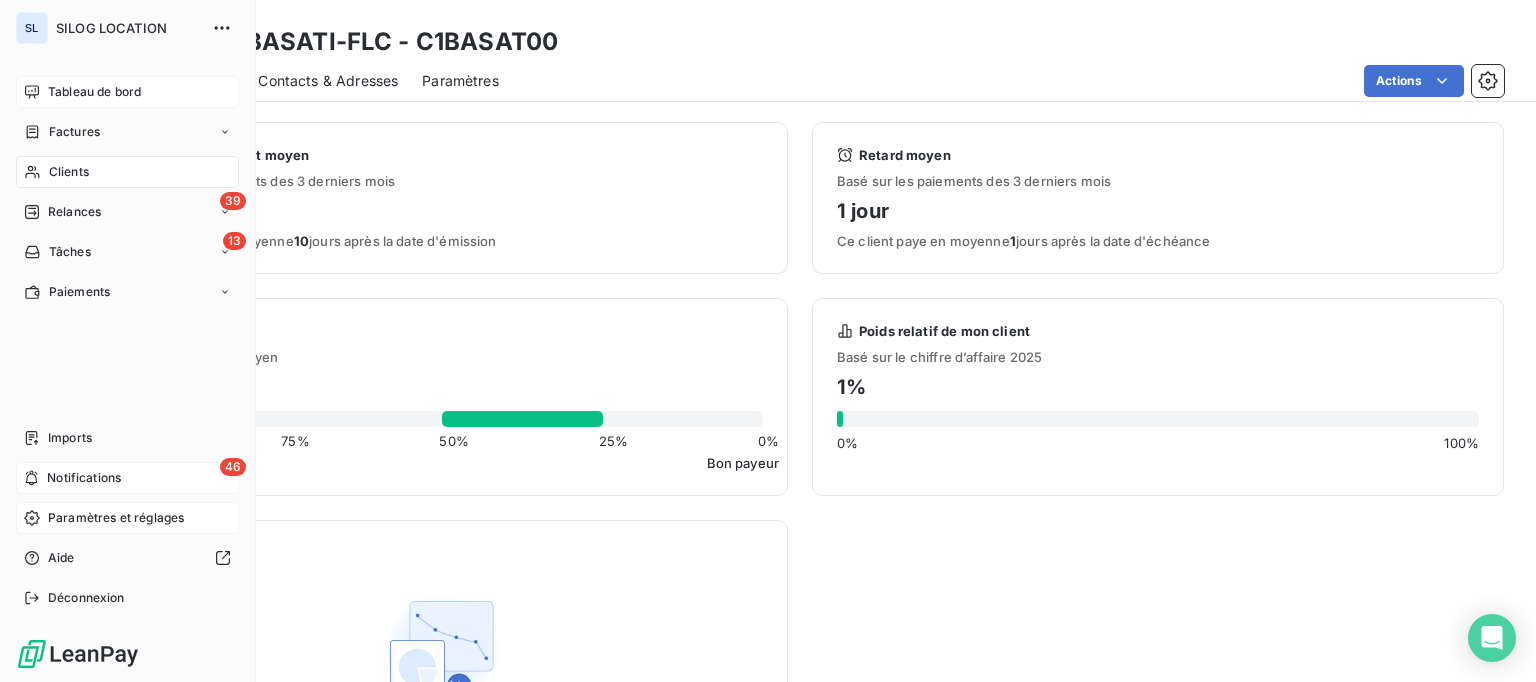 click on "Tableau de bord" at bounding box center [94, 92] 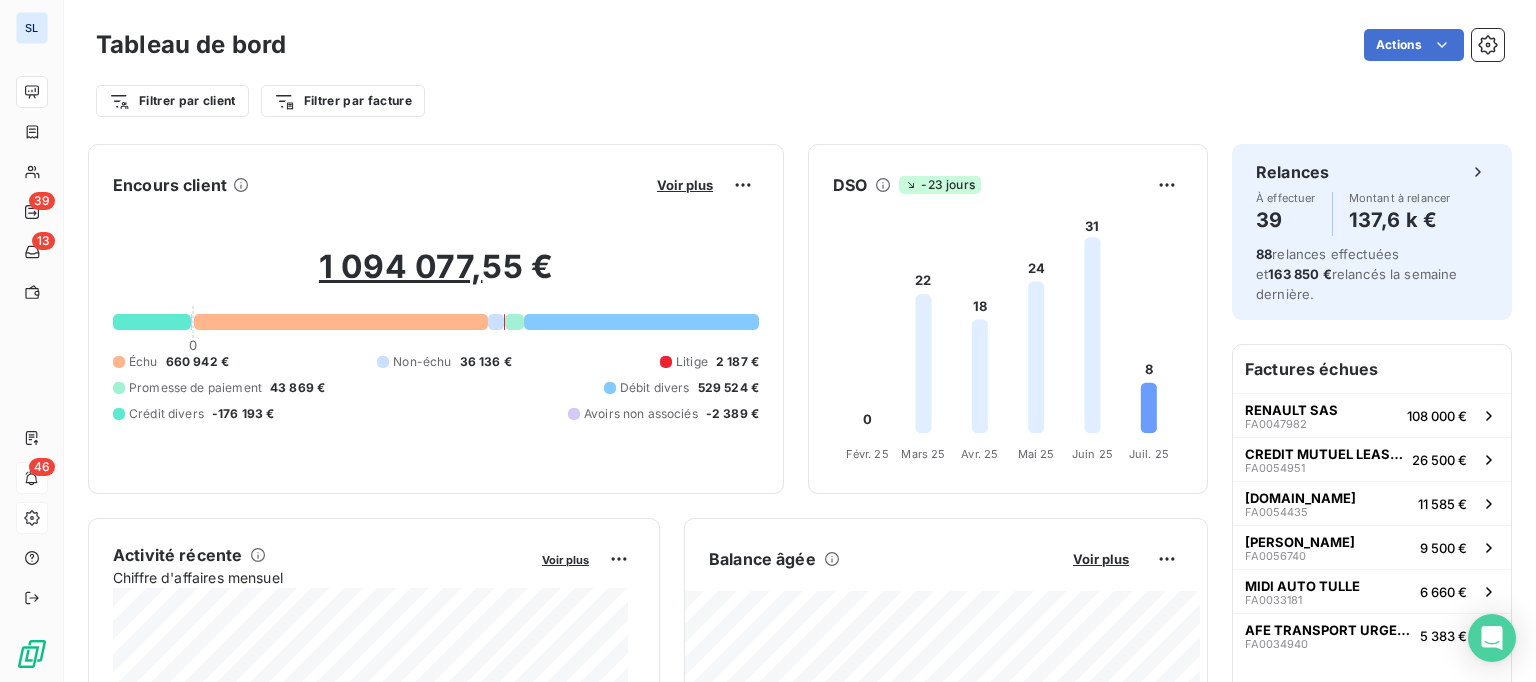 click on "Filtrer par client Filtrer par facture" at bounding box center [800, 101] 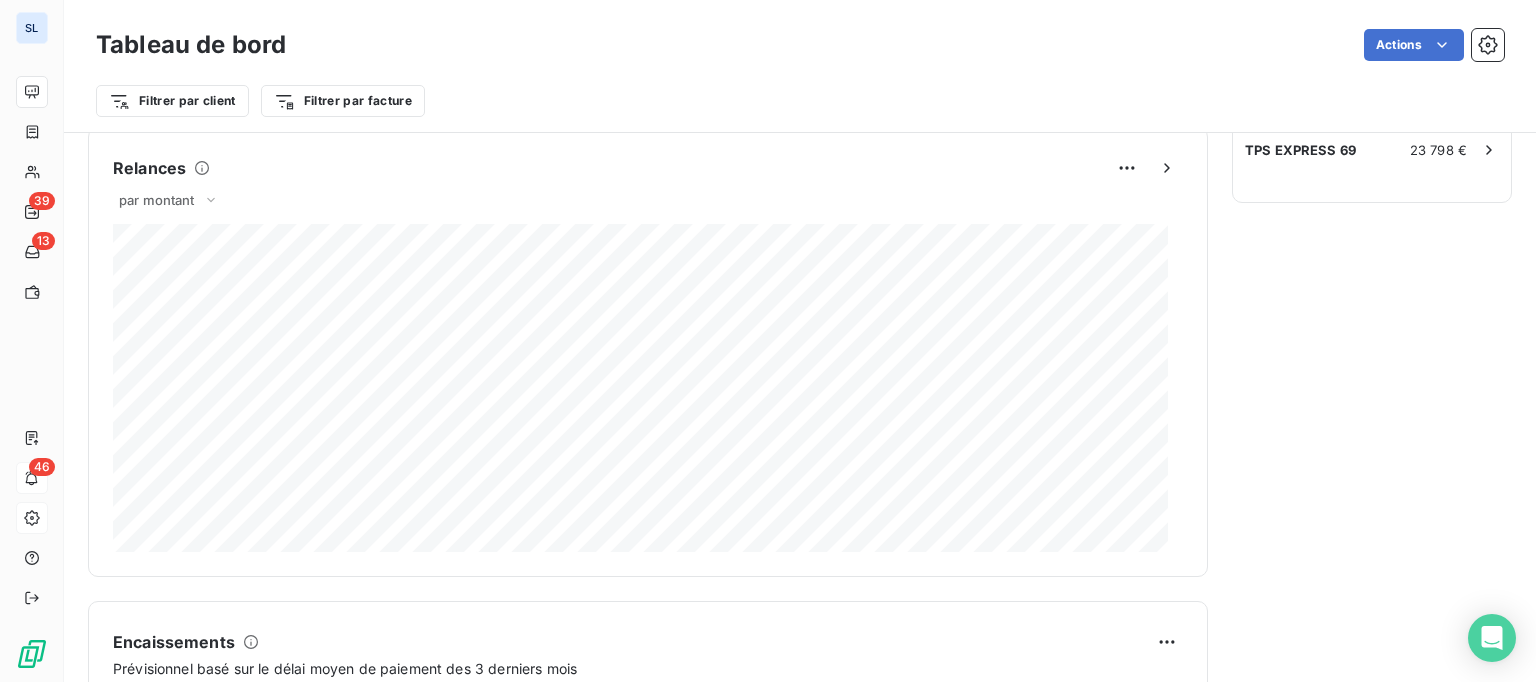 scroll, scrollTop: 858, scrollLeft: 0, axis: vertical 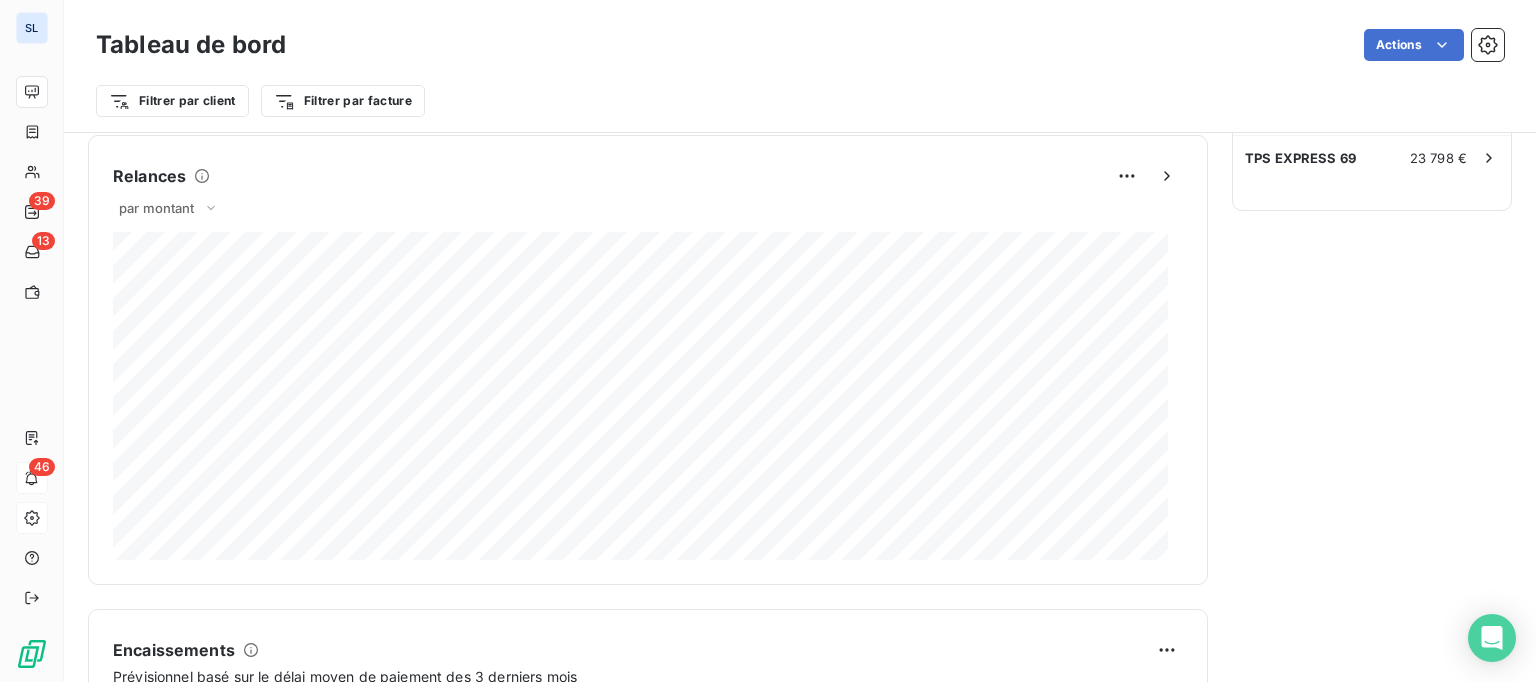 click on "Relances À effectuer 39 Montant à relancer 137,6 k € 88  relances effectuées et  163 850 €  relancés la semaine dernière. Factures échues RENAULT SAS FA0047982 108 000 € CREDIT MUTUEL LEASING FA0054951 26 500 € L.BIO FA0054435 11 585 € ARNAUDEAU KEVIN FA0056740 9 500 € MIDI AUTO TULLE FA0033181 6 660 € AFE TRANSPORT URGENT FA0034940 5 383 € Principaux débiteurs ARENAS JEAN 231 029 € AFE TRANSPORT URGENT 118 807 € RENAULT SAS 108 000 € MH TRANSPORT_RBL 105 603 € CREDIT MUTUEL LEASING 26 500 € TPS EXPRESS 69 23 798 €" at bounding box center (1372, 173) 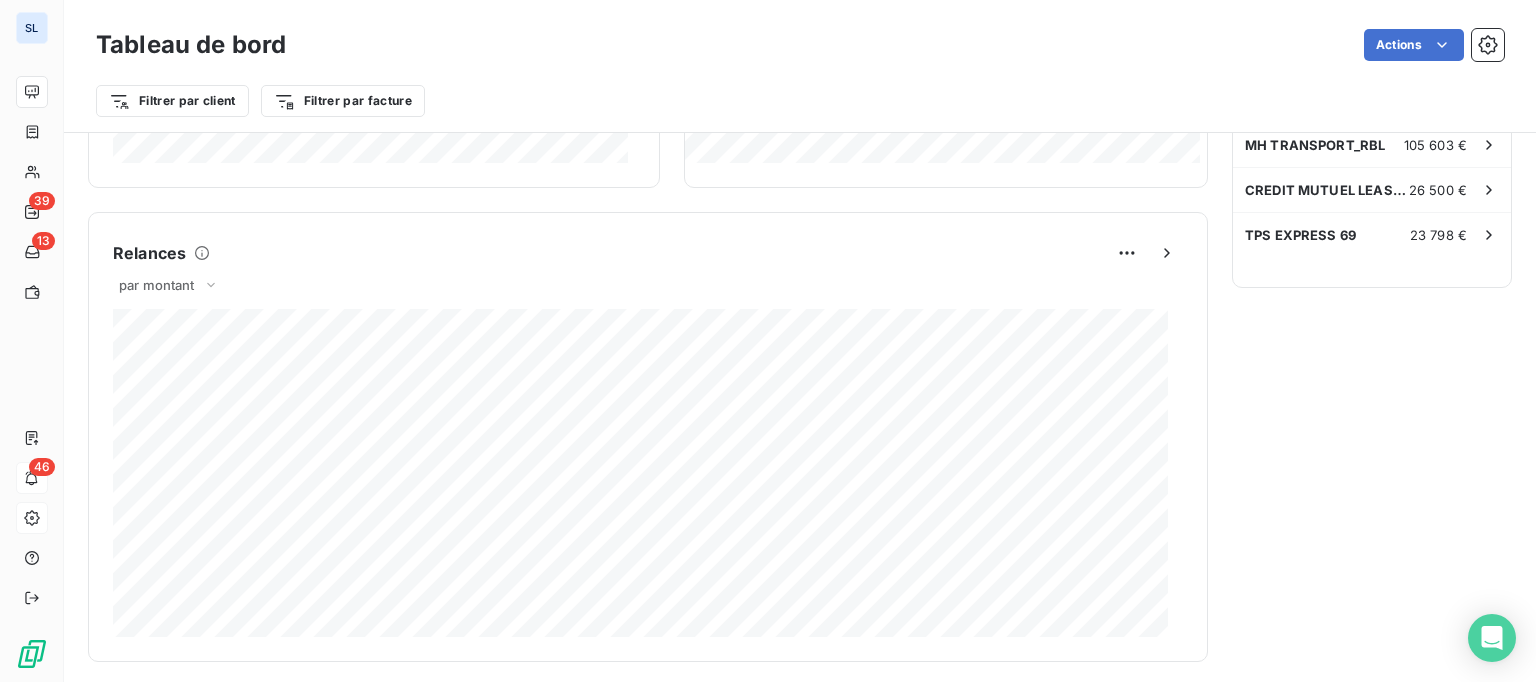 scroll, scrollTop: 567, scrollLeft: 0, axis: vertical 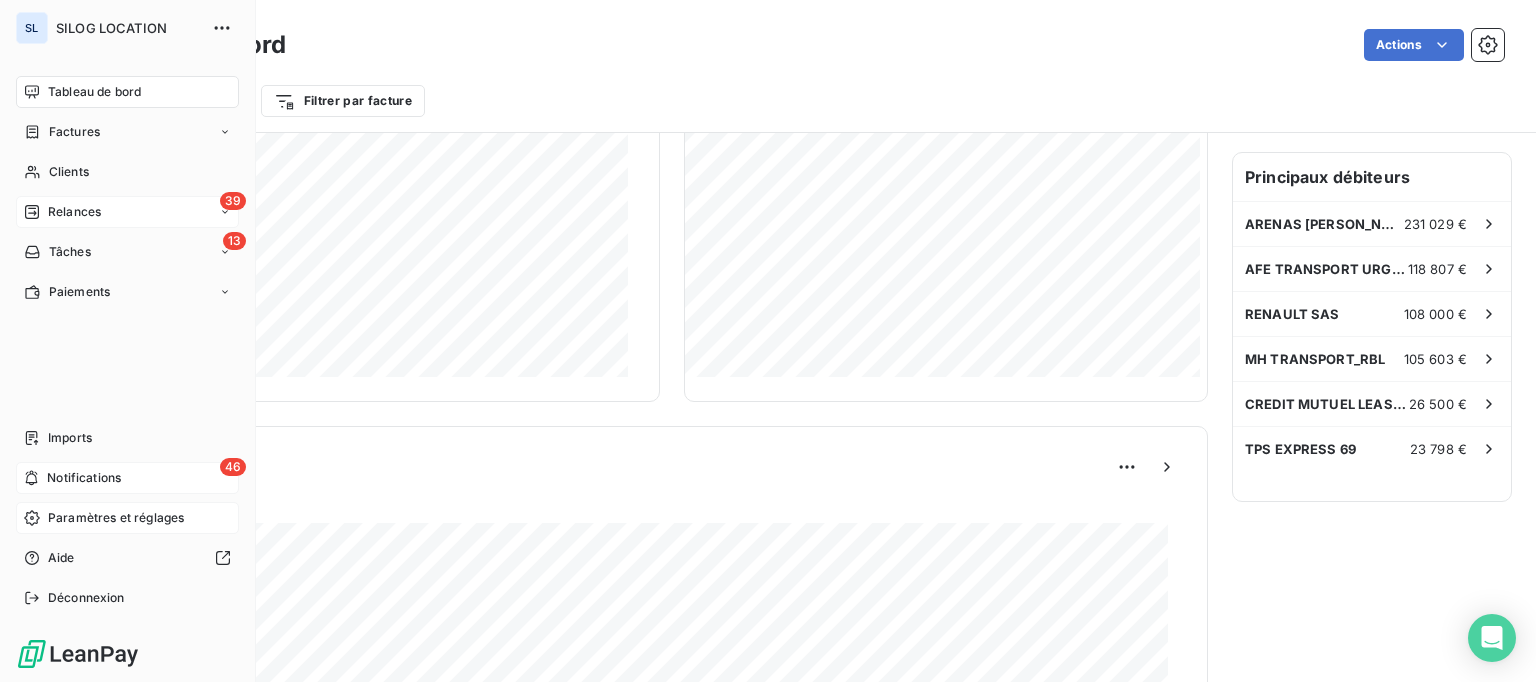 click on "39 Relances" at bounding box center (127, 212) 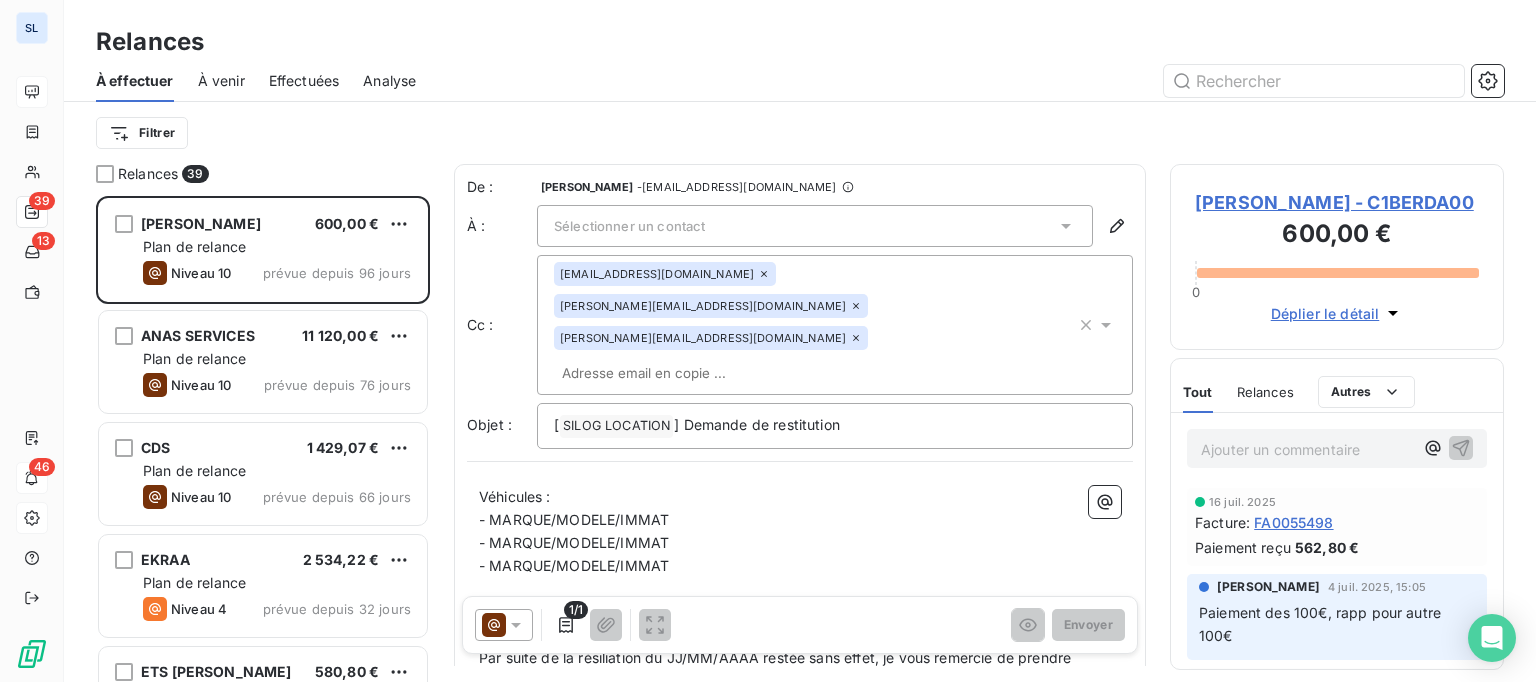 scroll, scrollTop: 16, scrollLeft: 16, axis: both 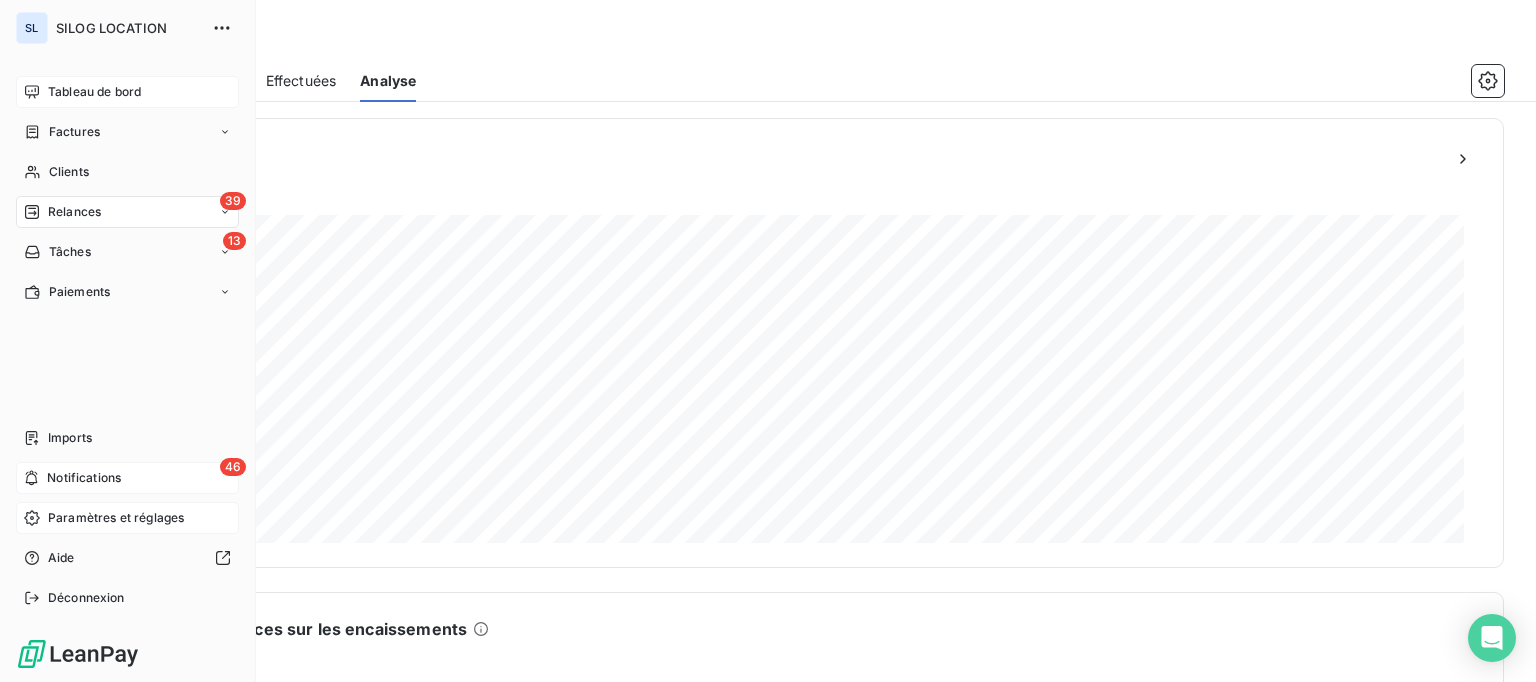 click on "SILOG LOCATION" at bounding box center (147, 28) 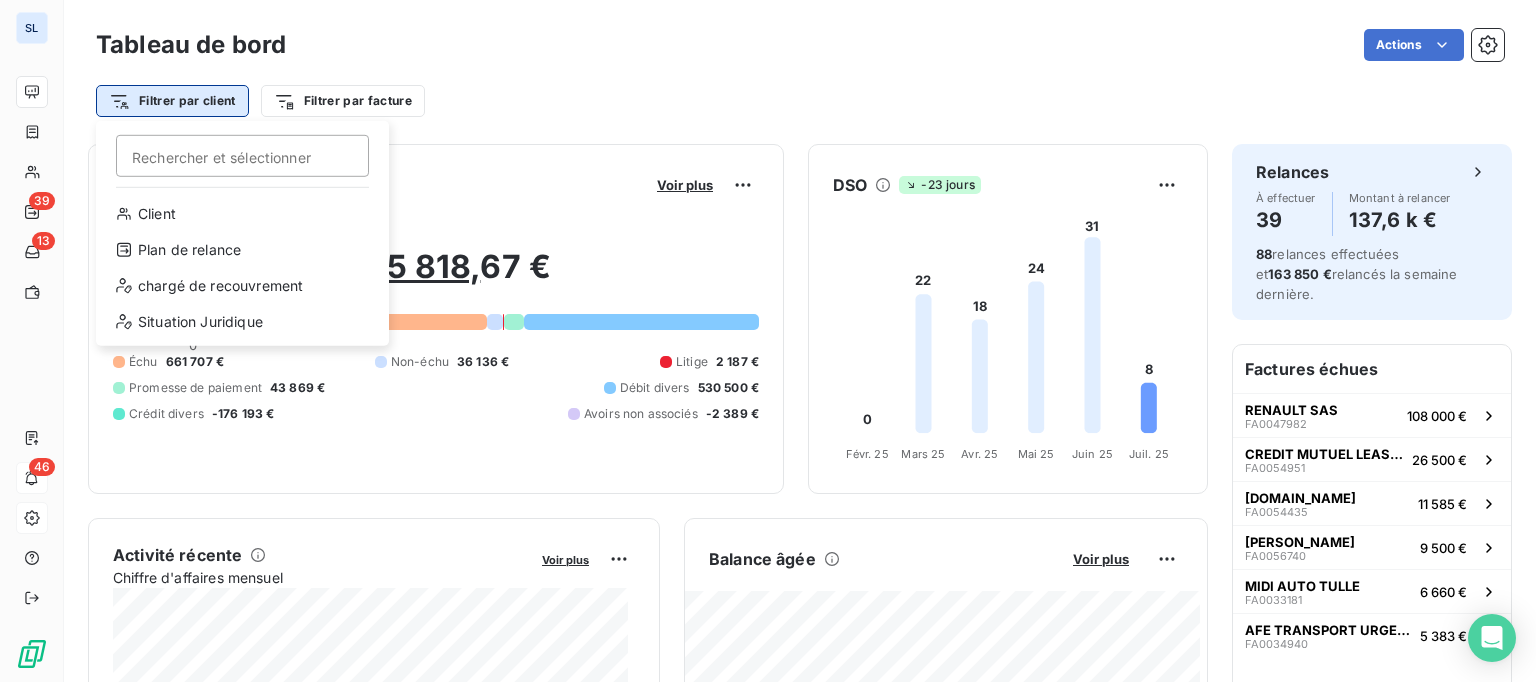 click on "SL 39 13 46 Tableau de bord Actions Filtrer par client Rechercher et sélectionner Client Plan de relance chargé de recouvrement Situation Juridique Filtrer par facture Encours client   Voir plus 1 095 818, 67 € 0 Échu 661 707 € Non-échu 36 136 €   Litige 2 187 € Promesse de paiement 43 869 € Débit divers 530 500 € Crédit divers -176 193 € Avoirs non associés -2 389 € DSO -23 jours 0 22 18 24 31 8 Févr. 25 Févr. 25 Mars 25 Mars 25 Avr. 25 Avr. 25 Mai 25 Mai 25 Juin 25 Juin 25 Juil. 25 Juil. 25 Activité récente Chiffre d'affaires mensuel Voir plus Balance âgée Voir plus Relances par montant Encaissements Prévisionnel basé sur le délai moyen de paiement des 3 derniers mois Relances À effectuer 39 Montant à relancer 137,6 k € 88  relances effectuées et  163 850 €  relancés la semaine dernière. Factures échues RENAULT SAS FA0047982 108 000 € CREDIT MUTUEL LEASING FA0054951 26 500 € L.BIO FA0054435 11 585 € ARNAUDEAU KEVIN" at bounding box center [768, 341] 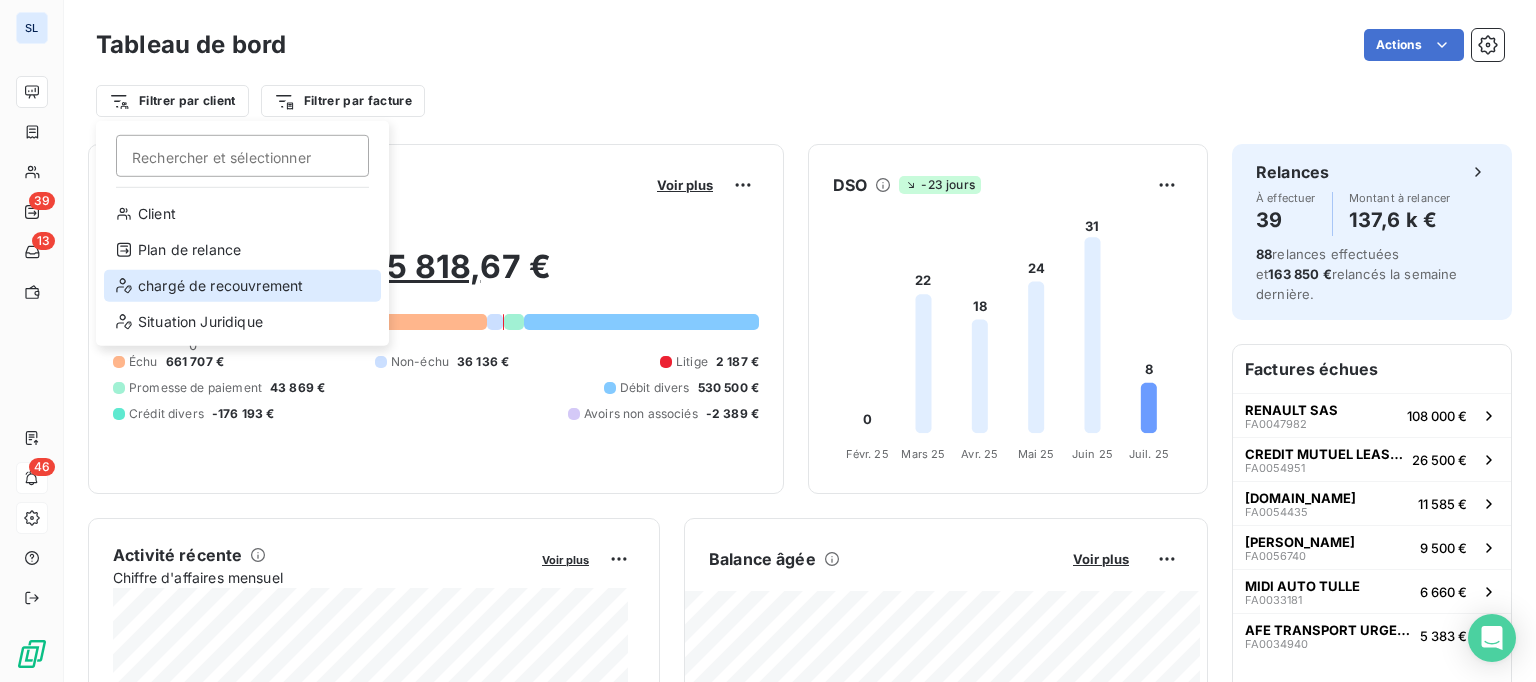 click on "chargé de recouvrement" at bounding box center (242, 286) 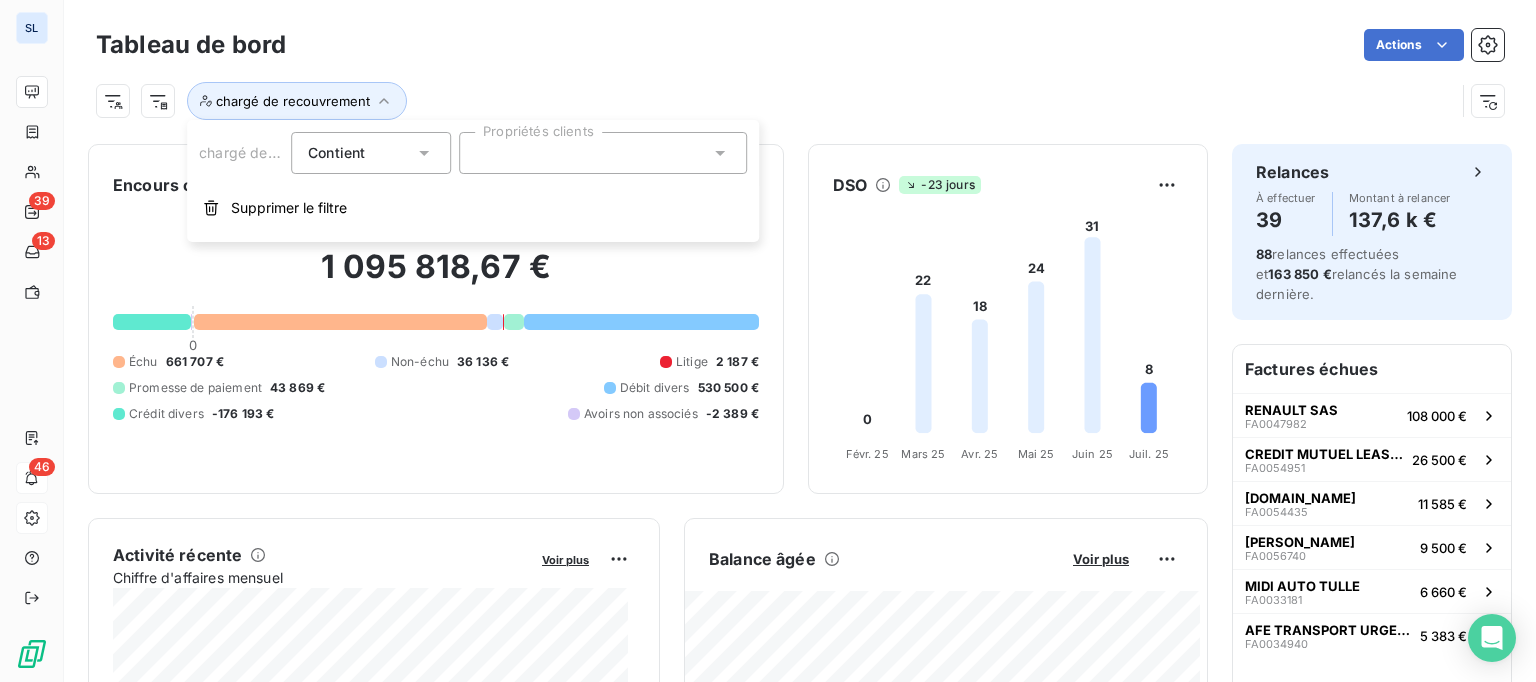 click at bounding box center [603, 153] 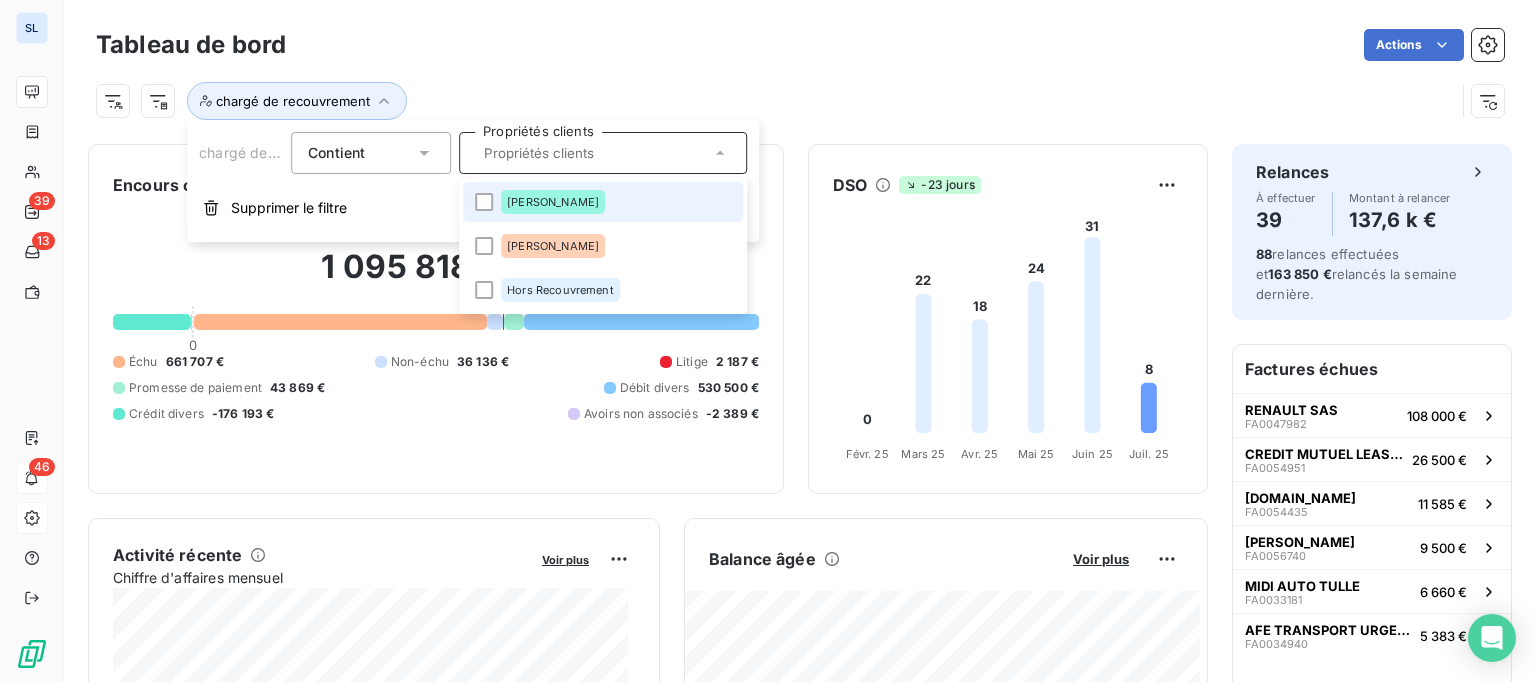 click on "Alexandra" at bounding box center [603, 202] 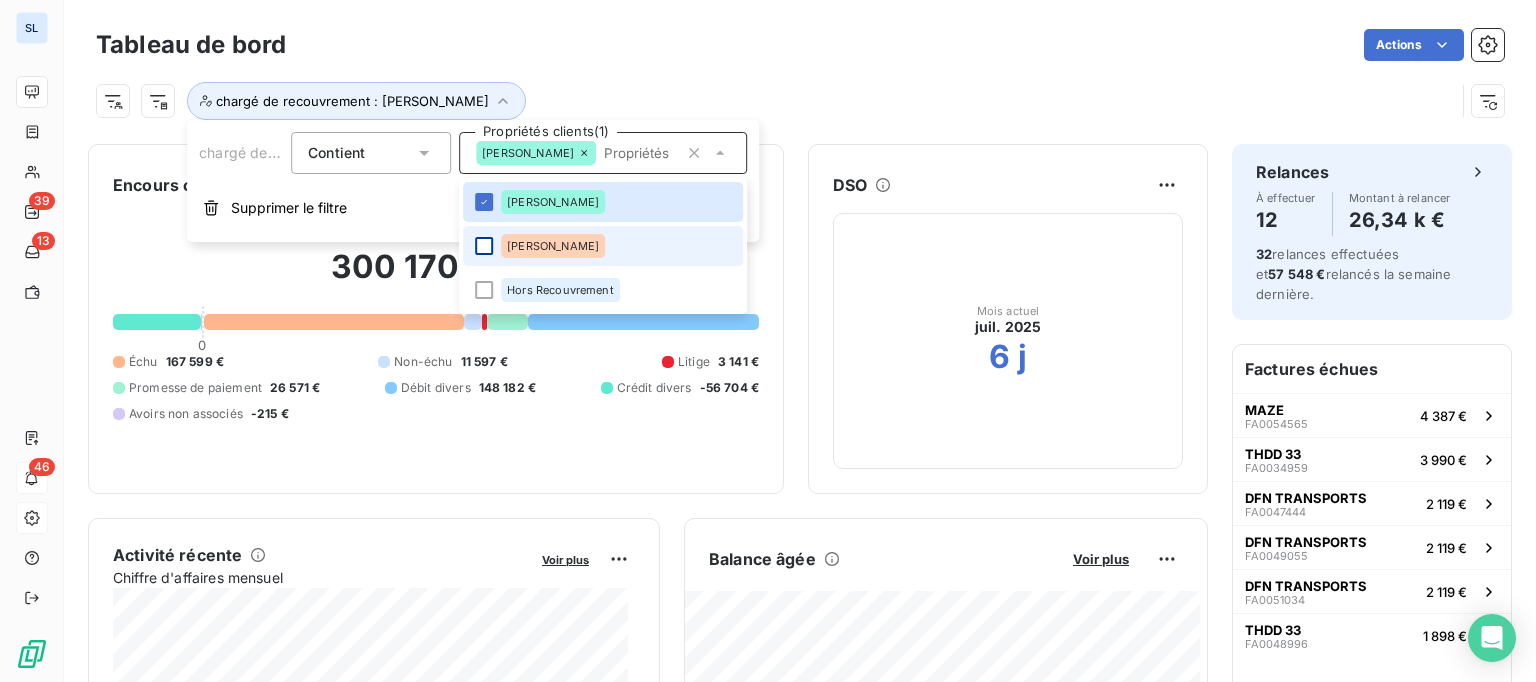 click at bounding box center [484, 246] 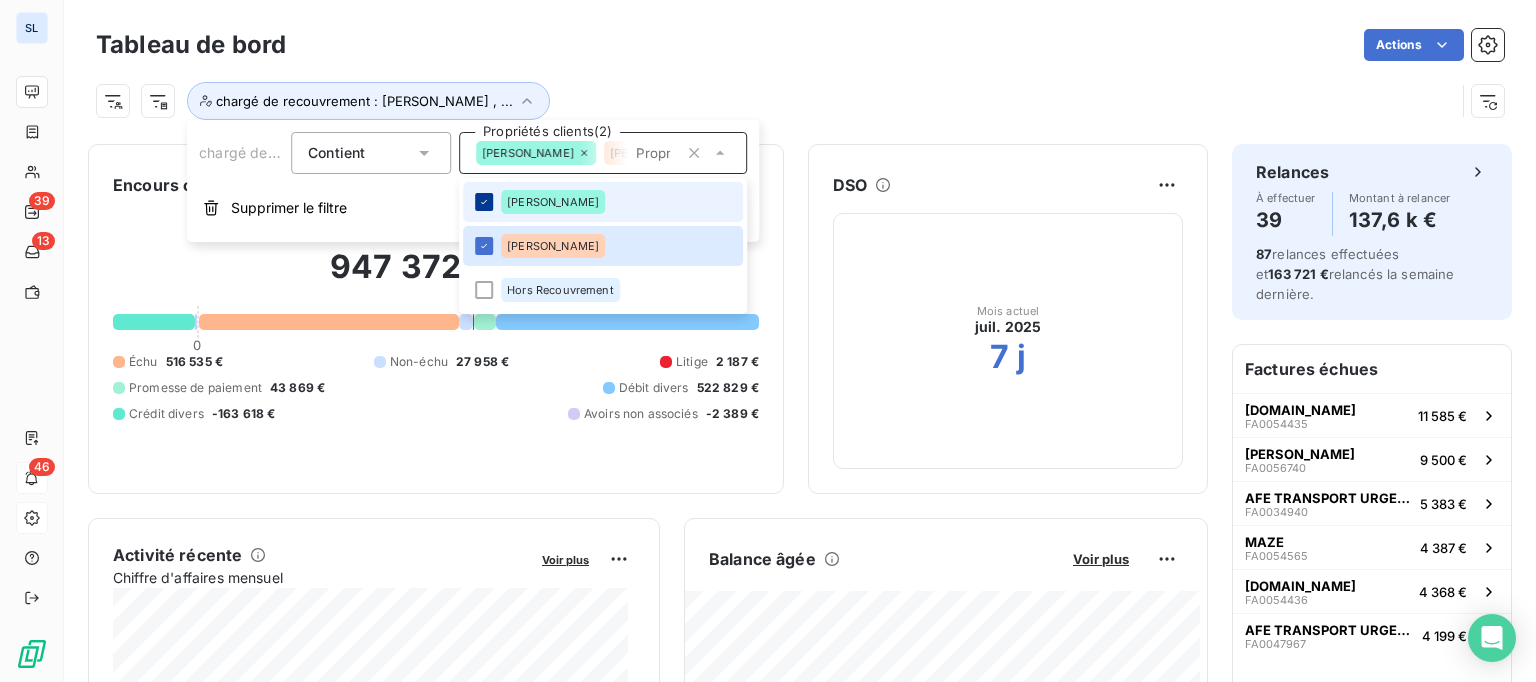 click 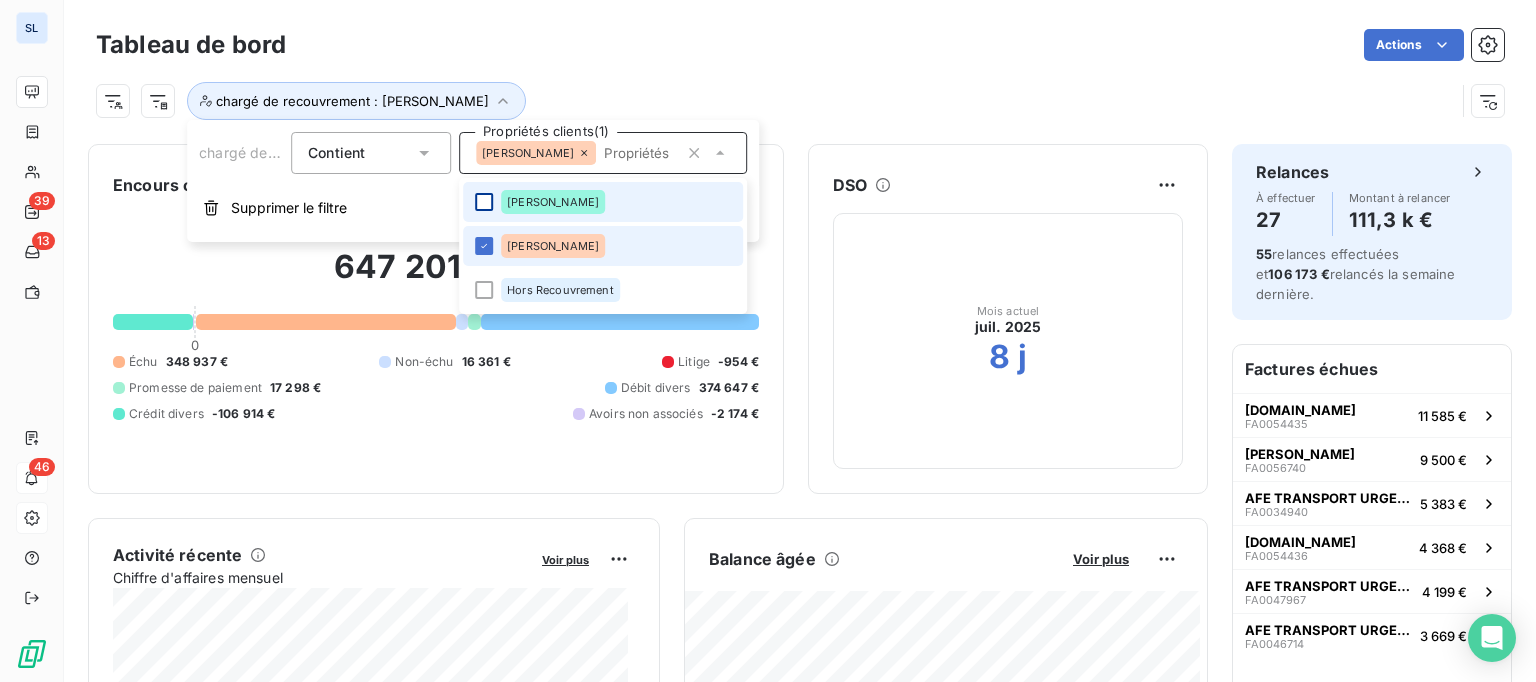 click on "Domenico" at bounding box center (603, 246) 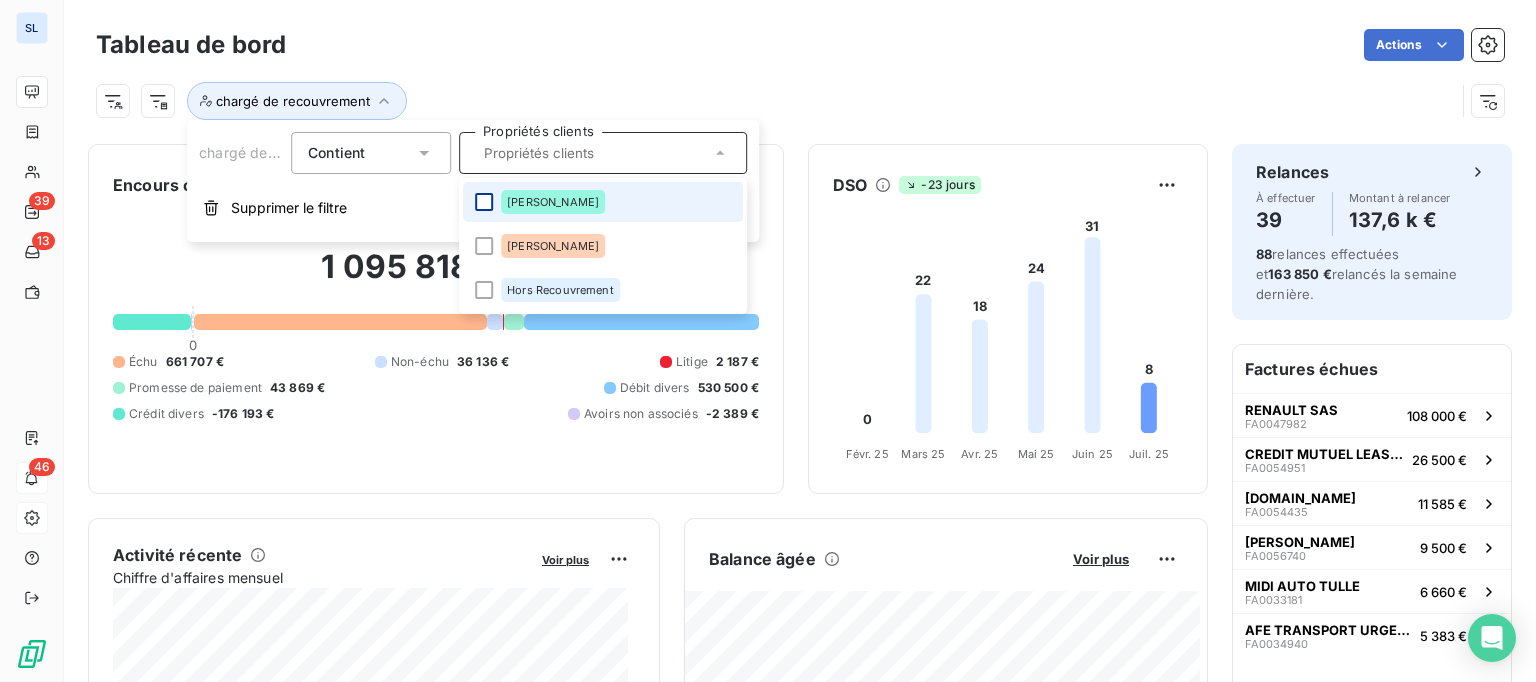 click on "Alexandra" at bounding box center (603, 202) 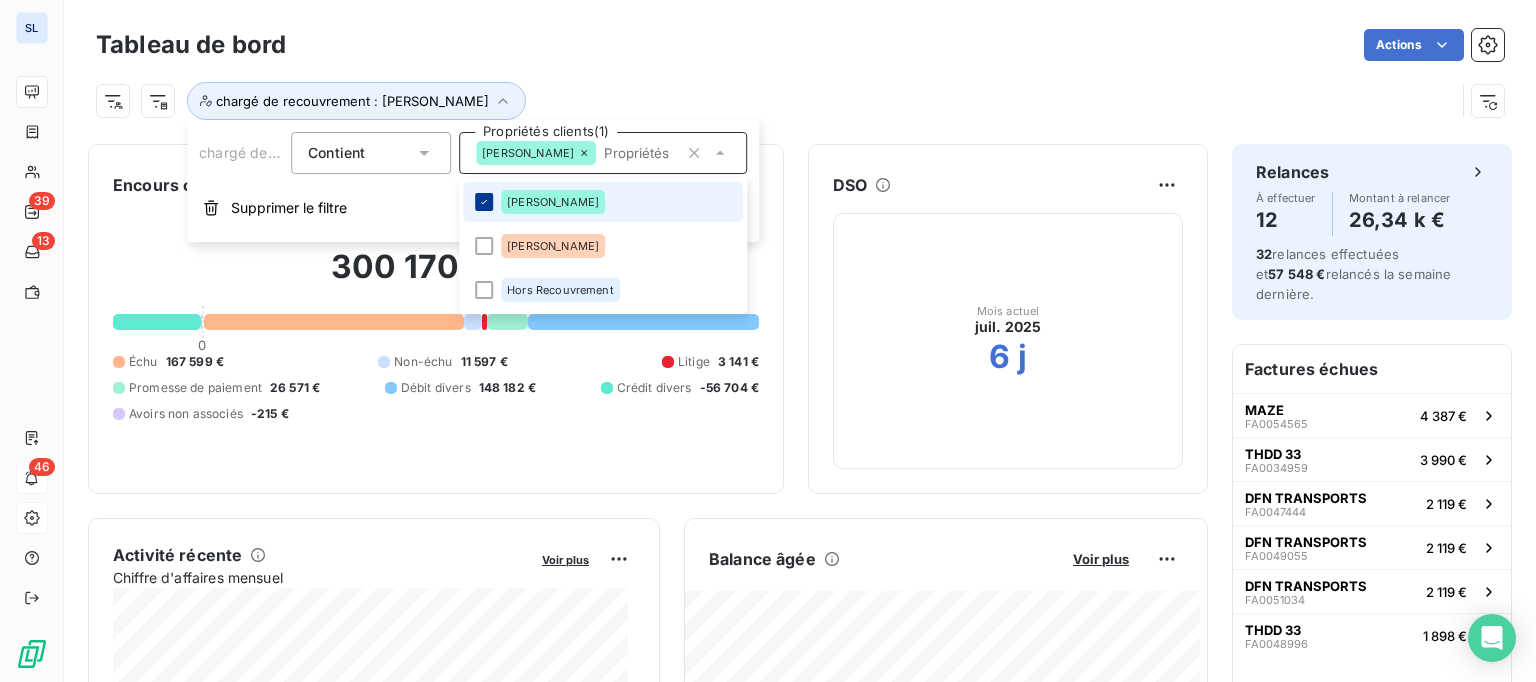click 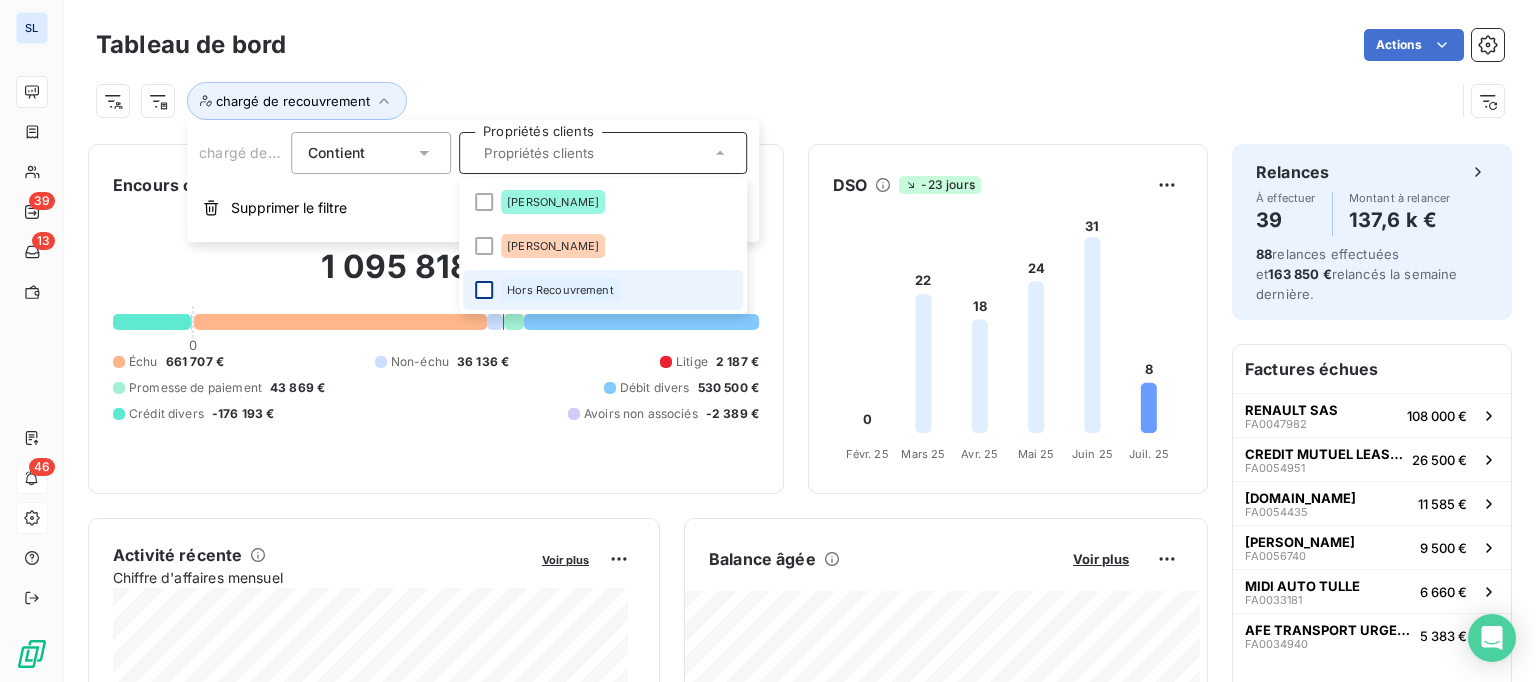 click at bounding box center [484, 290] 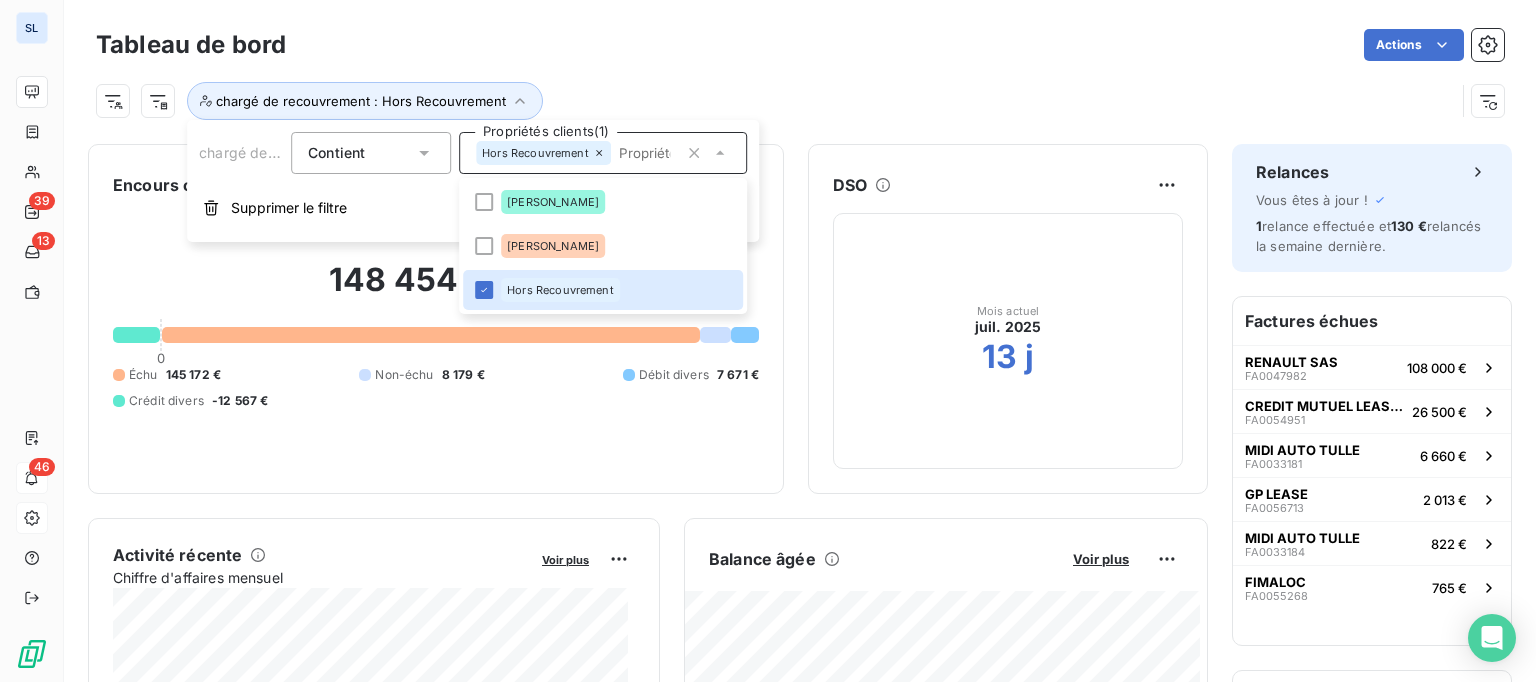 click on "chargé de recouvrement  : Hors Recouvrement" at bounding box center [775, 101] 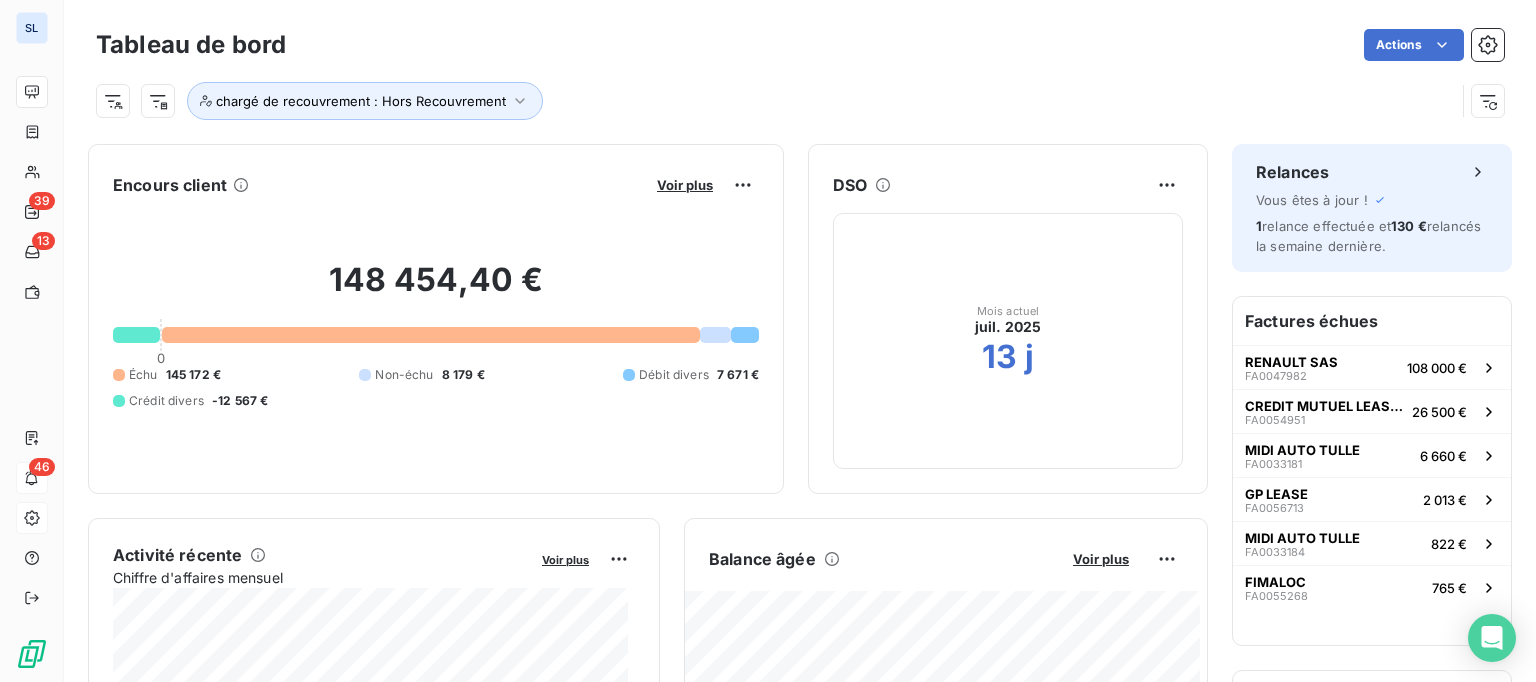 click on "chargé de recouvrement  : Hors Recouvrement" at bounding box center (775, 101) 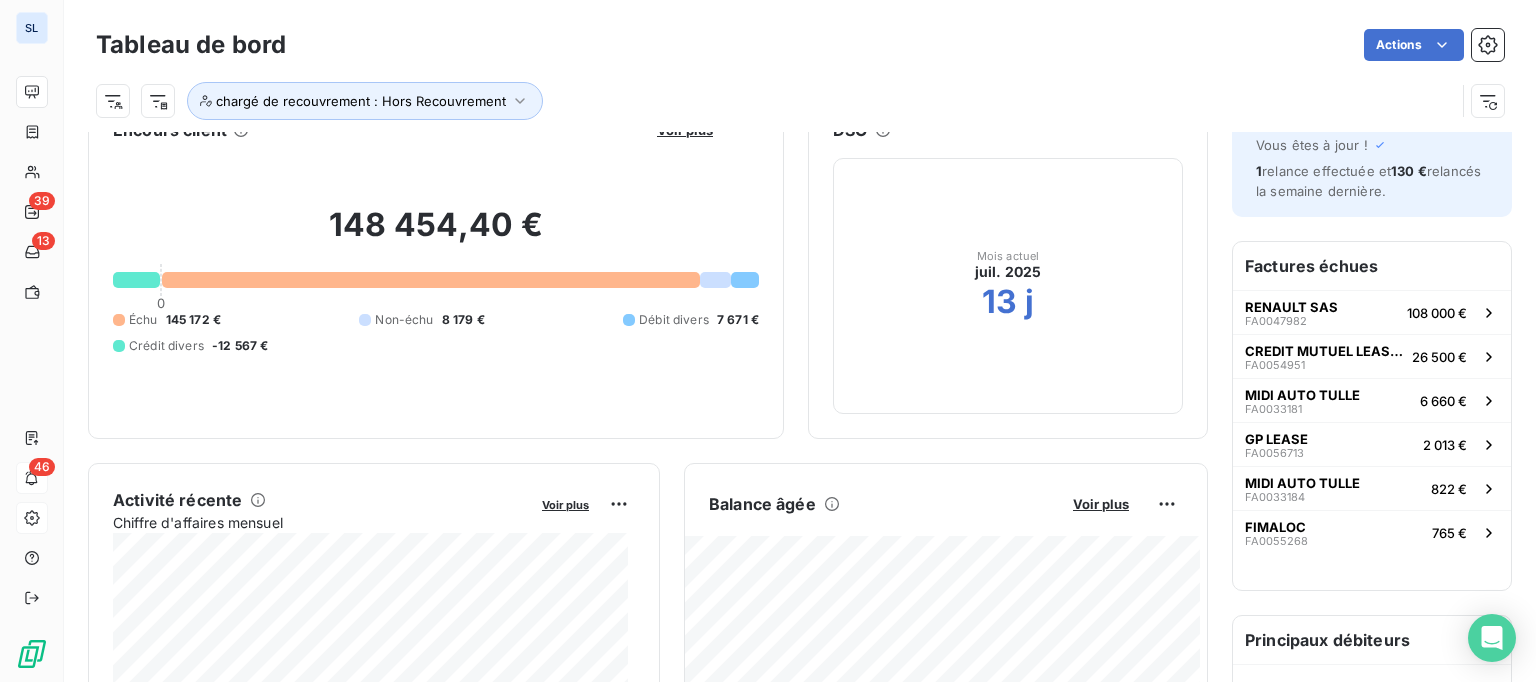 scroll, scrollTop: 0, scrollLeft: 0, axis: both 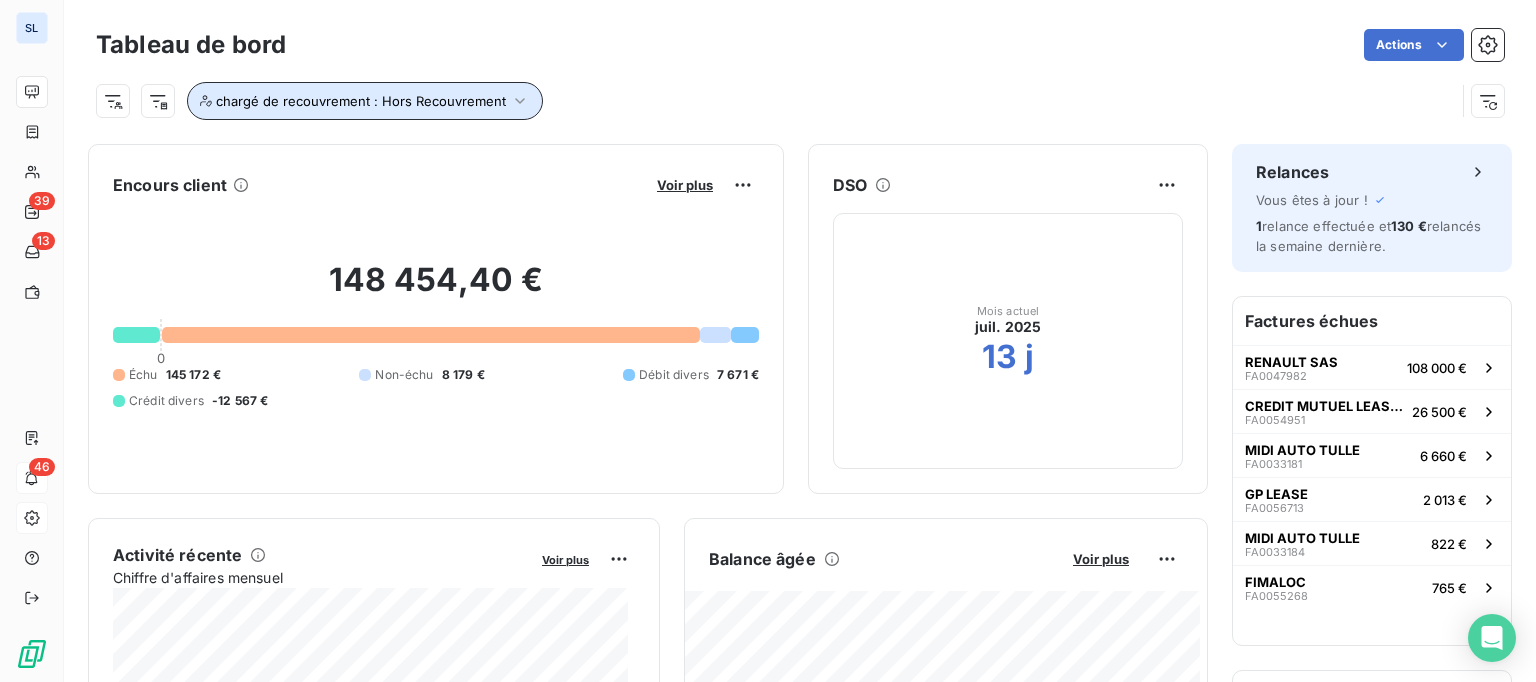 click on "chargé de recouvrement  : Hors Recouvrement" at bounding box center (365, 101) 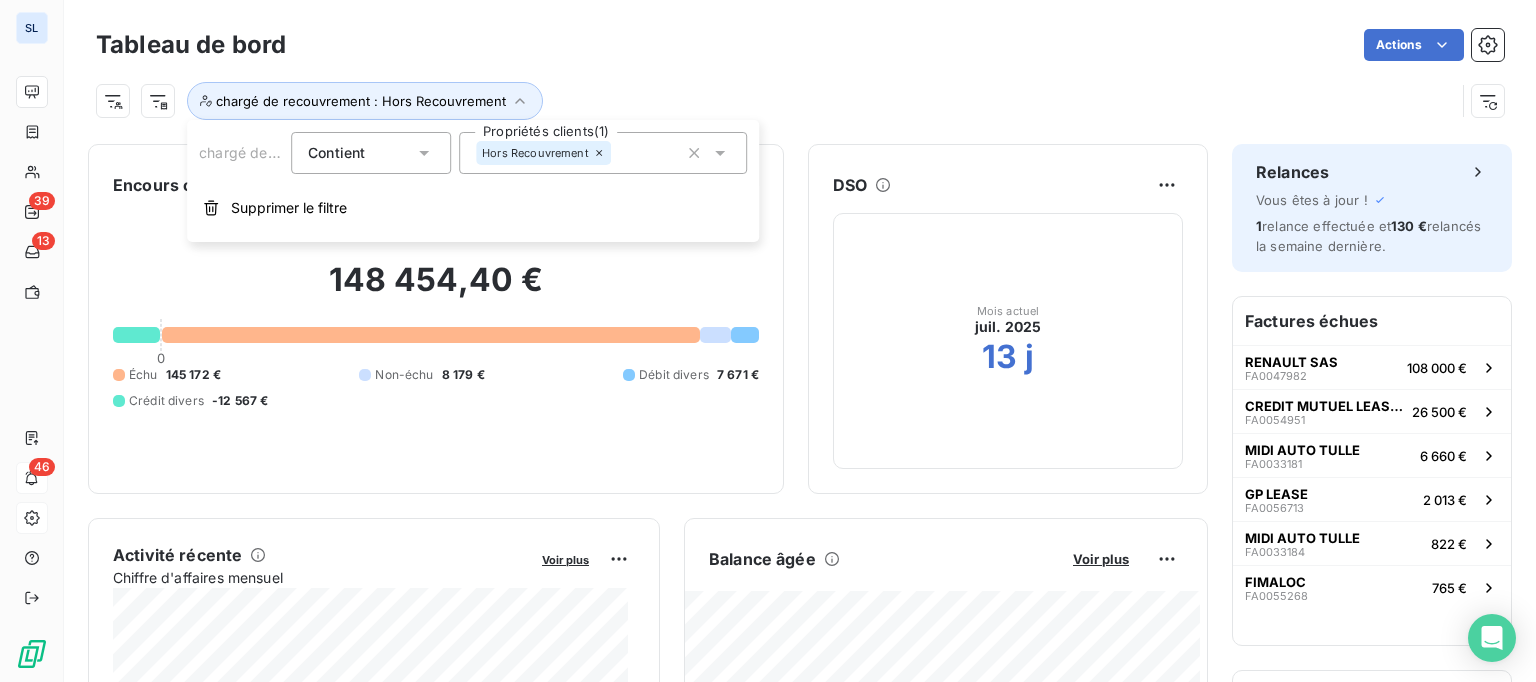 click 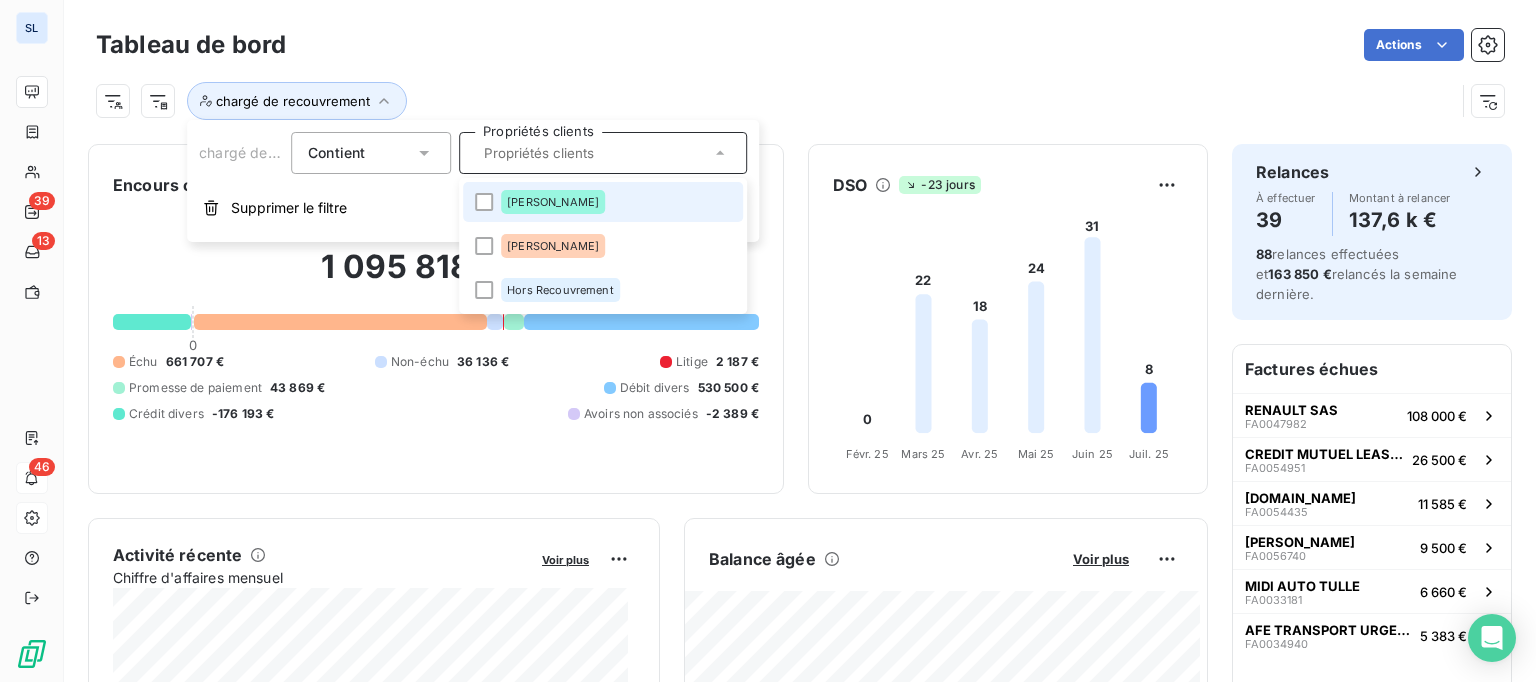 click 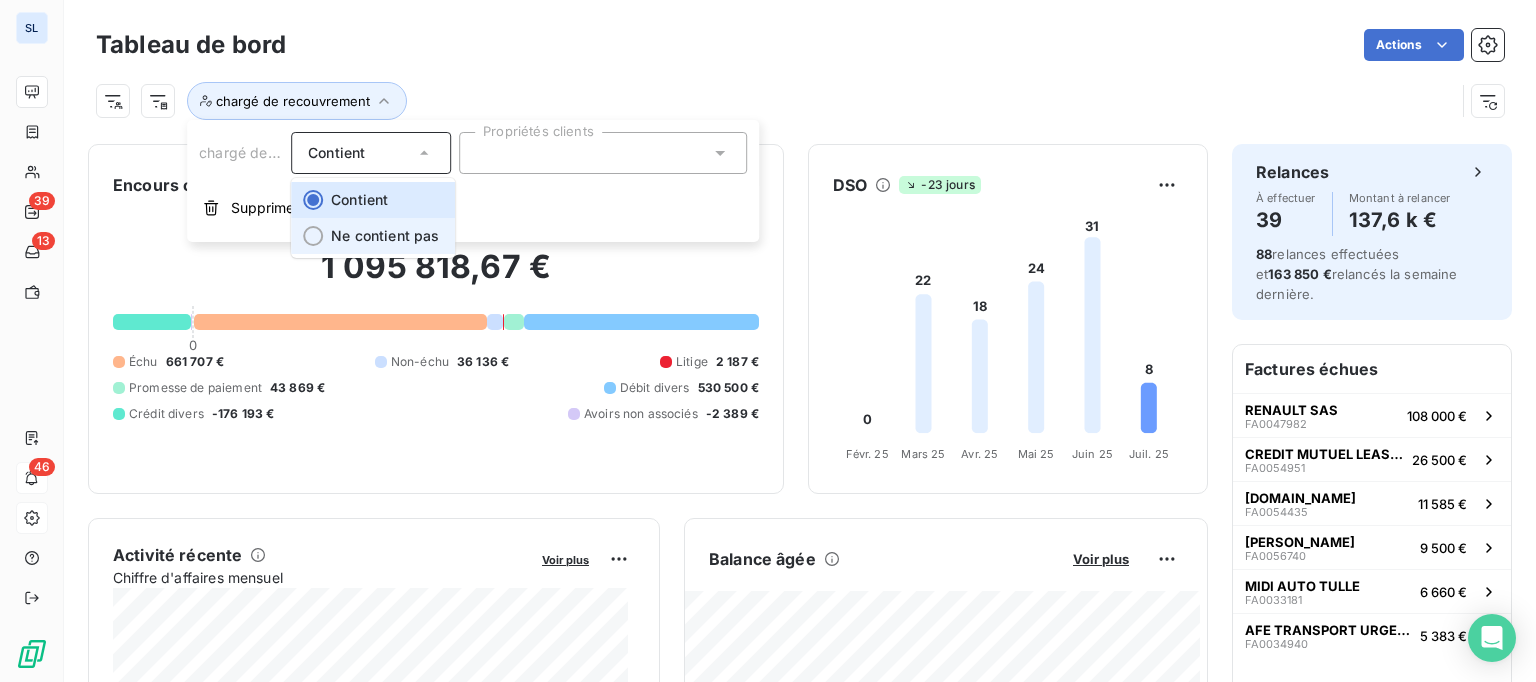click on "Ne contient pas" at bounding box center (385, 235) 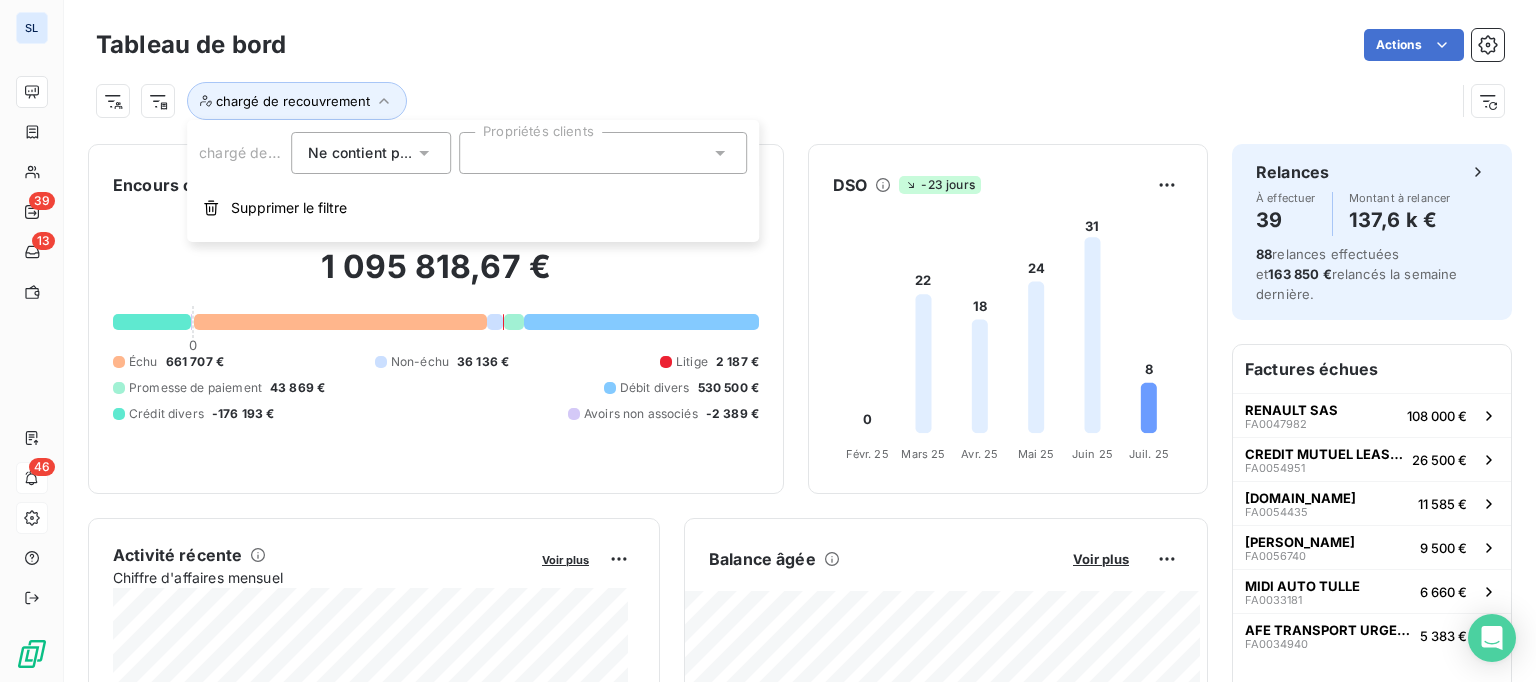 click at bounding box center (603, 153) 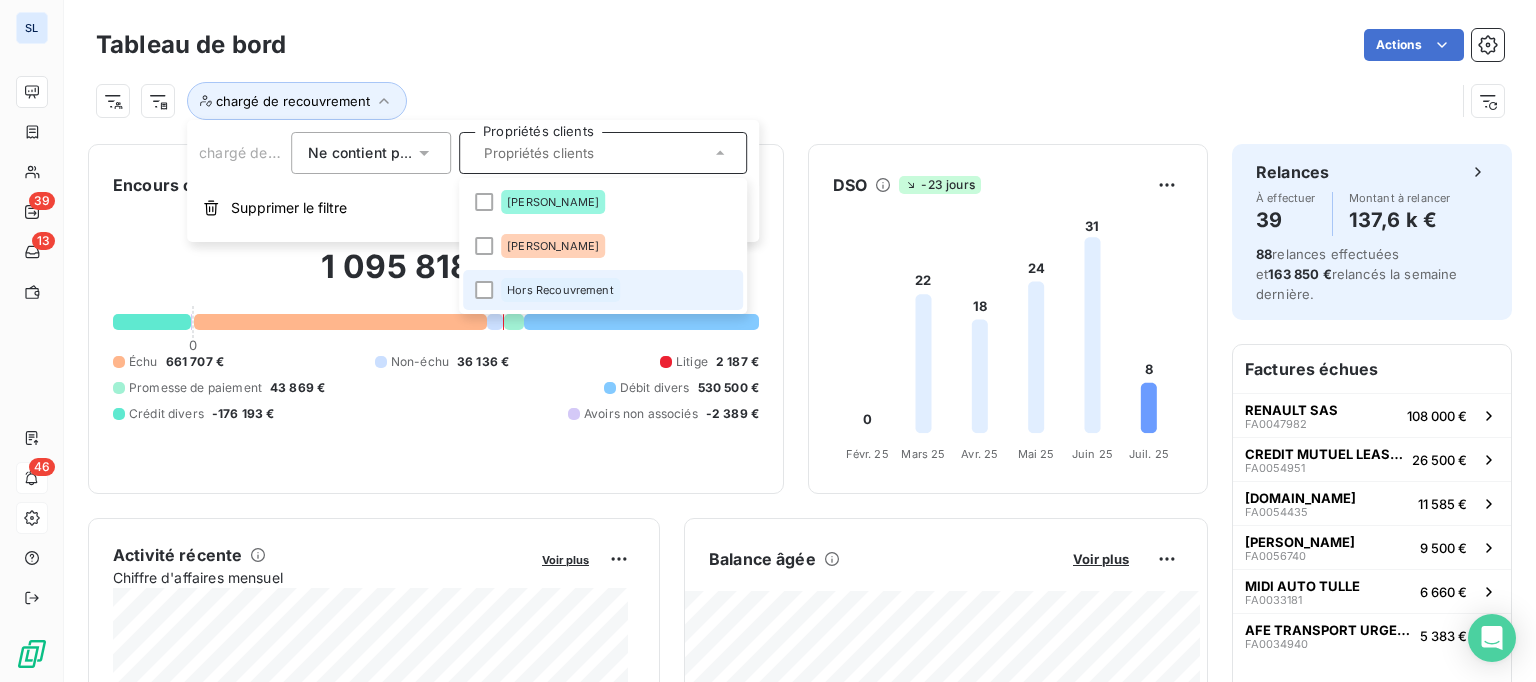 click on "Hors Recouvrement" at bounding box center (603, 290) 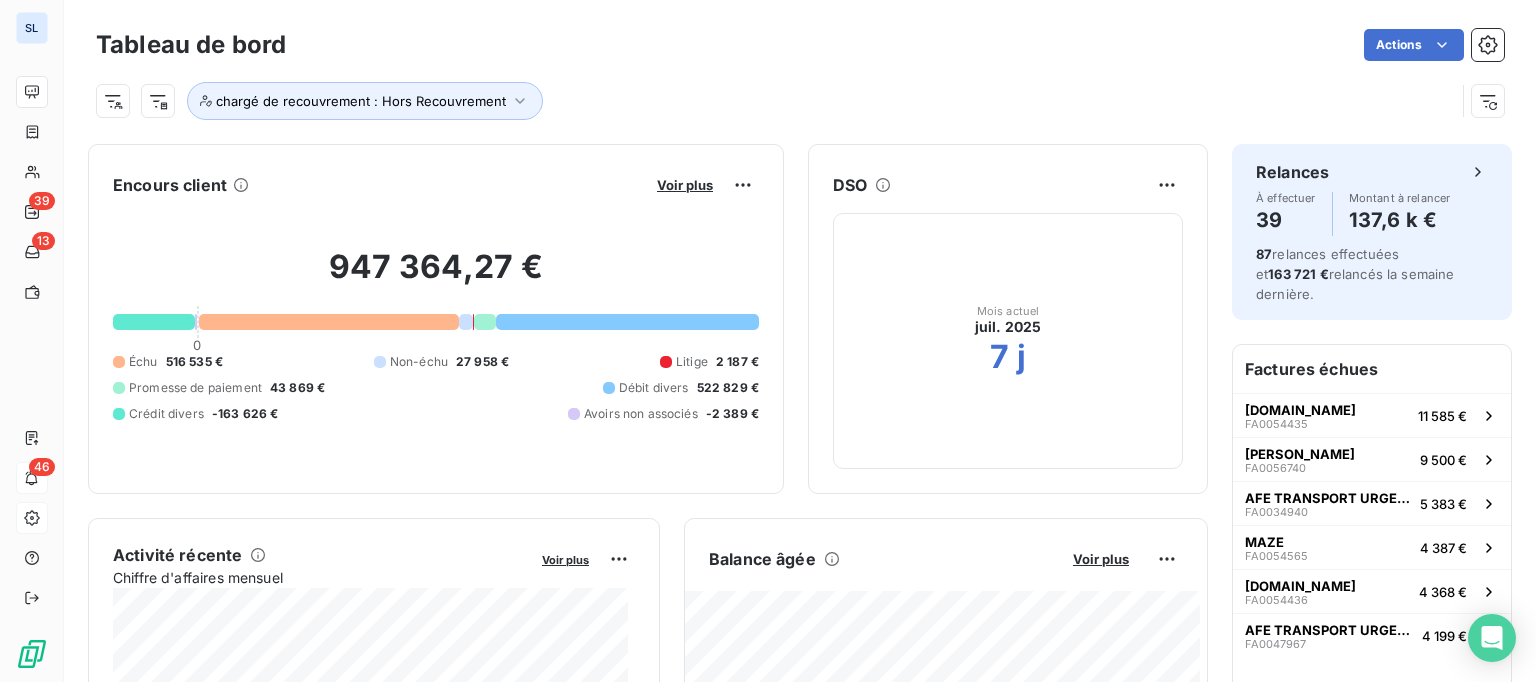 click on "Tableau de bord Actions" at bounding box center [800, 45] 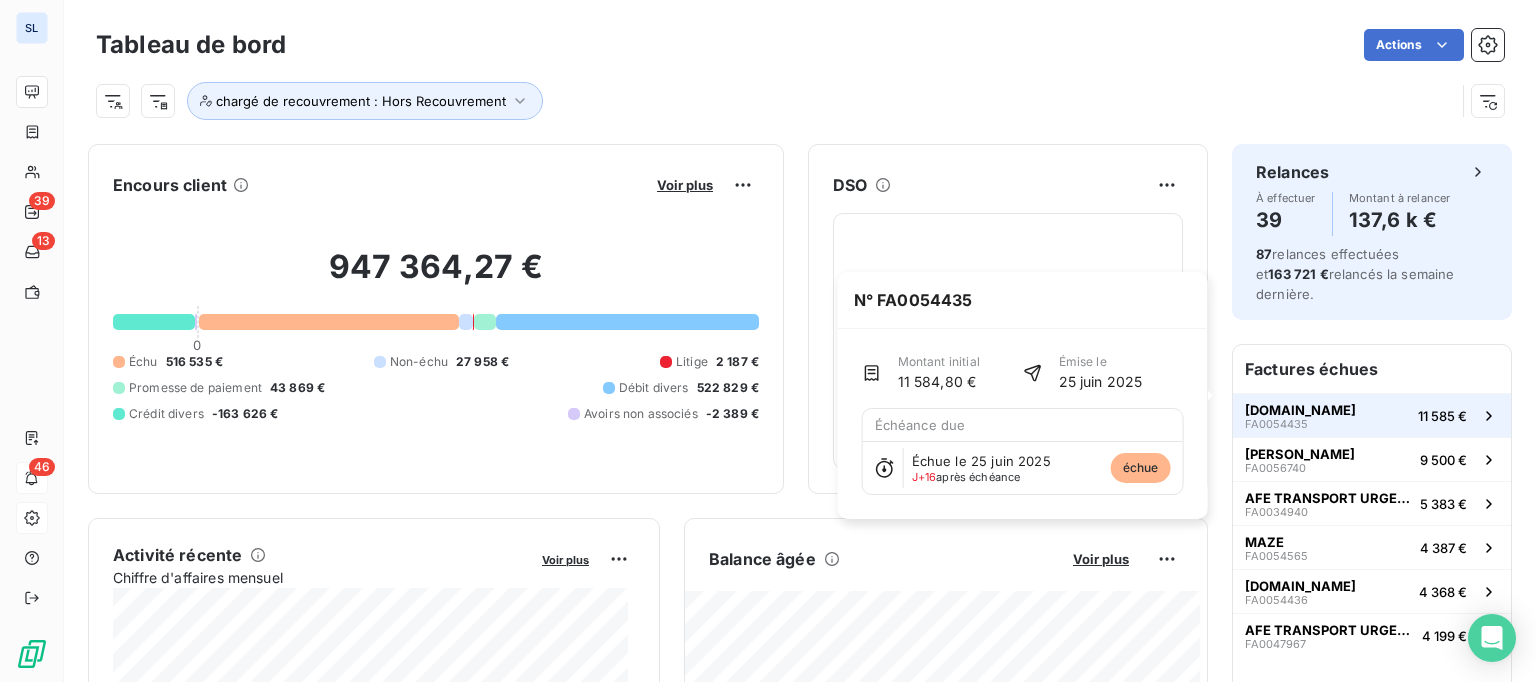 click on "L.BIO FA0054435 11 585 €" at bounding box center (1372, 415) 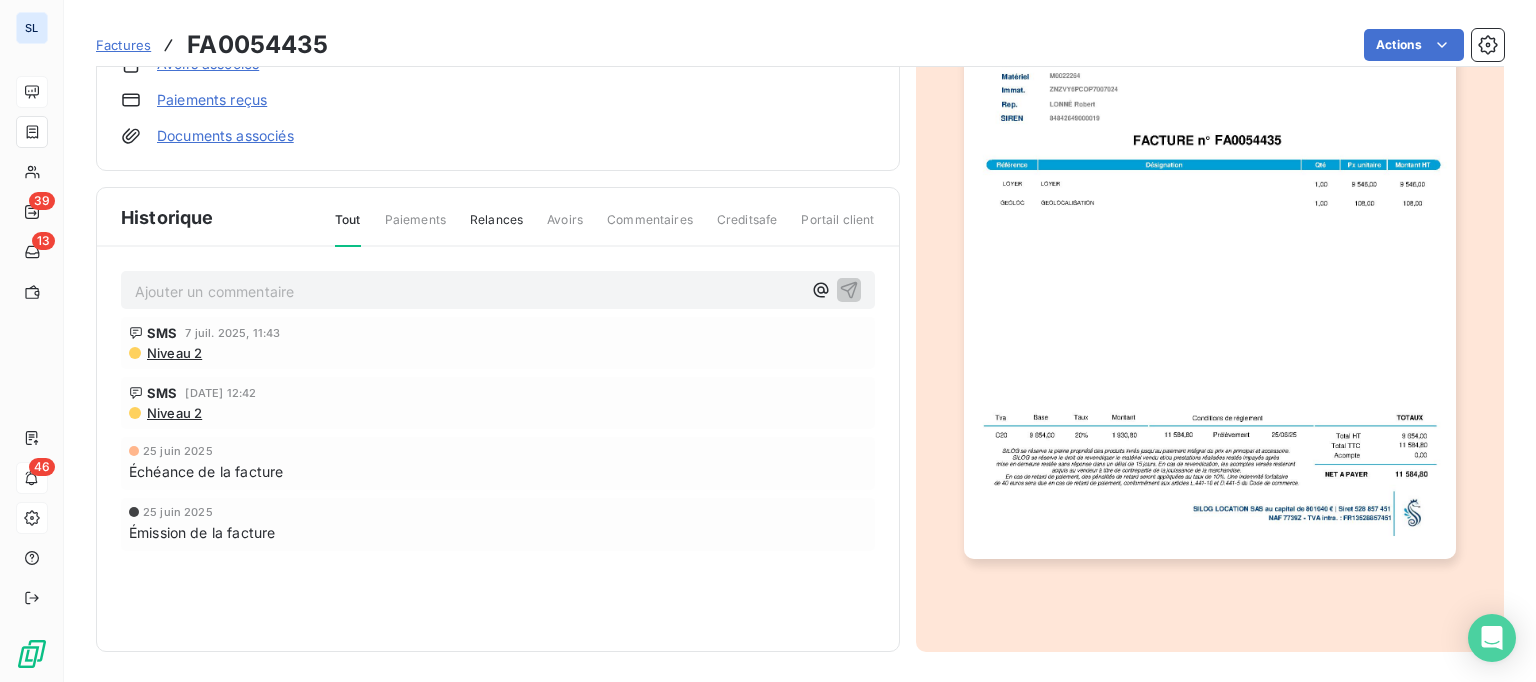 scroll, scrollTop: 0, scrollLeft: 0, axis: both 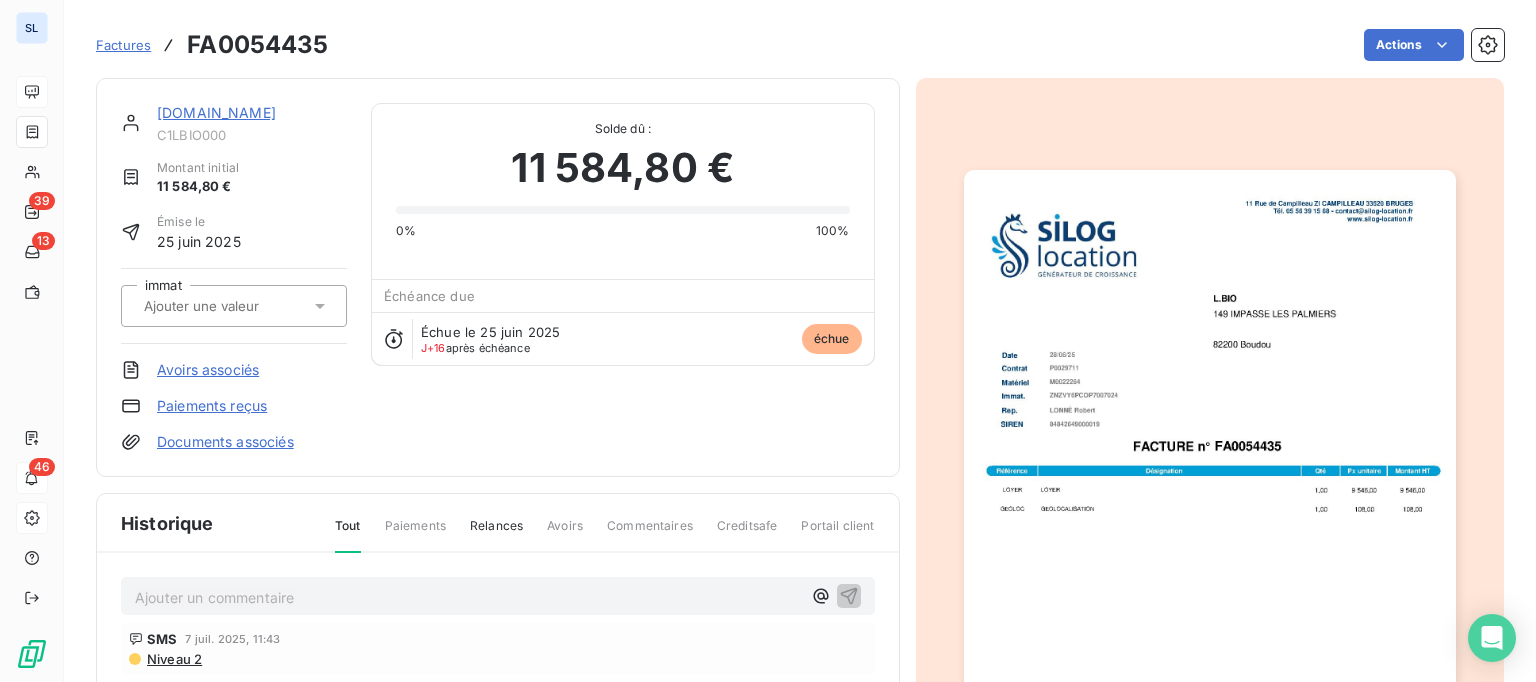 click on "L.BIO" at bounding box center [216, 112] 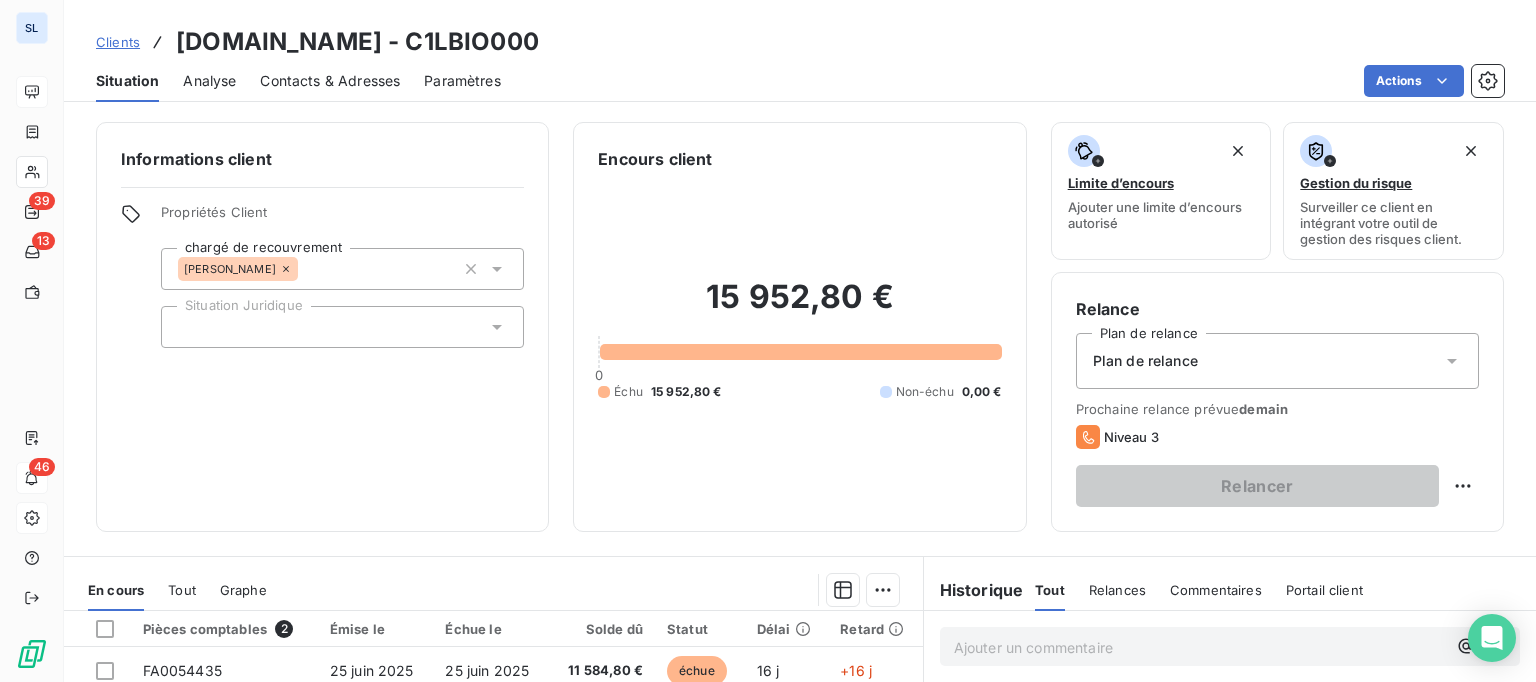 click on "Contacts & Adresses" at bounding box center (330, 81) 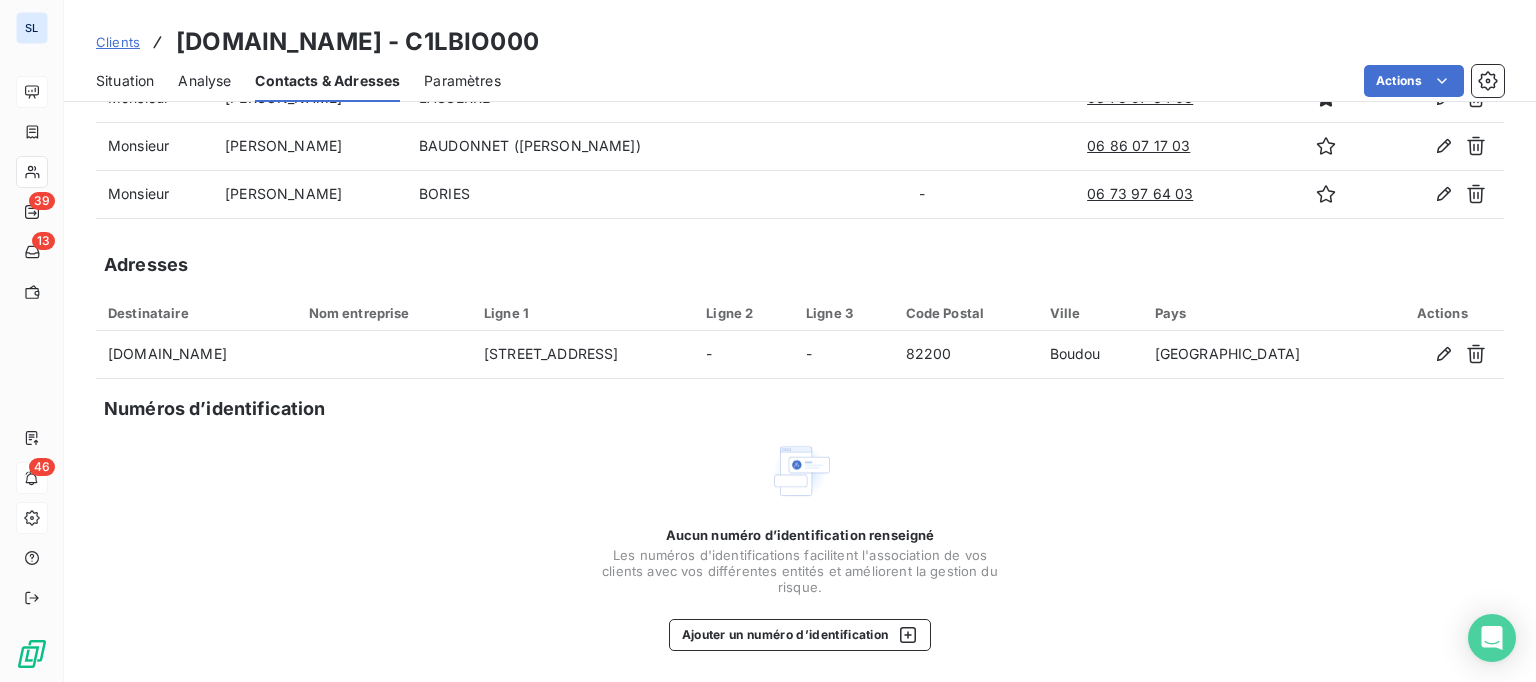 scroll, scrollTop: 0, scrollLeft: 0, axis: both 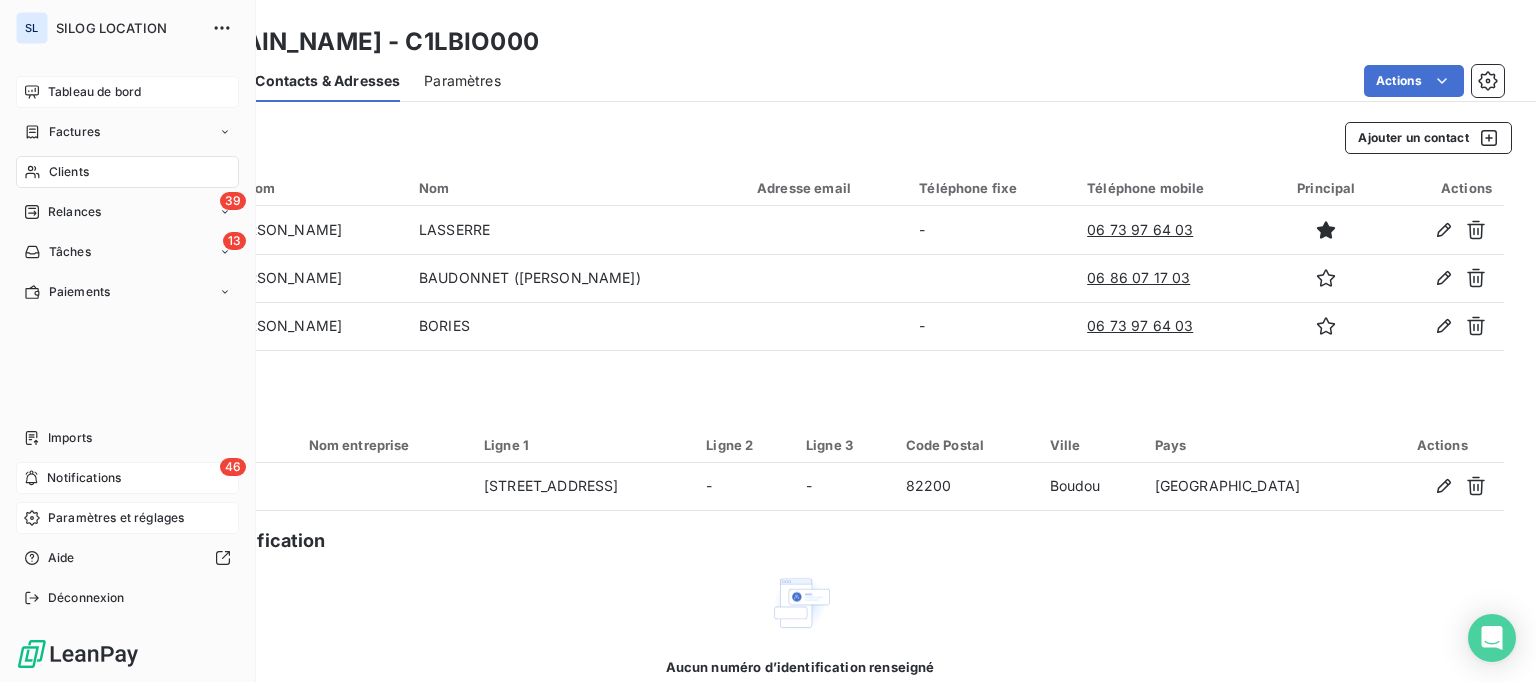 click on "Paramètres et réglages" at bounding box center [116, 518] 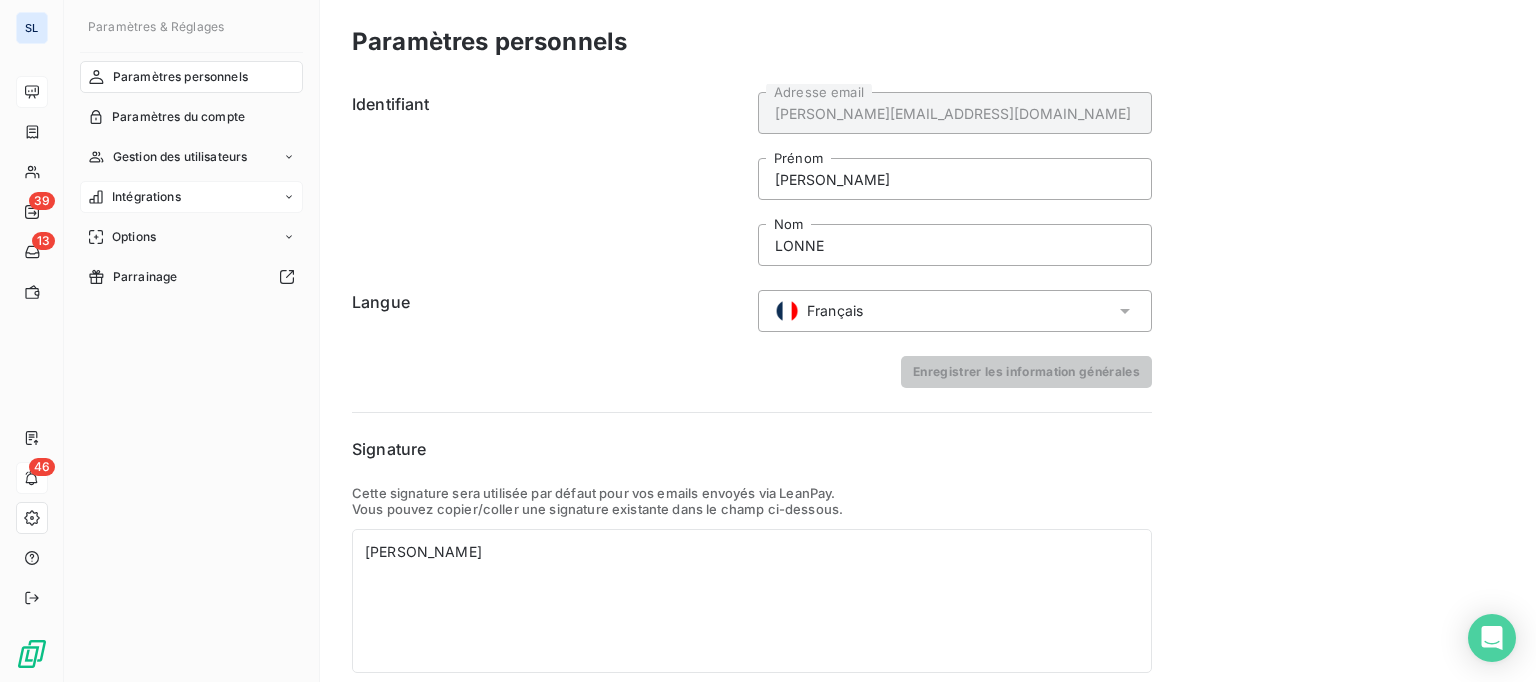 click on "Intégrations" at bounding box center [191, 197] 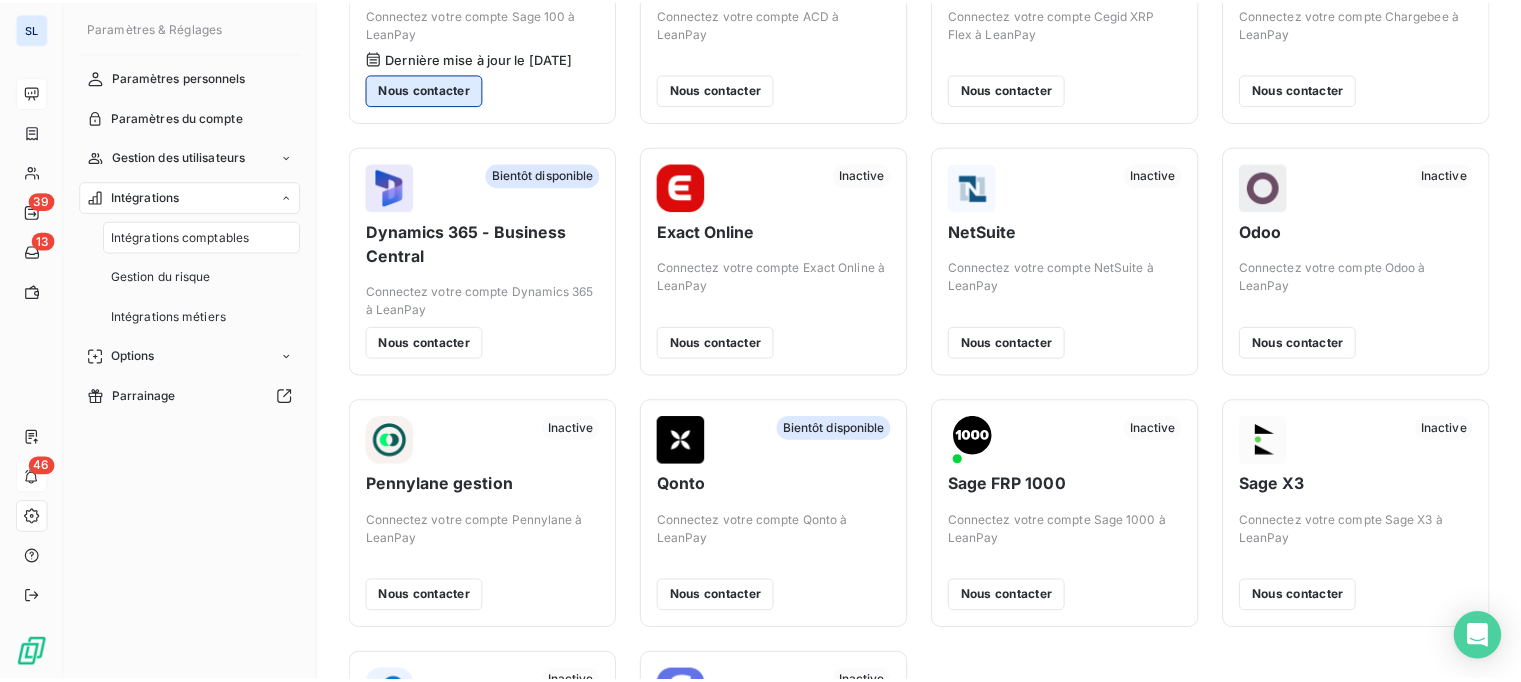 scroll, scrollTop: 0, scrollLeft: 0, axis: both 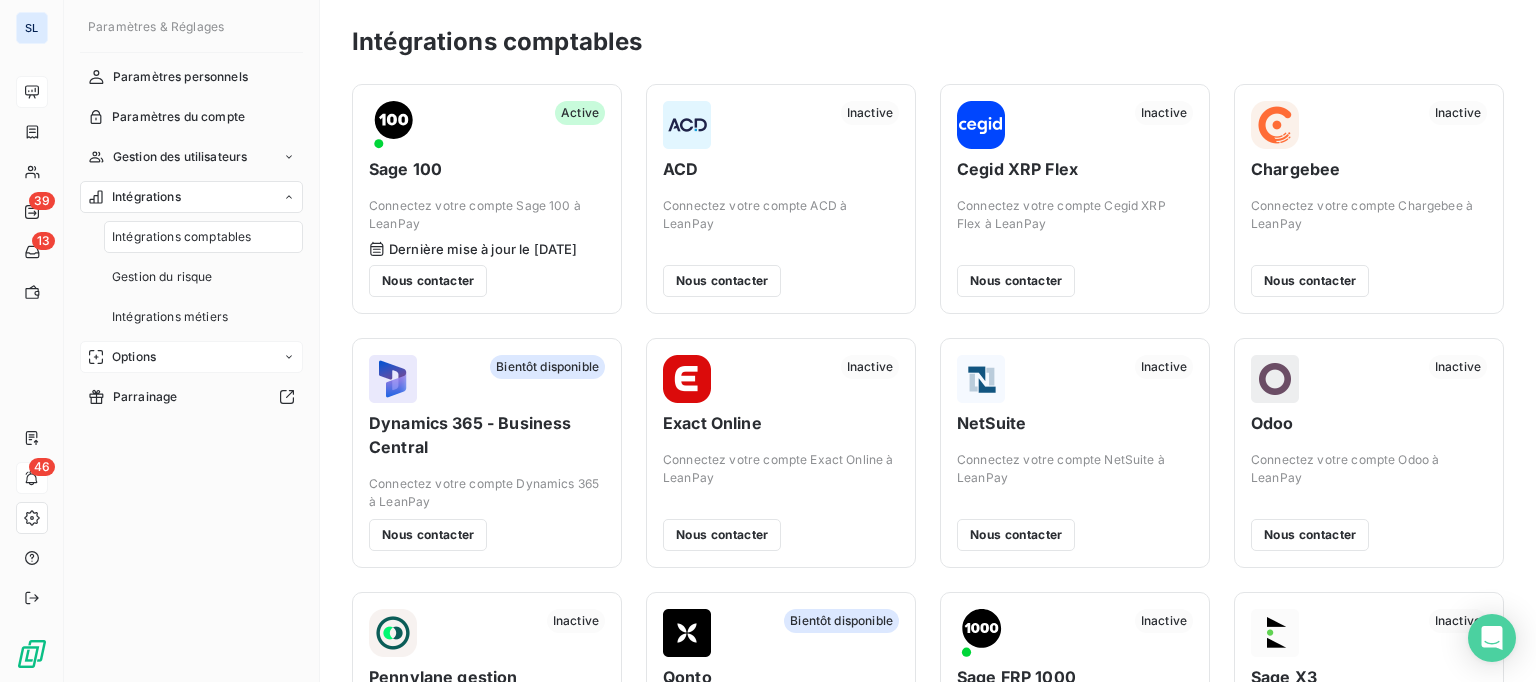 click on "Options" at bounding box center [191, 357] 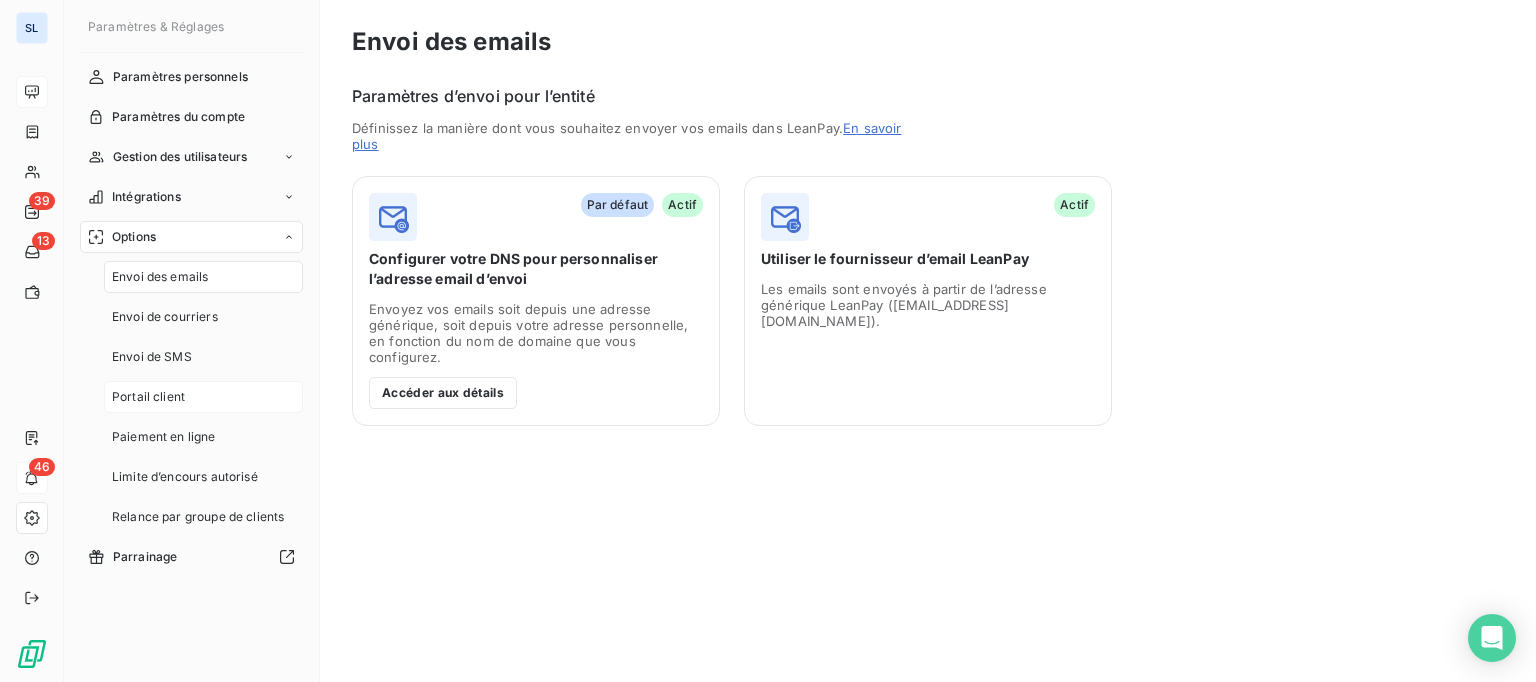 click on "Portail client" at bounding box center (203, 397) 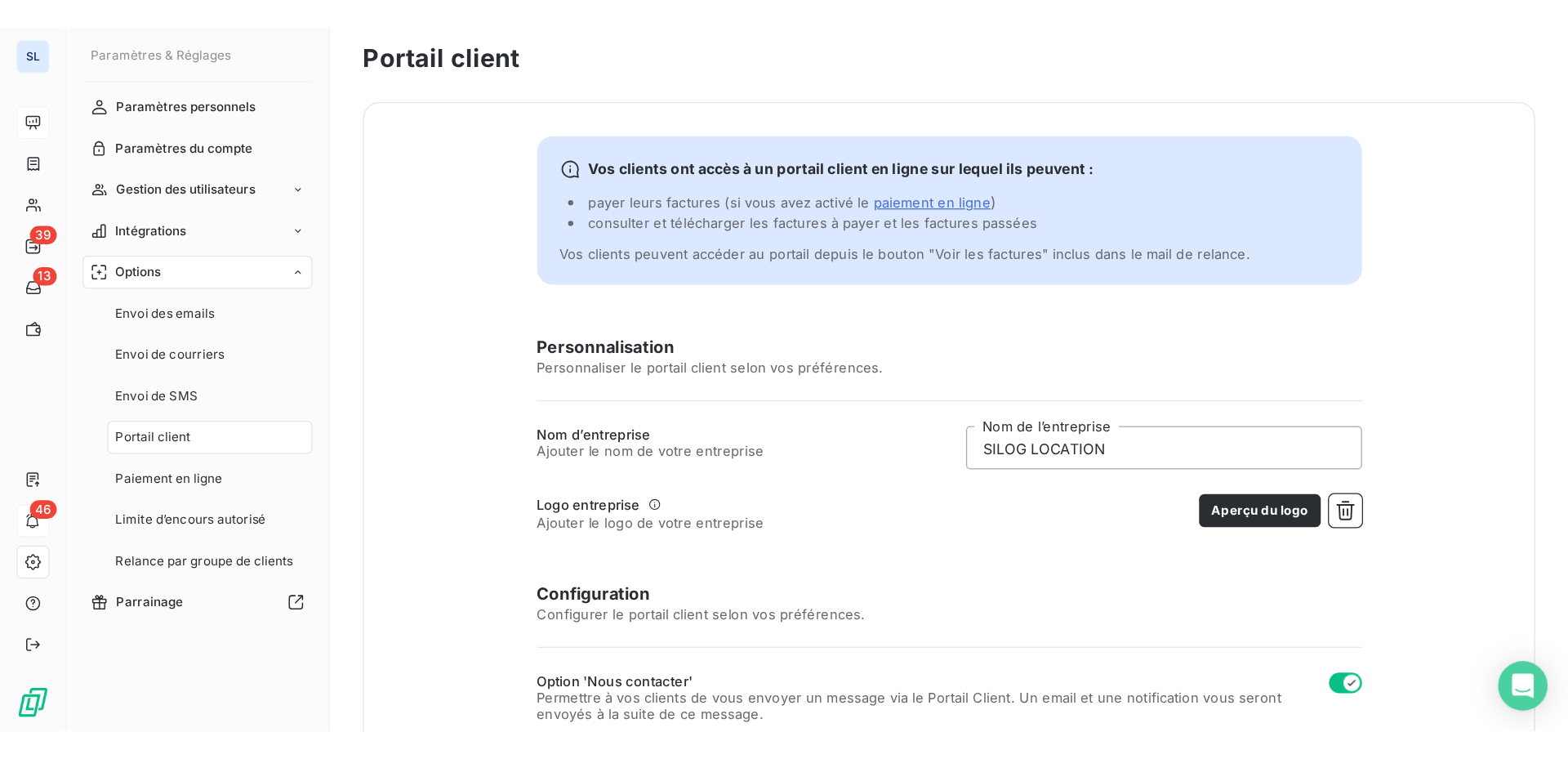 scroll, scrollTop: 0, scrollLeft: 0, axis: both 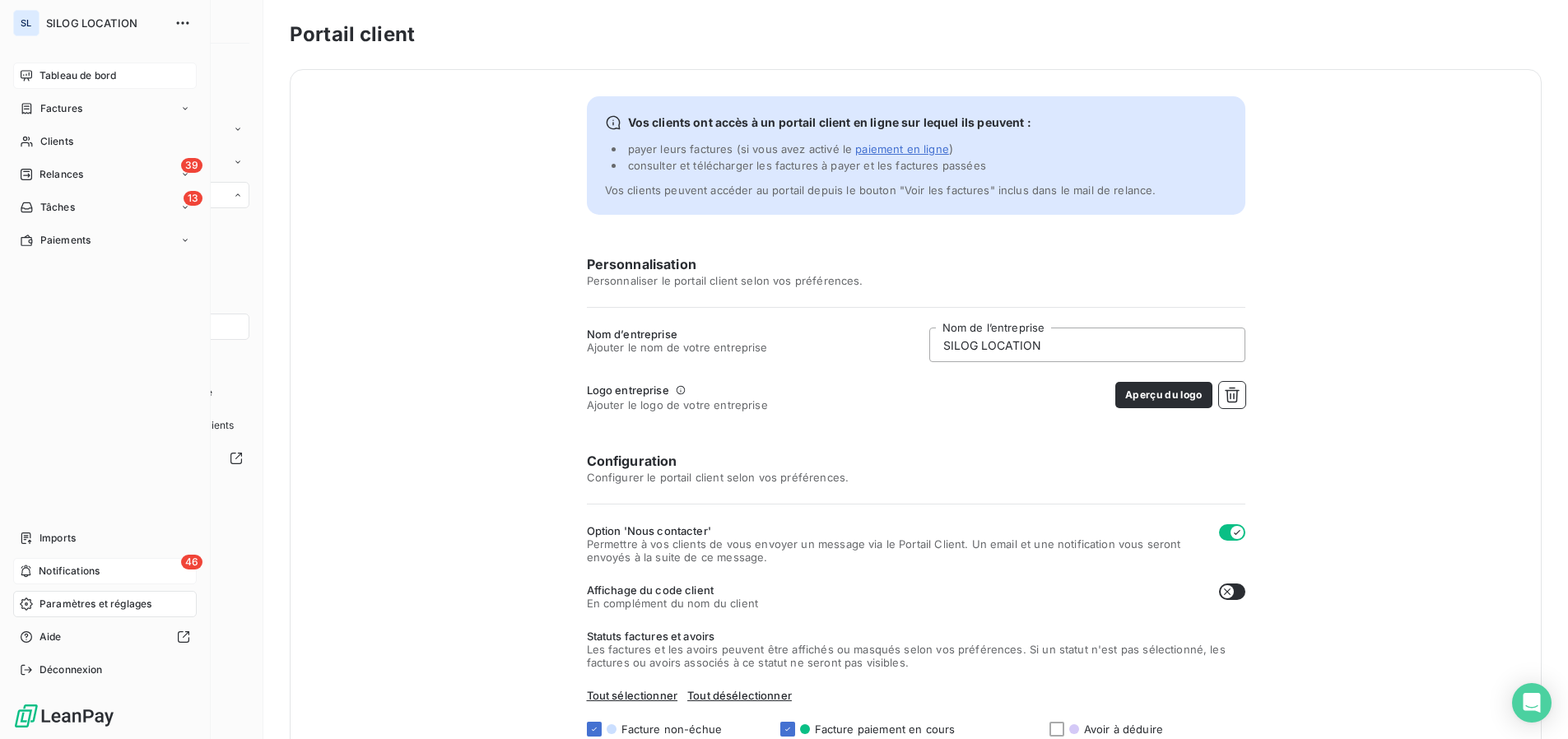 click on "Tableau de bord" at bounding box center [77, 76] 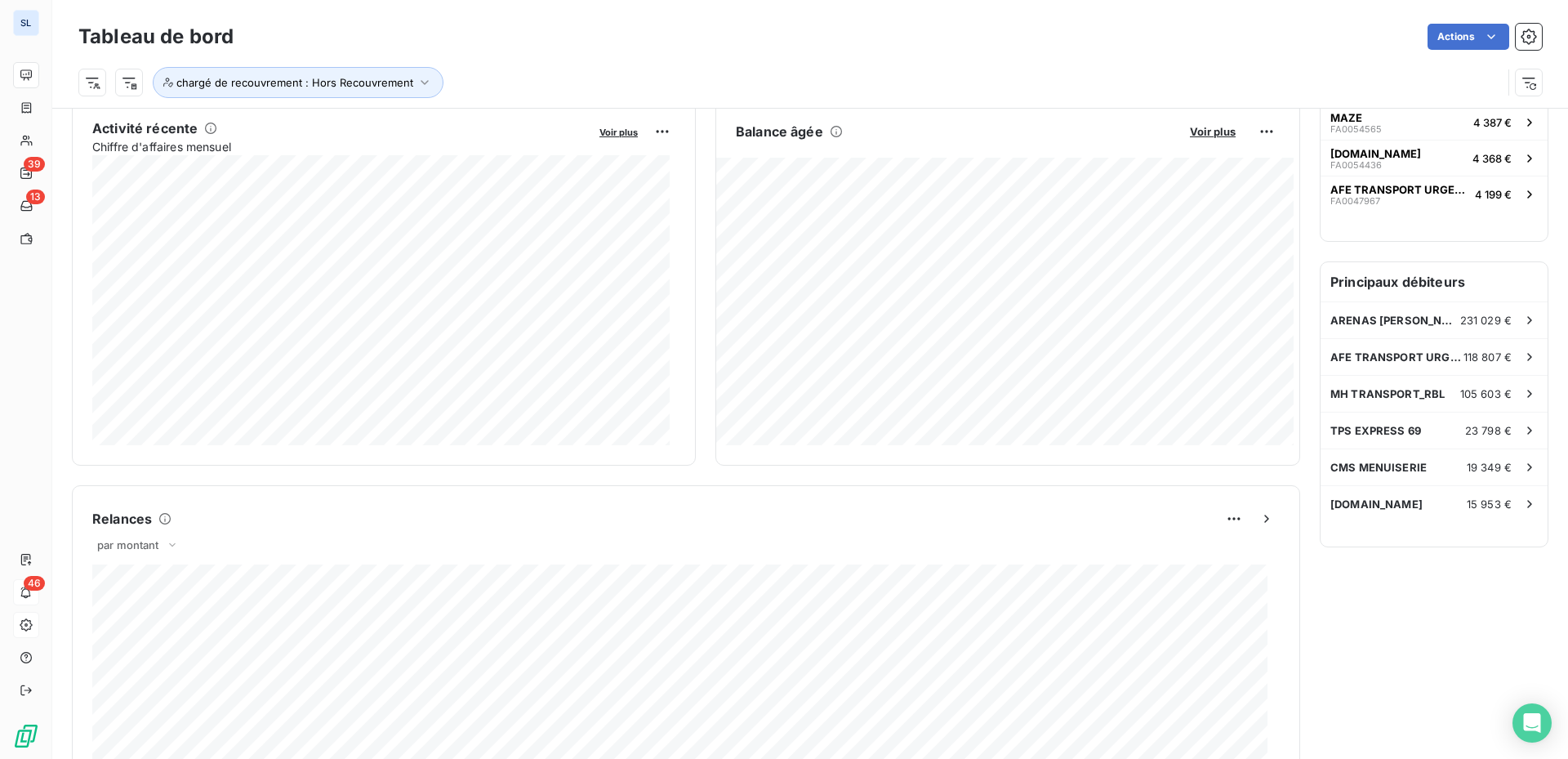 scroll, scrollTop: 328, scrollLeft: 0, axis: vertical 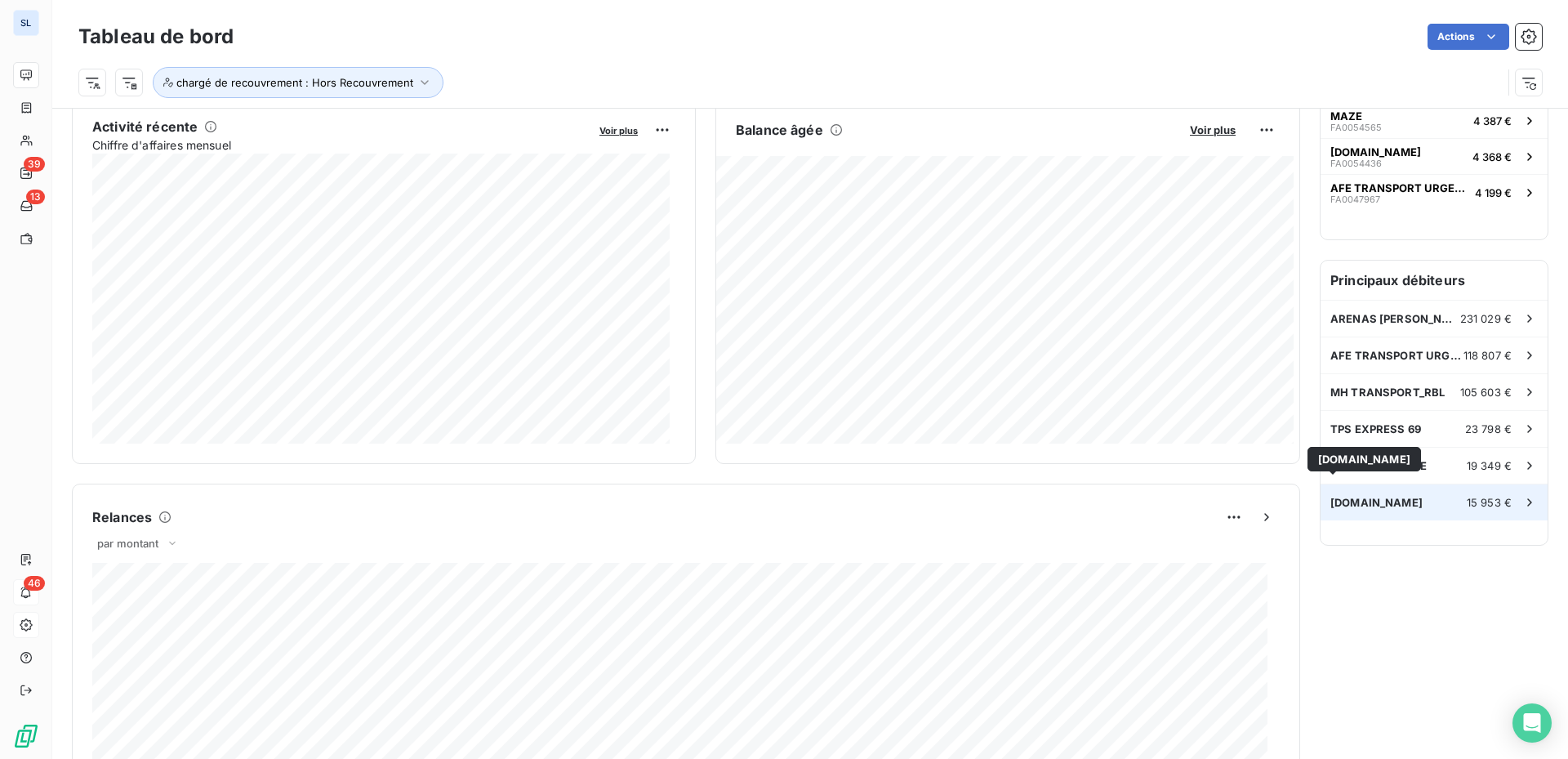 click on "L.BIO" at bounding box center (1376, 502) 